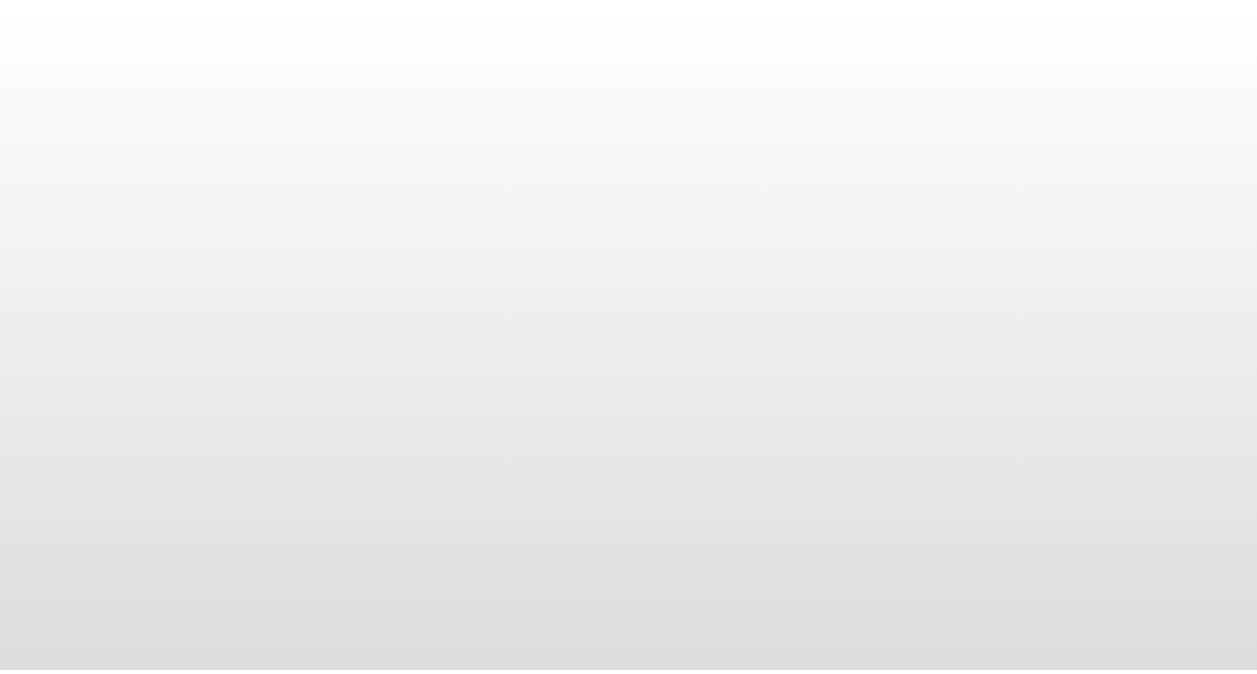 scroll, scrollTop: 0, scrollLeft: 0, axis: both 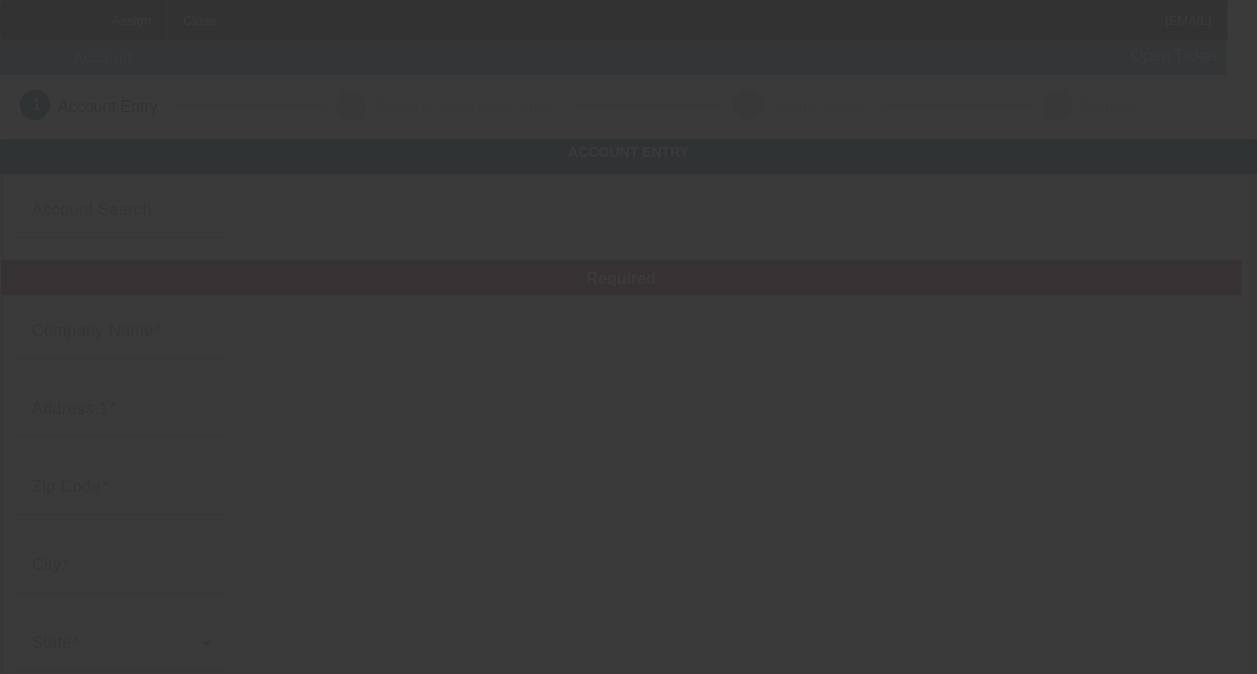 type on "[FIRST] [LAST]" 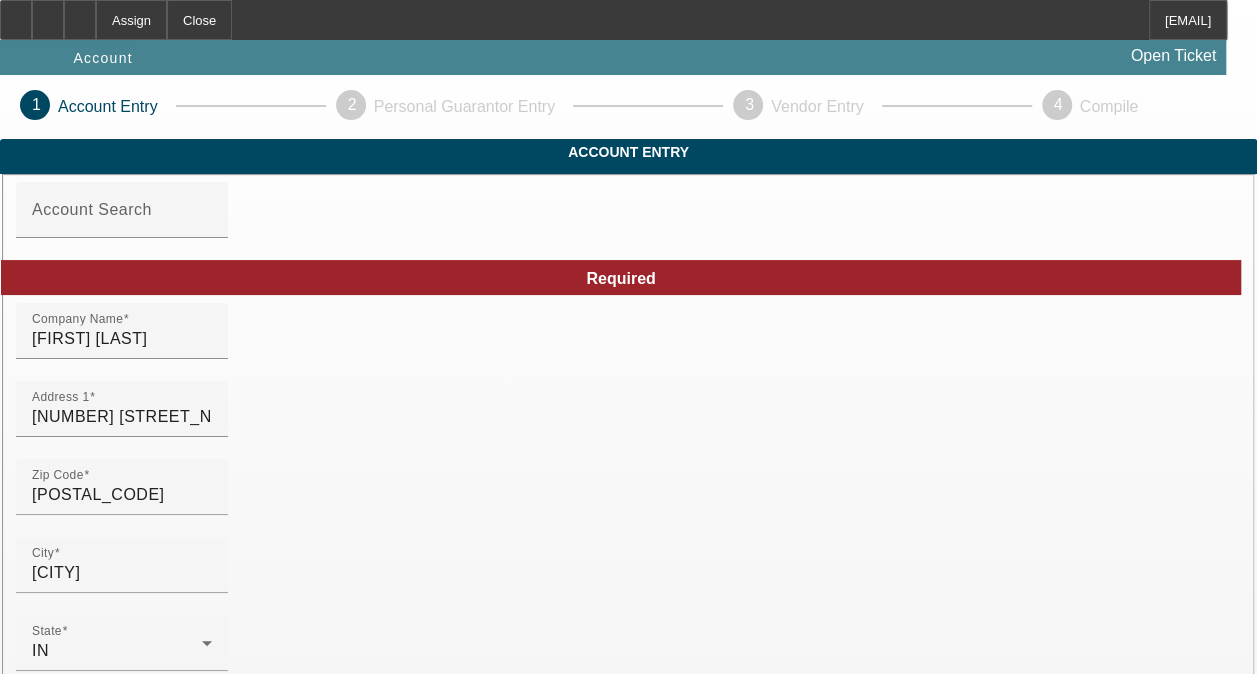 type on "8/6/2025" 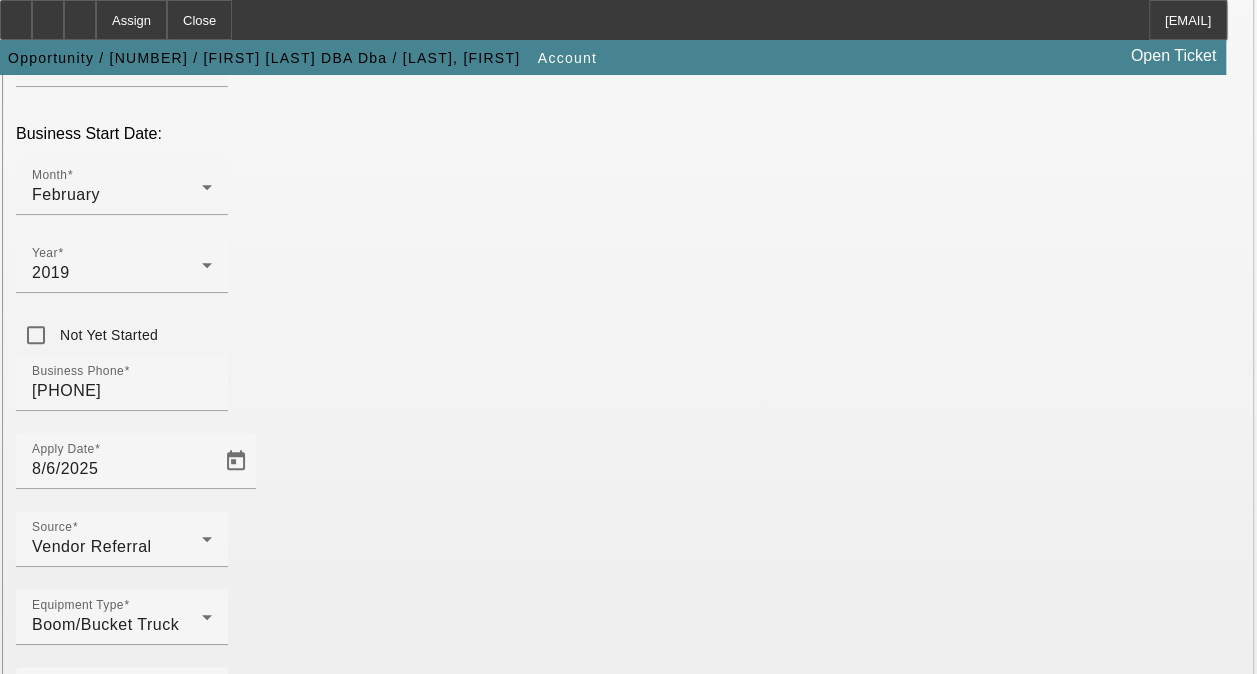 scroll, scrollTop: 602, scrollLeft: 0, axis: vertical 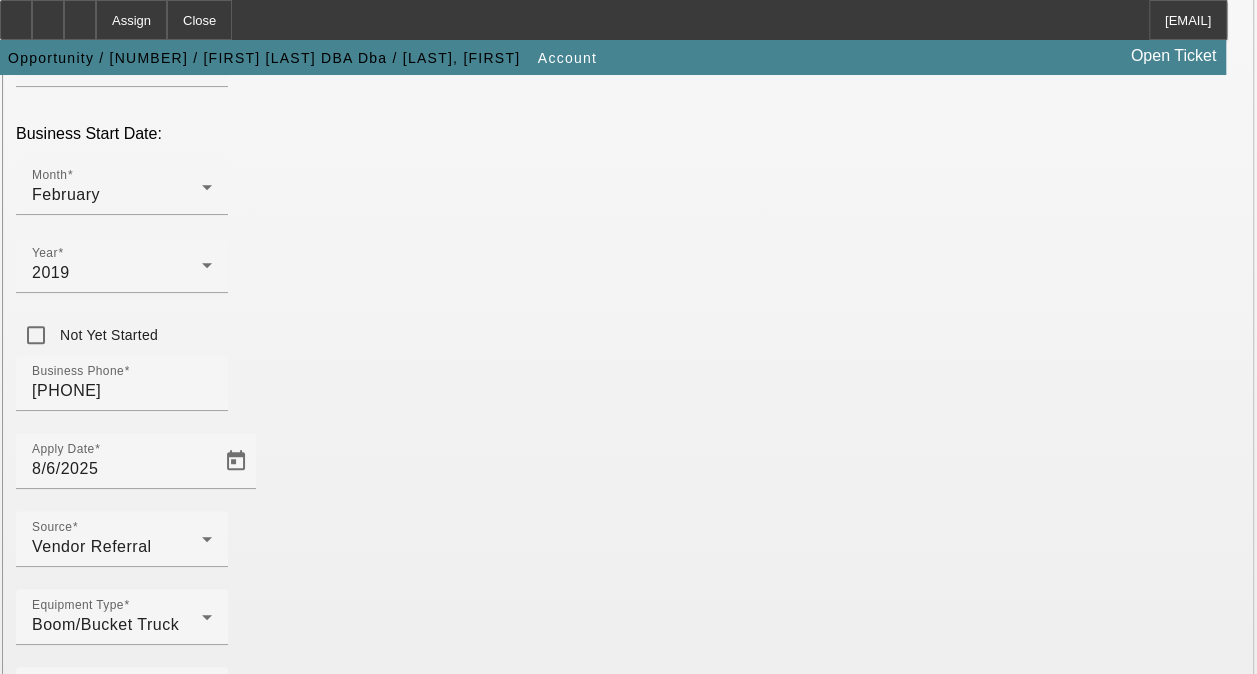 click on "Submit" at bounding box center (28, 2118) 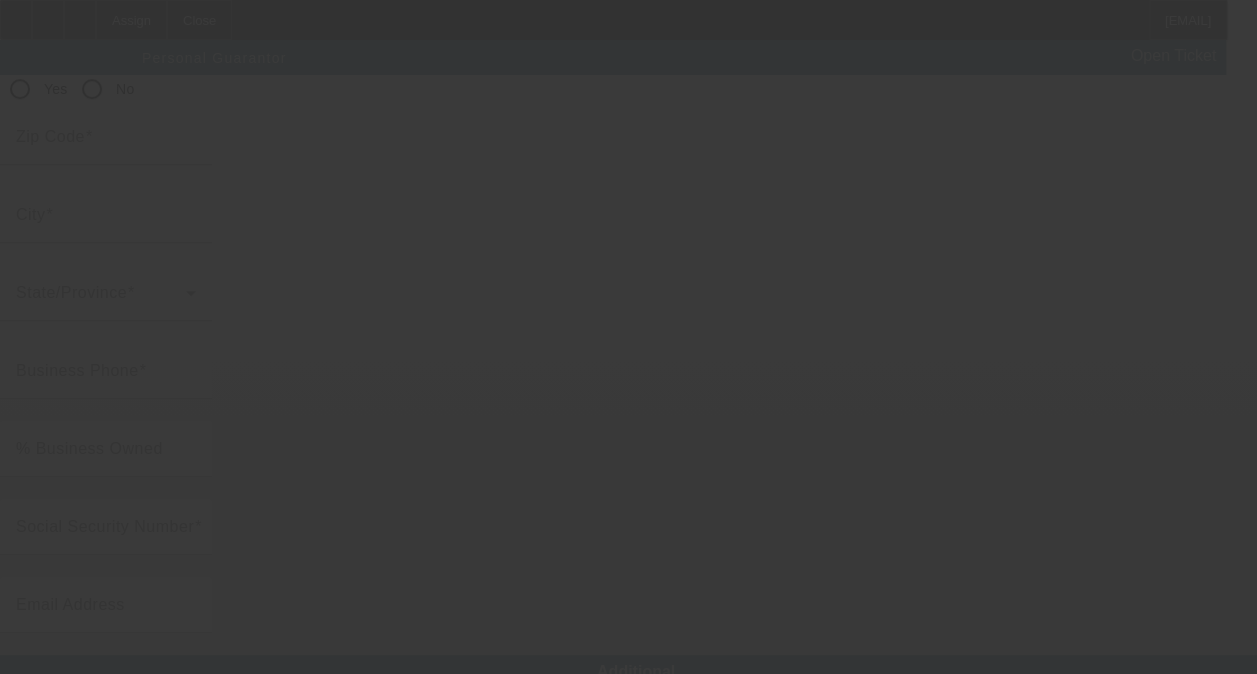 scroll, scrollTop: 0, scrollLeft: 0, axis: both 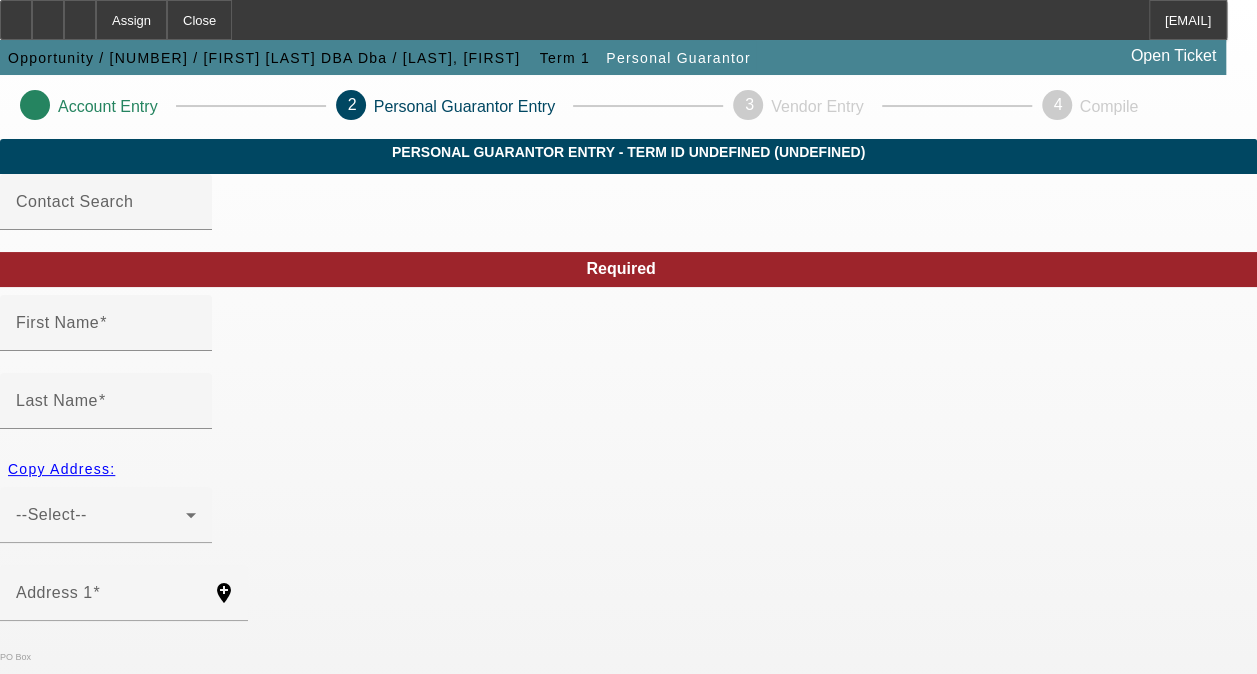 type on "Mike" 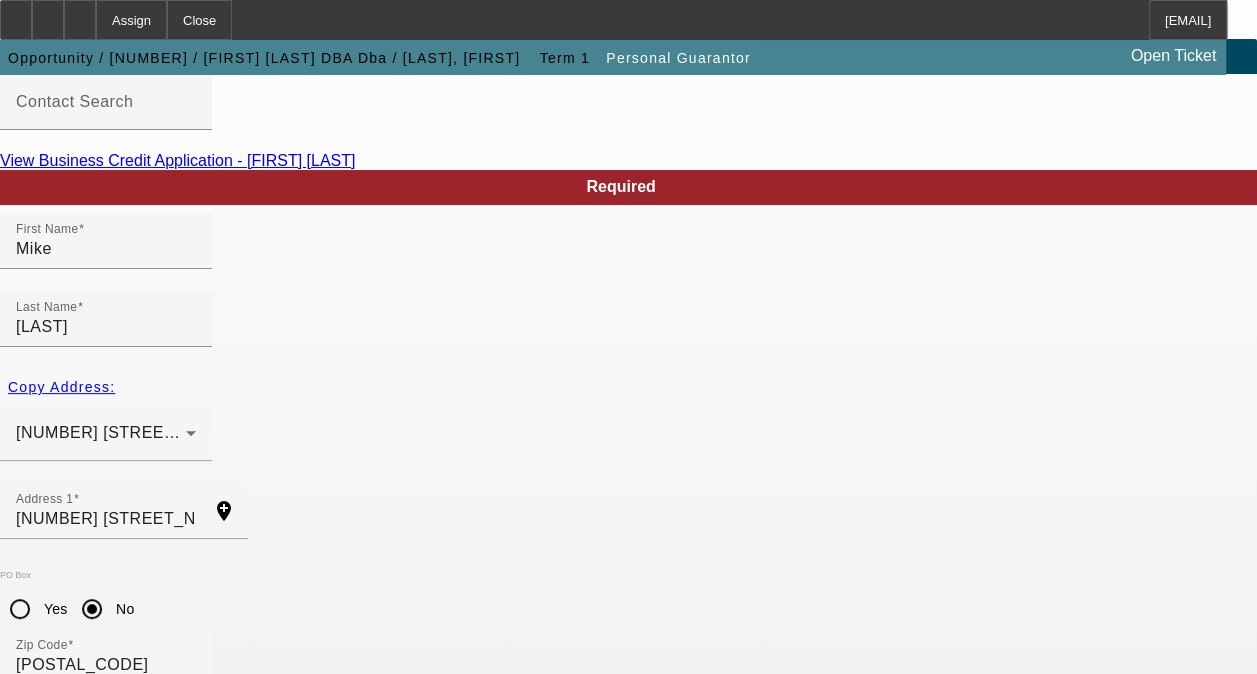 scroll, scrollTop: 300, scrollLeft: 0, axis: vertical 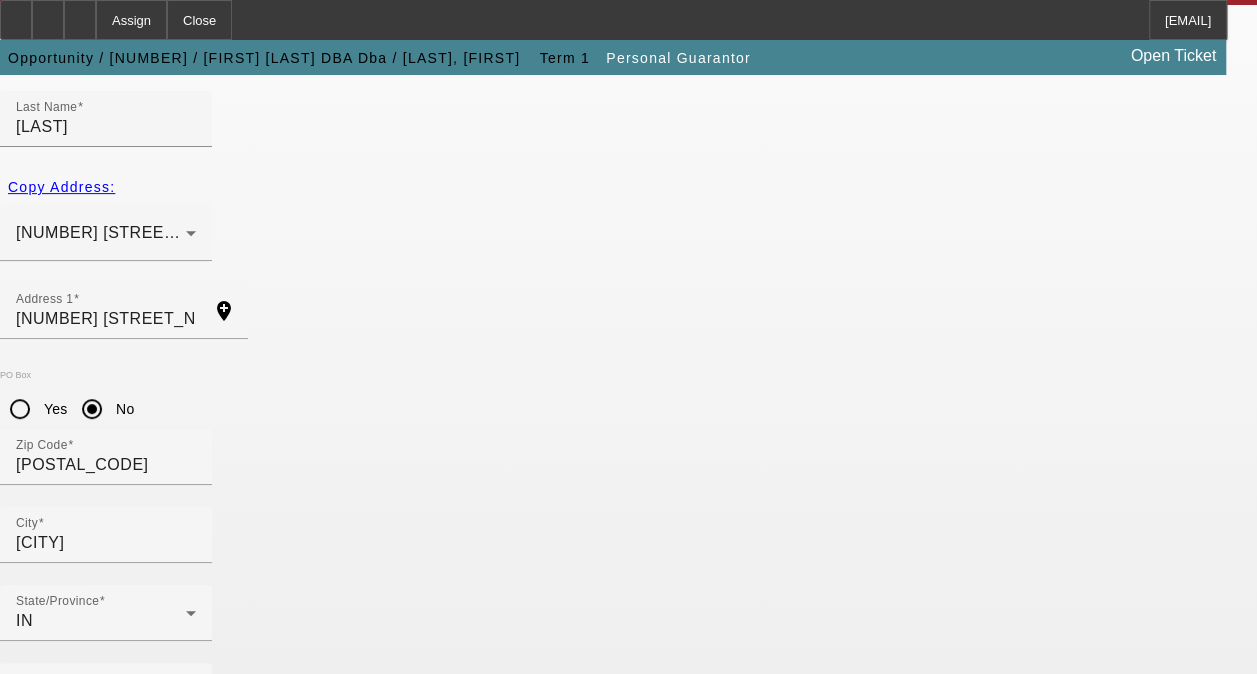 click on "Submit" at bounding box center (28, 1808) 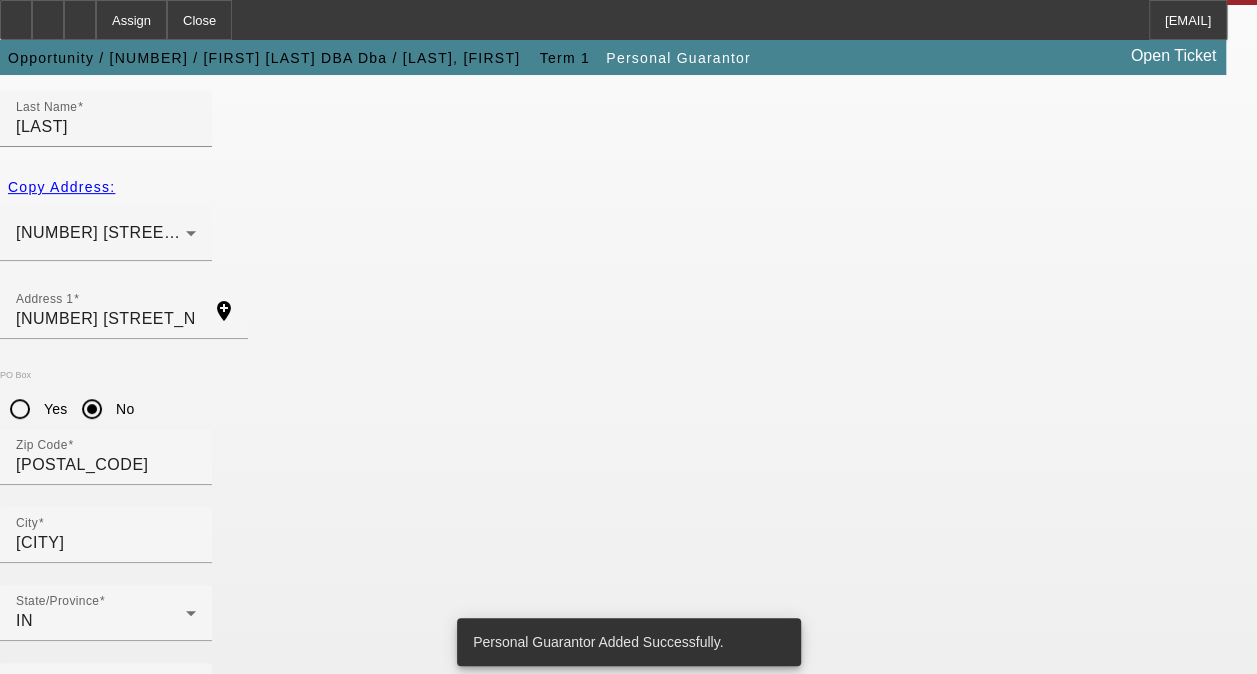 scroll, scrollTop: 0, scrollLeft: 0, axis: both 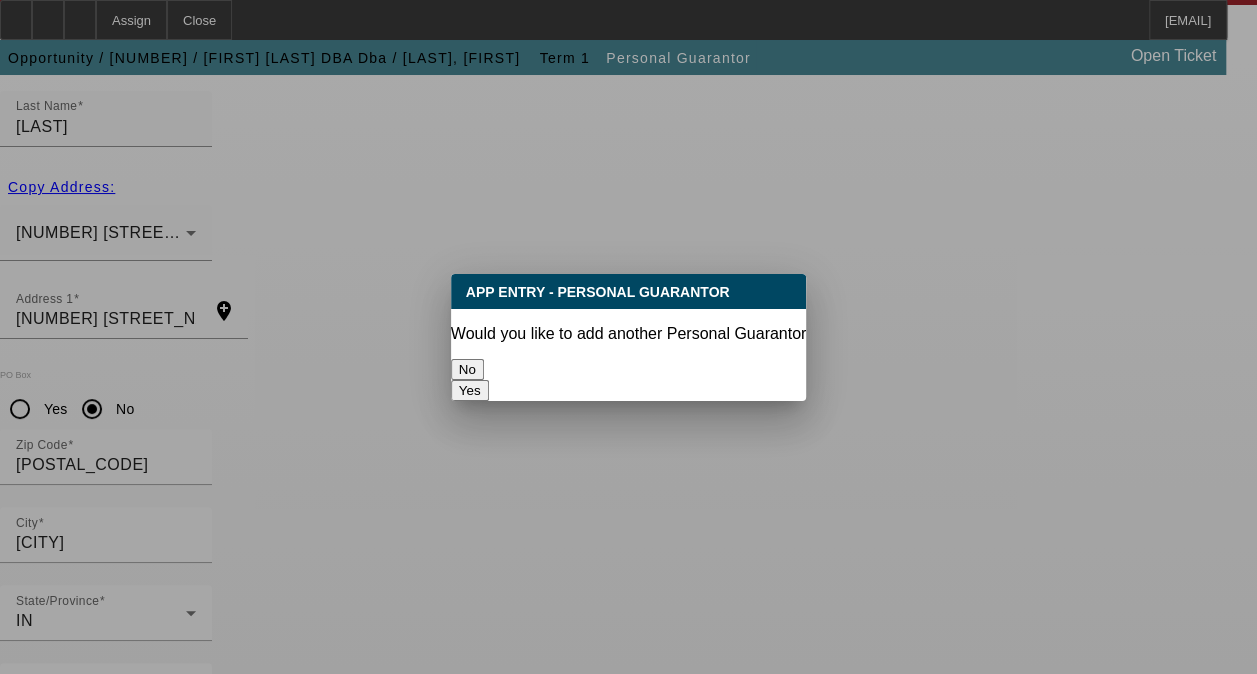 click on "No" at bounding box center (467, 369) 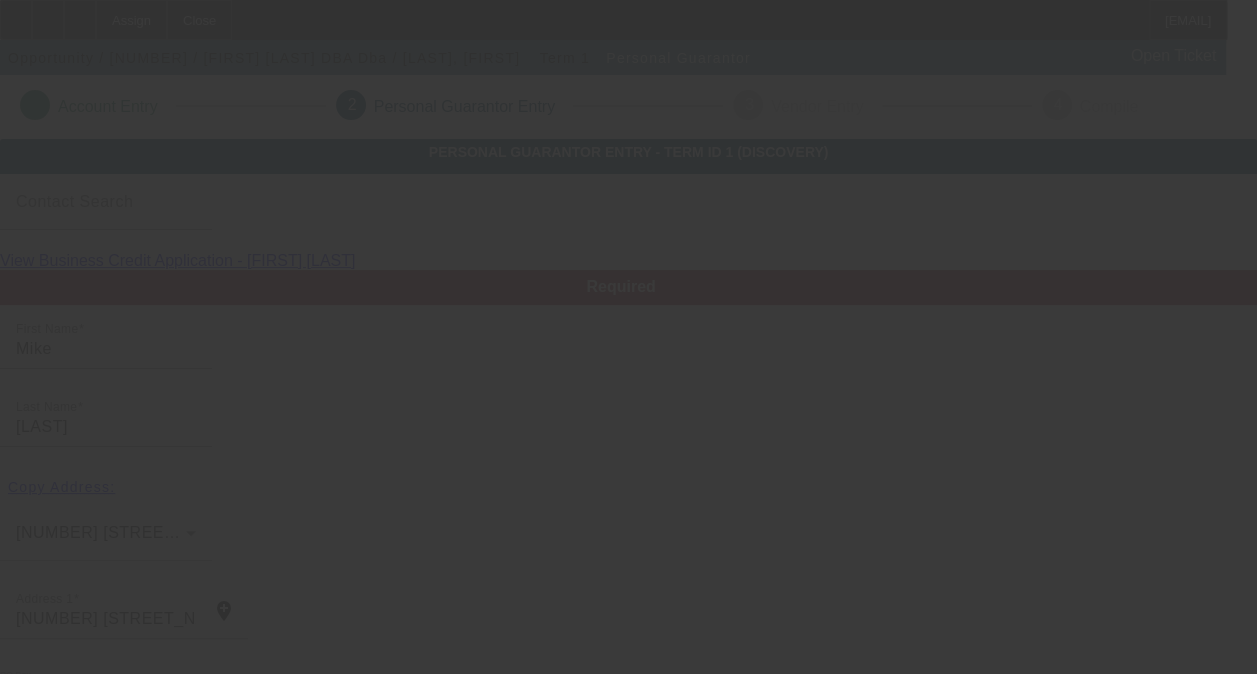 scroll, scrollTop: 300, scrollLeft: 0, axis: vertical 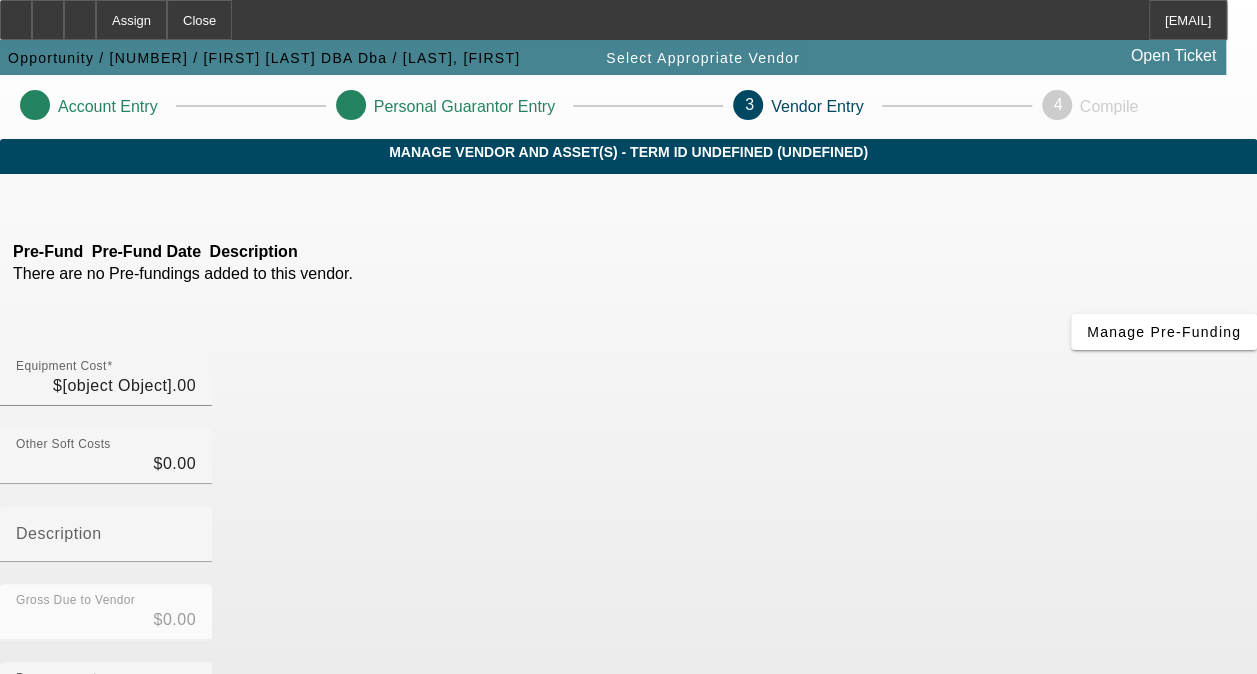 type on "$69,995.00" 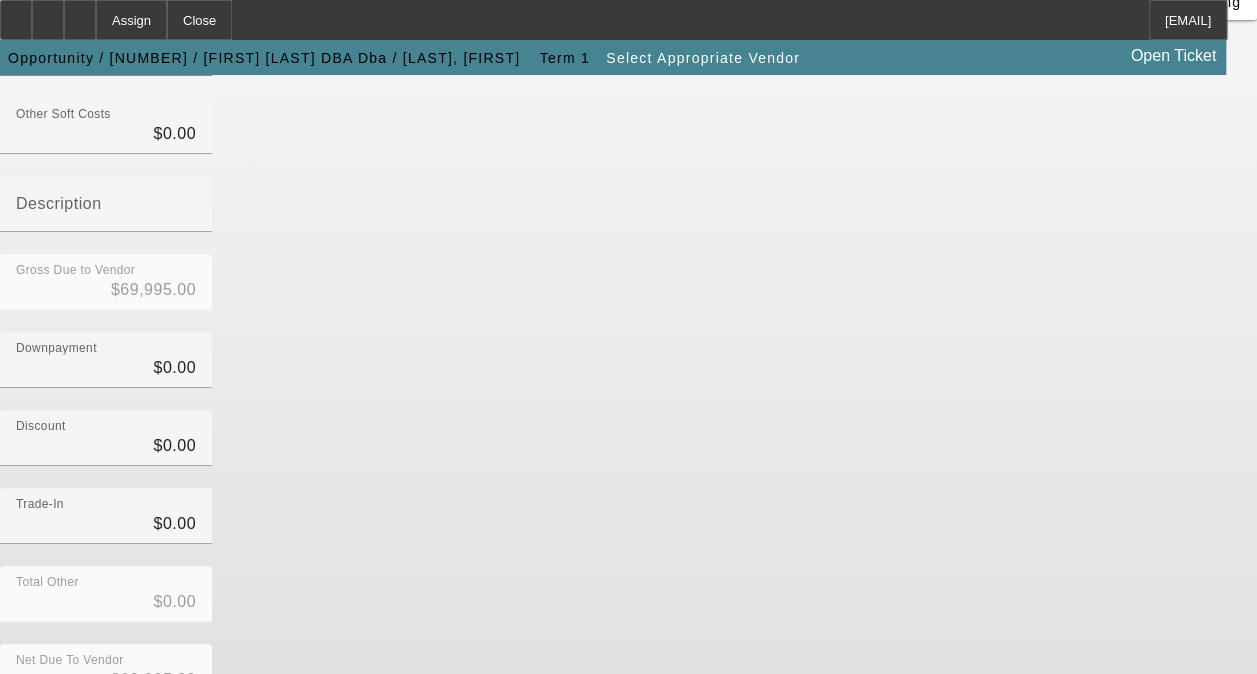 scroll, scrollTop: 343, scrollLeft: 0, axis: vertical 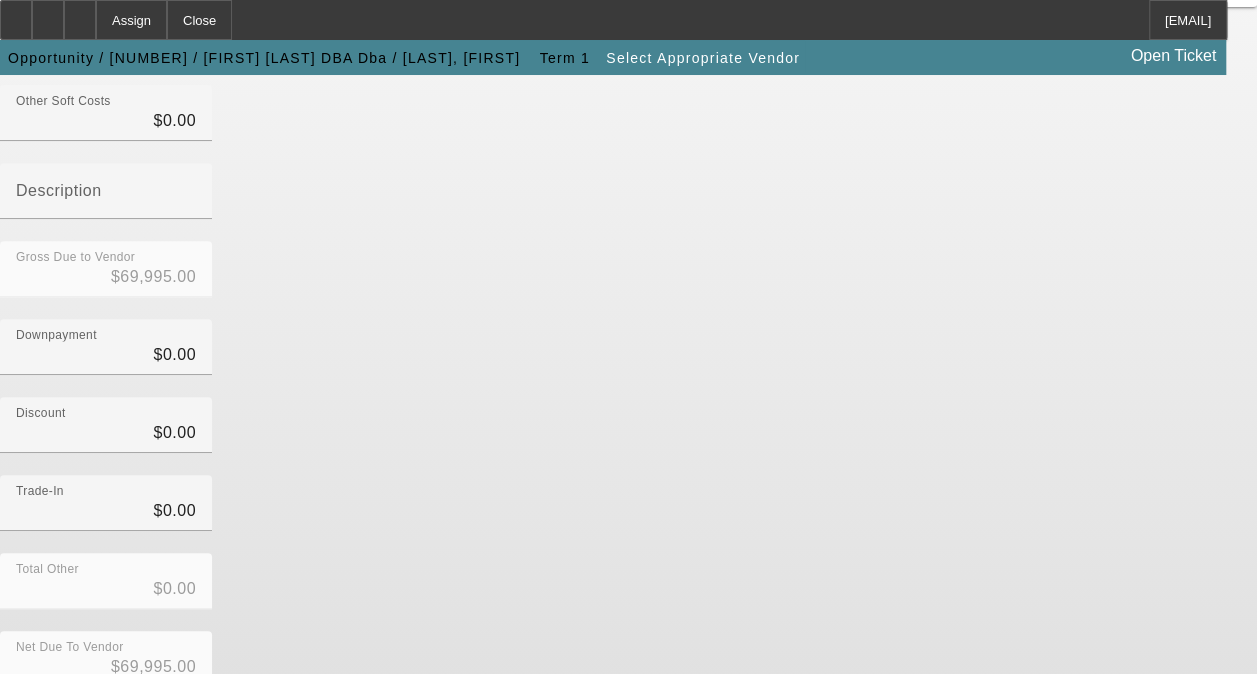 click on "Submit" at bounding box center [28, 719] 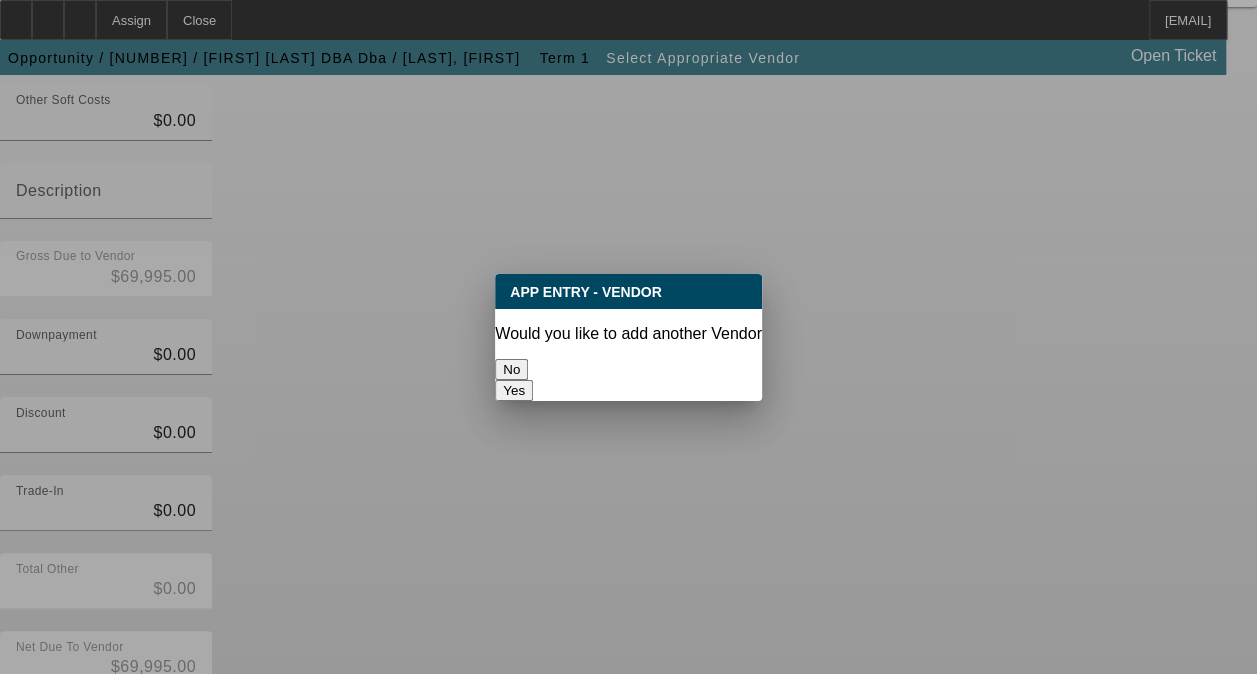 scroll, scrollTop: 0, scrollLeft: 0, axis: both 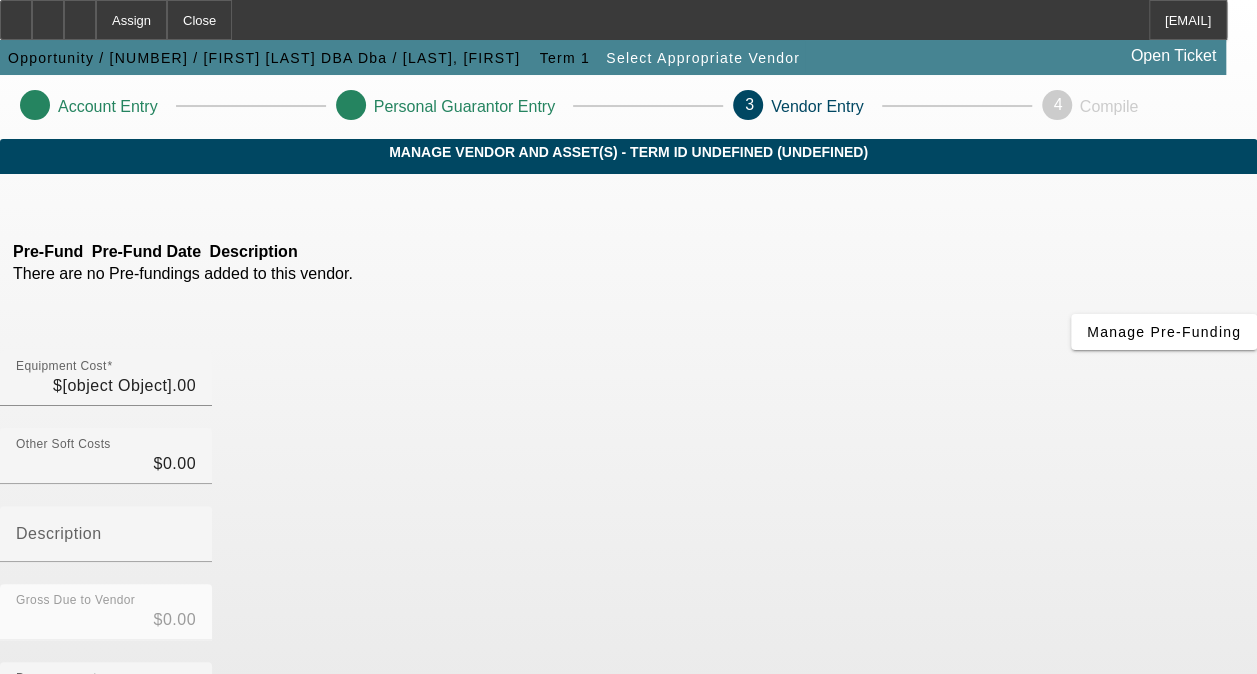 type on "$69,995.00" 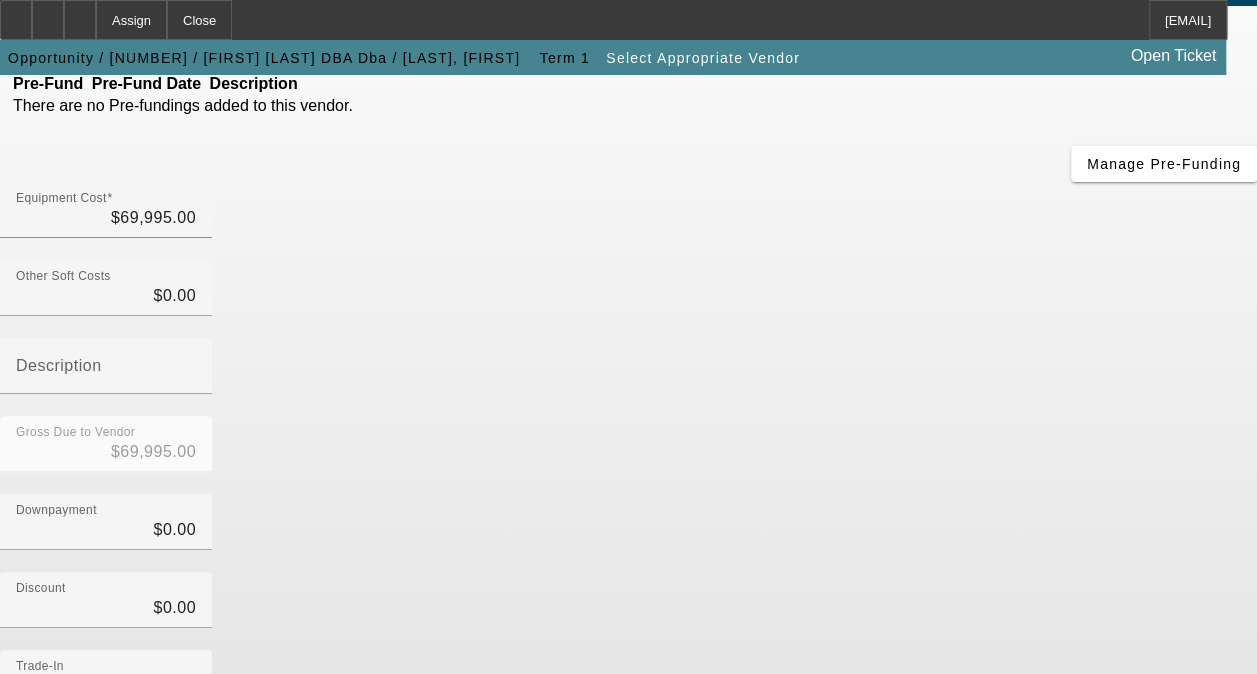 scroll, scrollTop: 343, scrollLeft: 0, axis: vertical 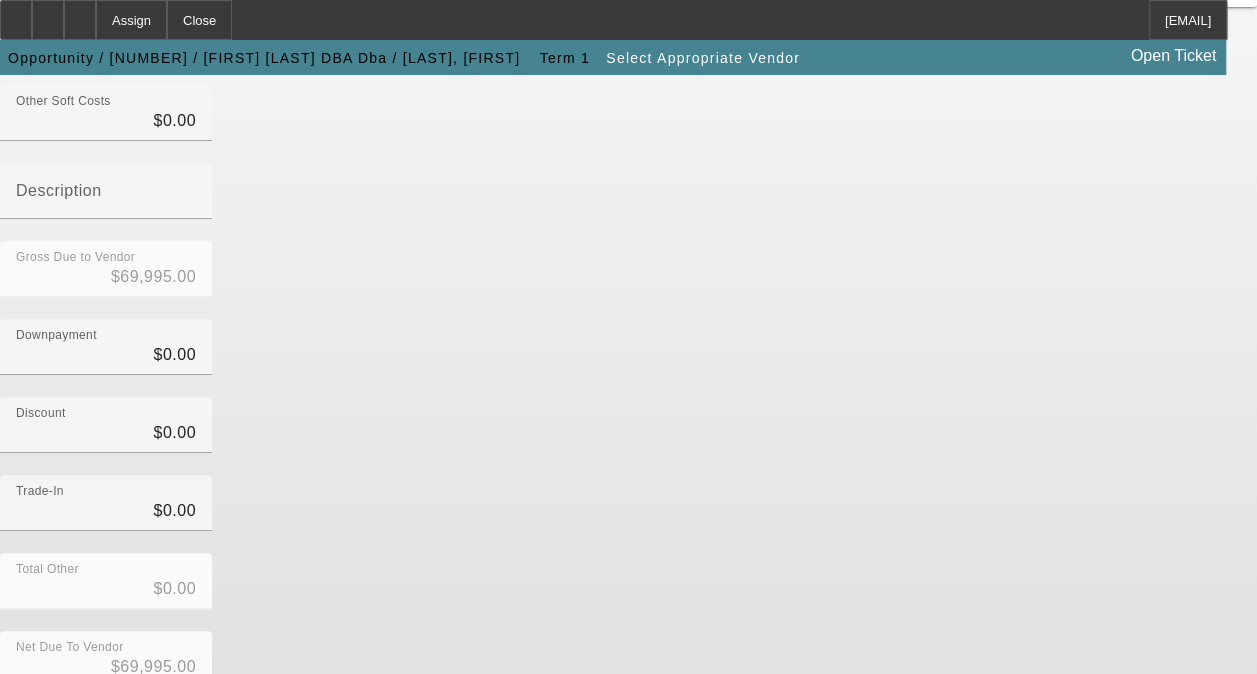 click on "Submit" at bounding box center (28, 719) 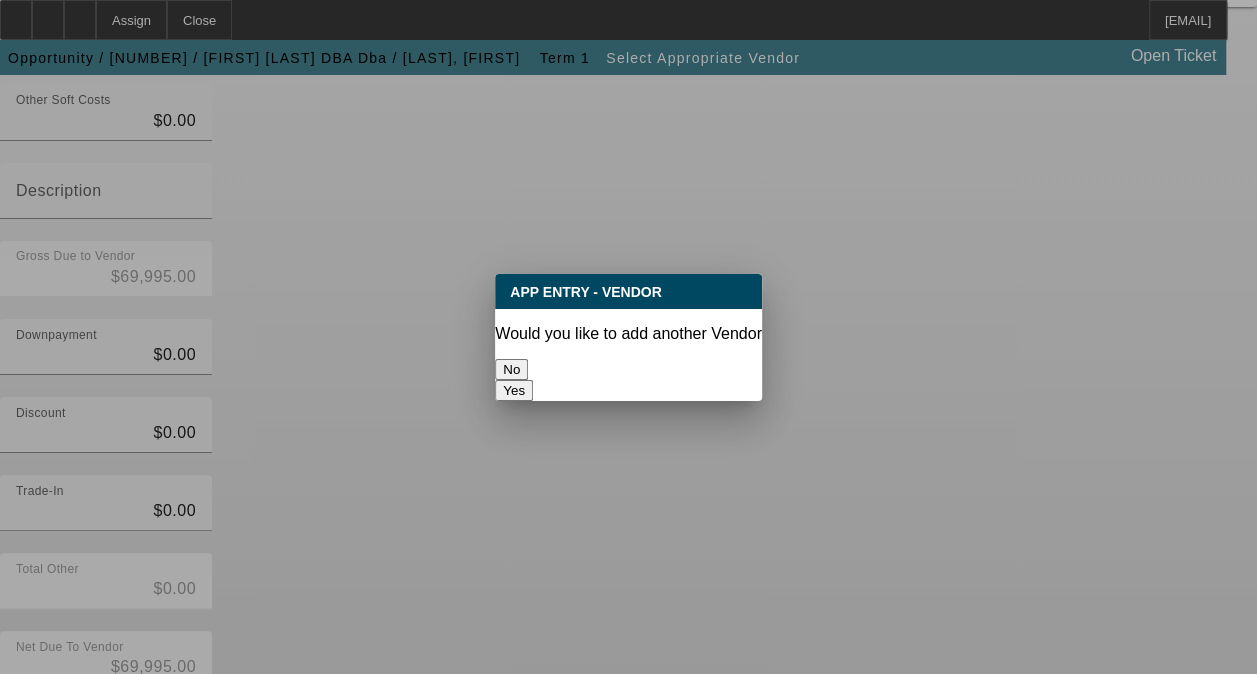 scroll, scrollTop: 0, scrollLeft: 0, axis: both 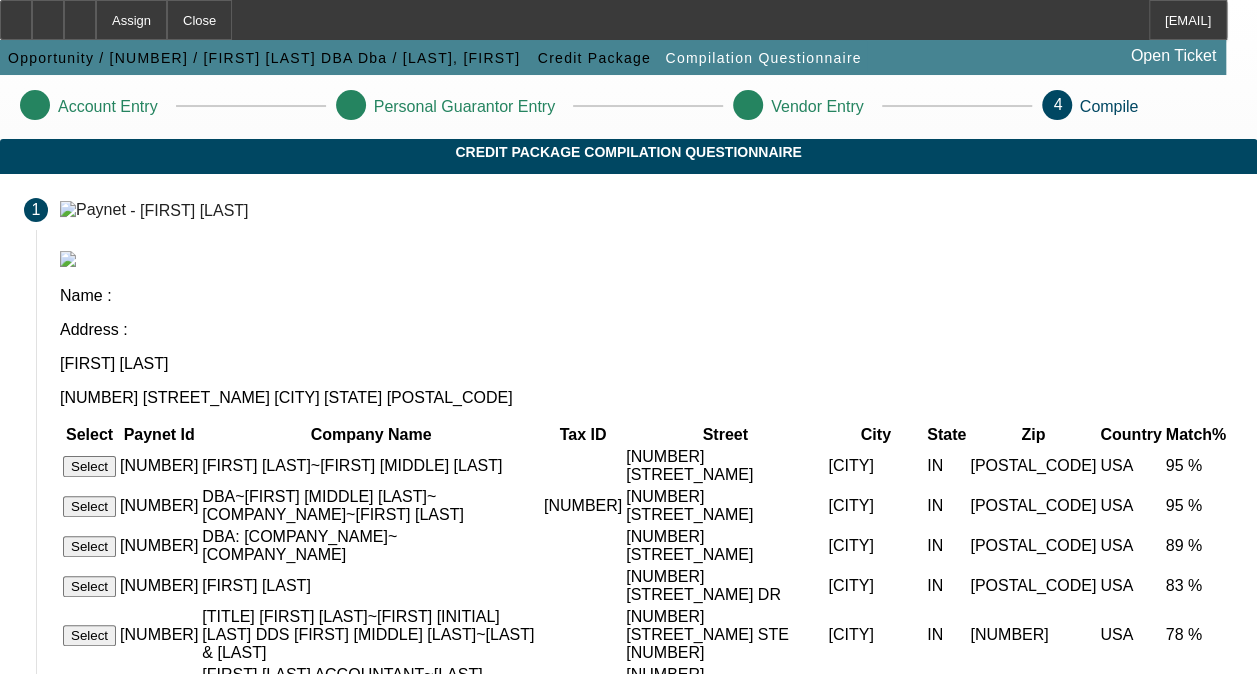 click on "Select" at bounding box center [89, 466] 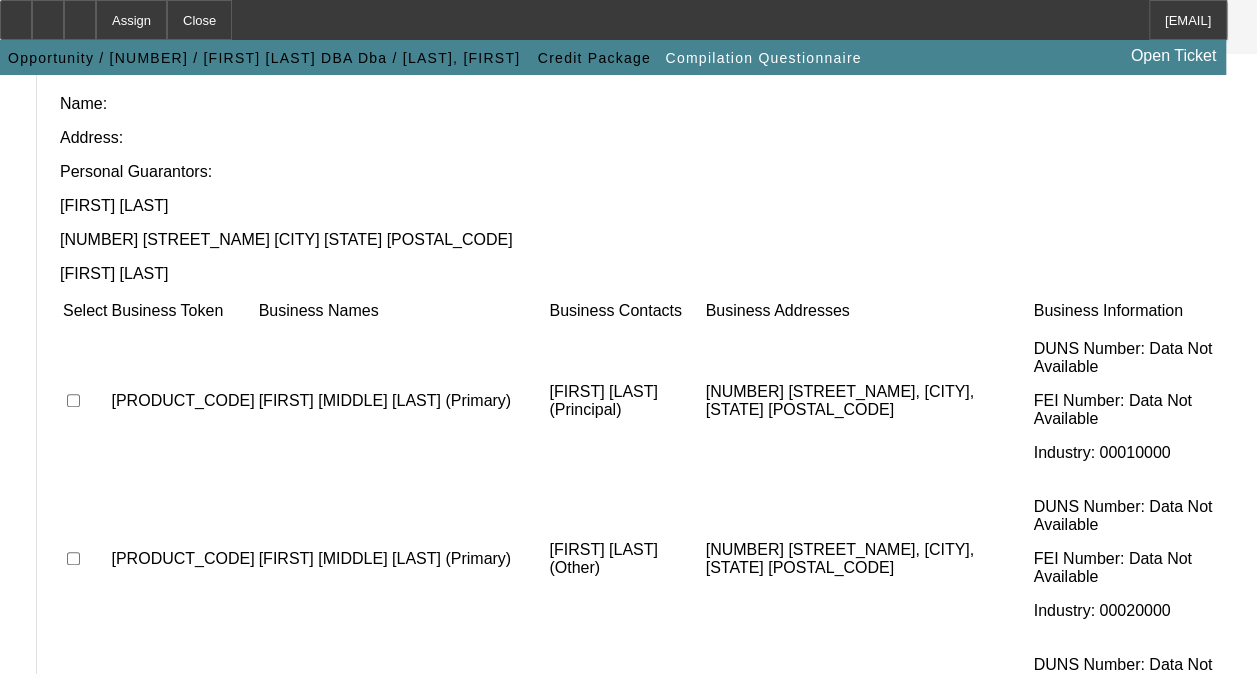 scroll, scrollTop: 232, scrollLeft: 0, axis: vertical 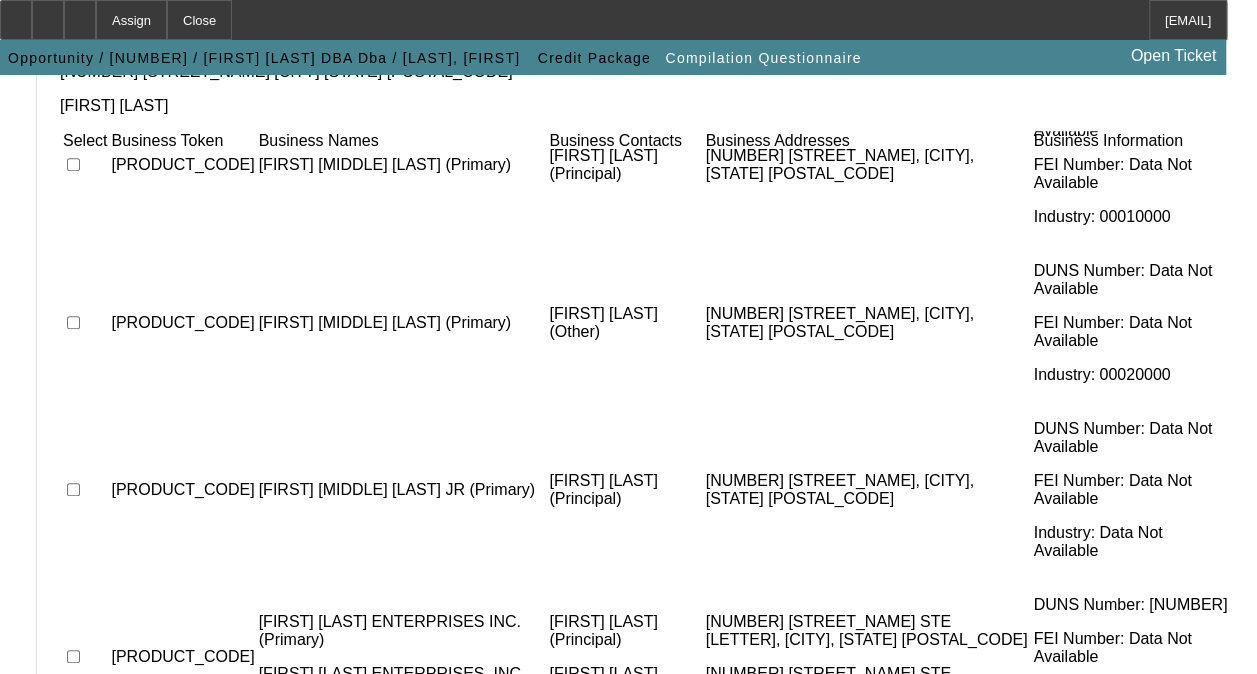 click on "Not Found" at bounding box center [106, 699] 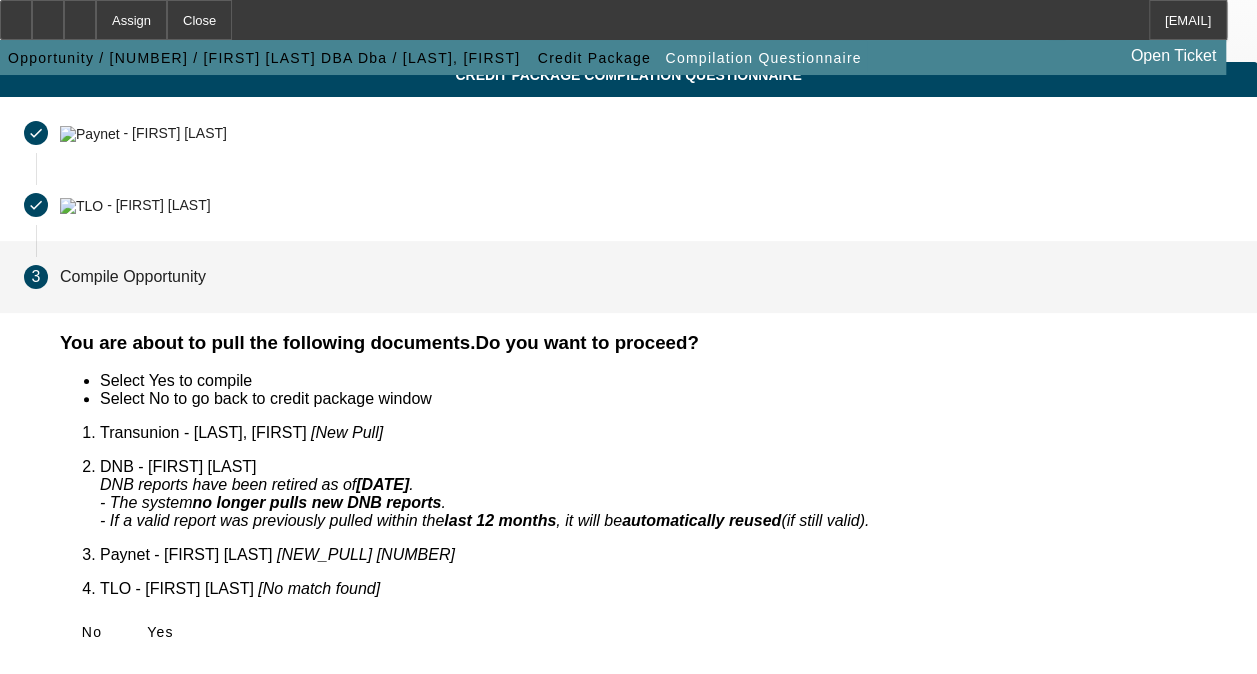 scroll, scrollTop: 54, scrollLeft: 0, axis: vertical 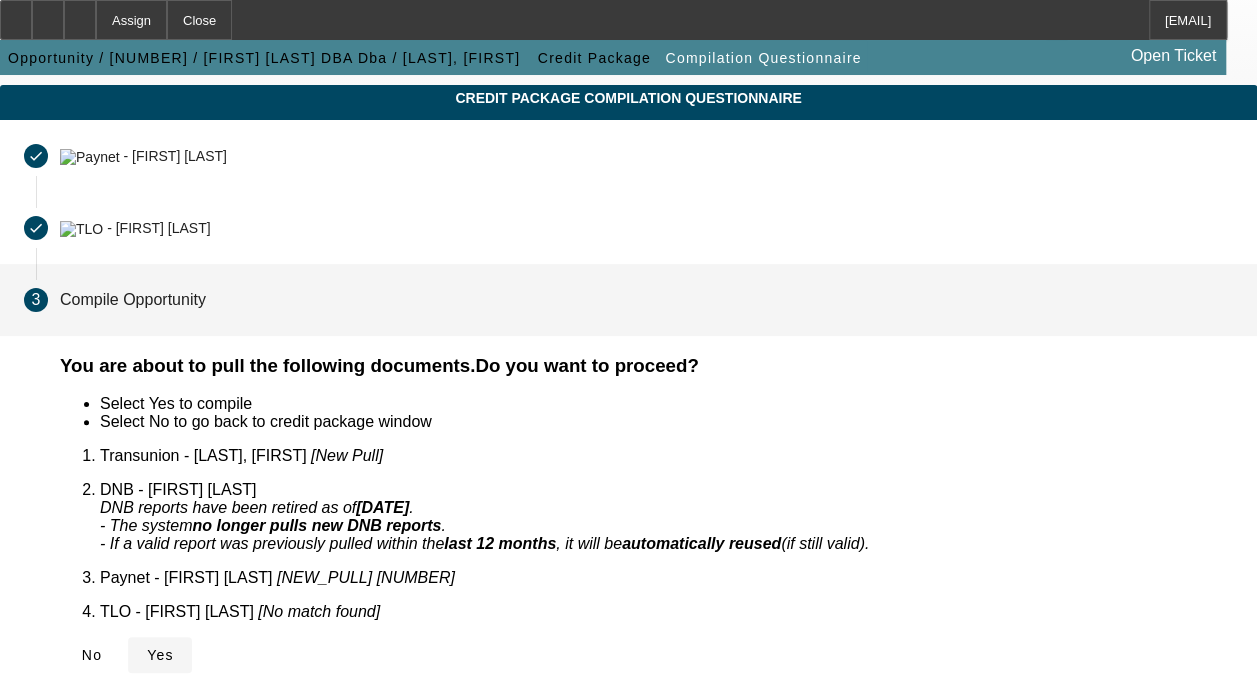 click on "Yes" at bounding box center (160, 655) 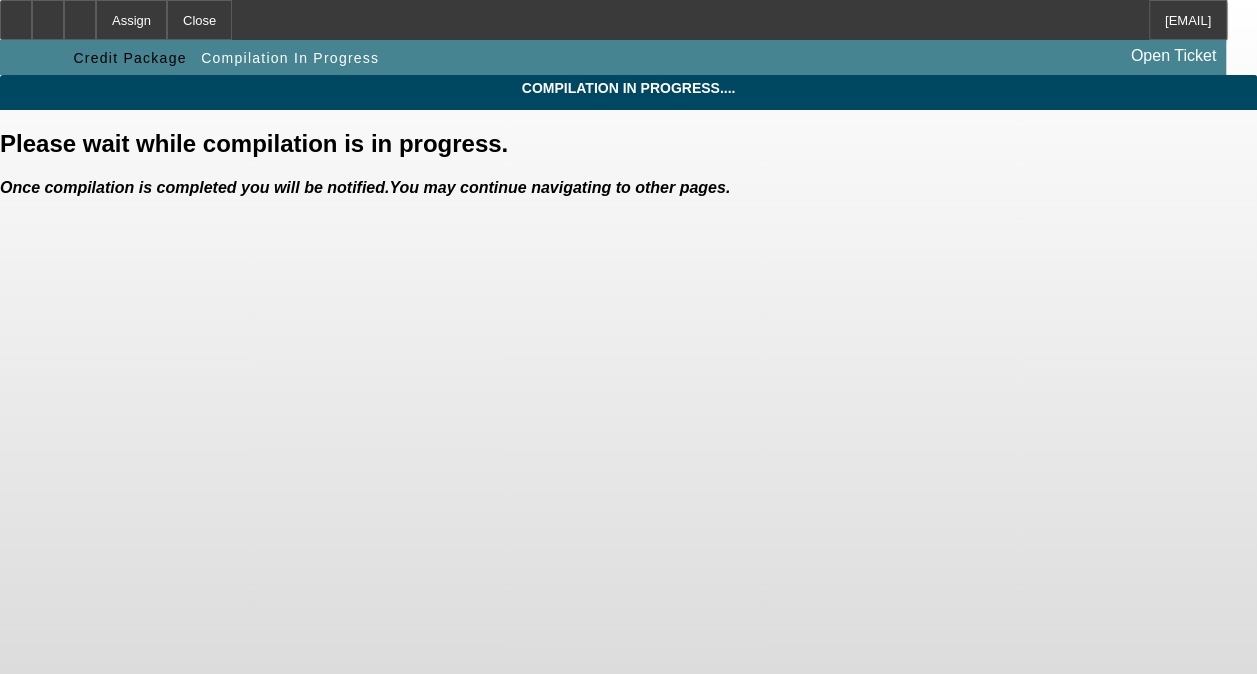 scroll, scrollTop: 0, scrollLeft: 0, axis: both 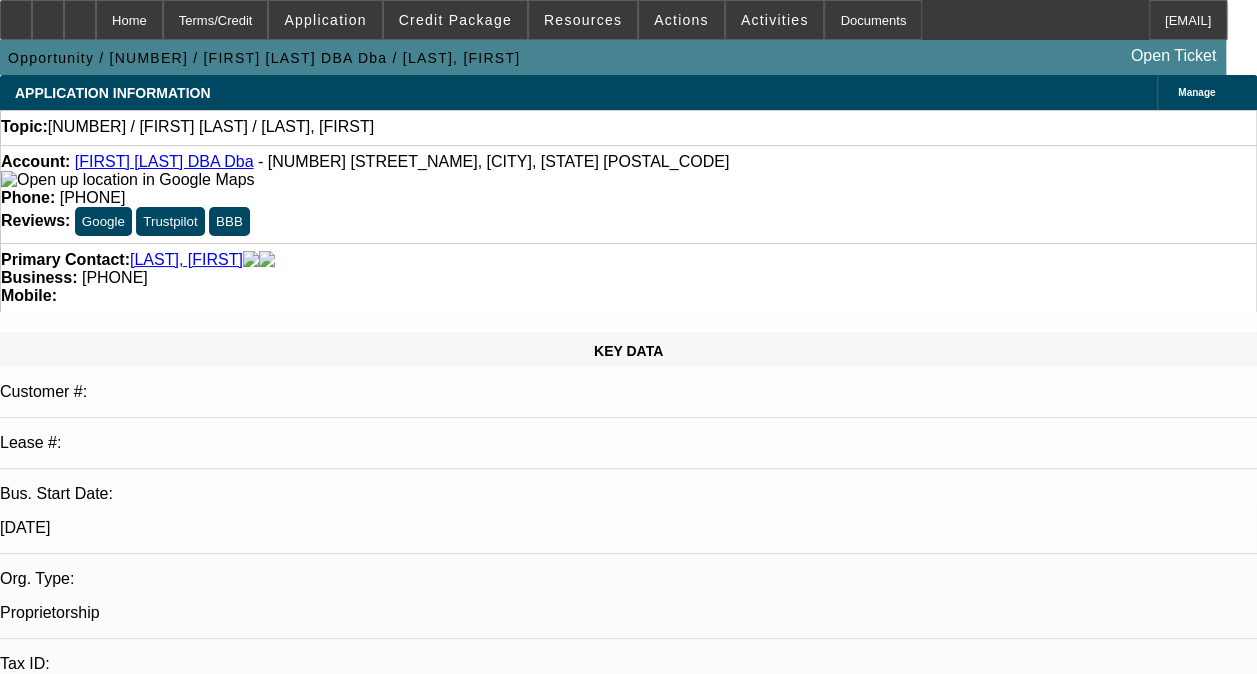 select on "0" 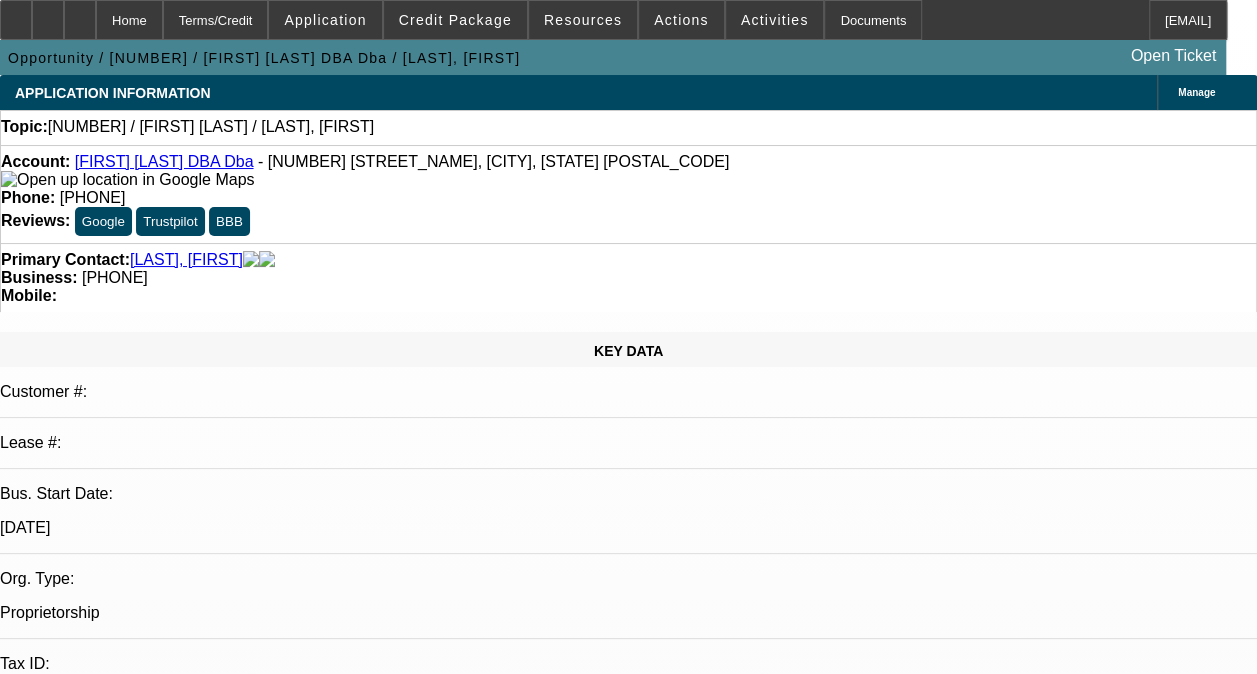 select on "1" 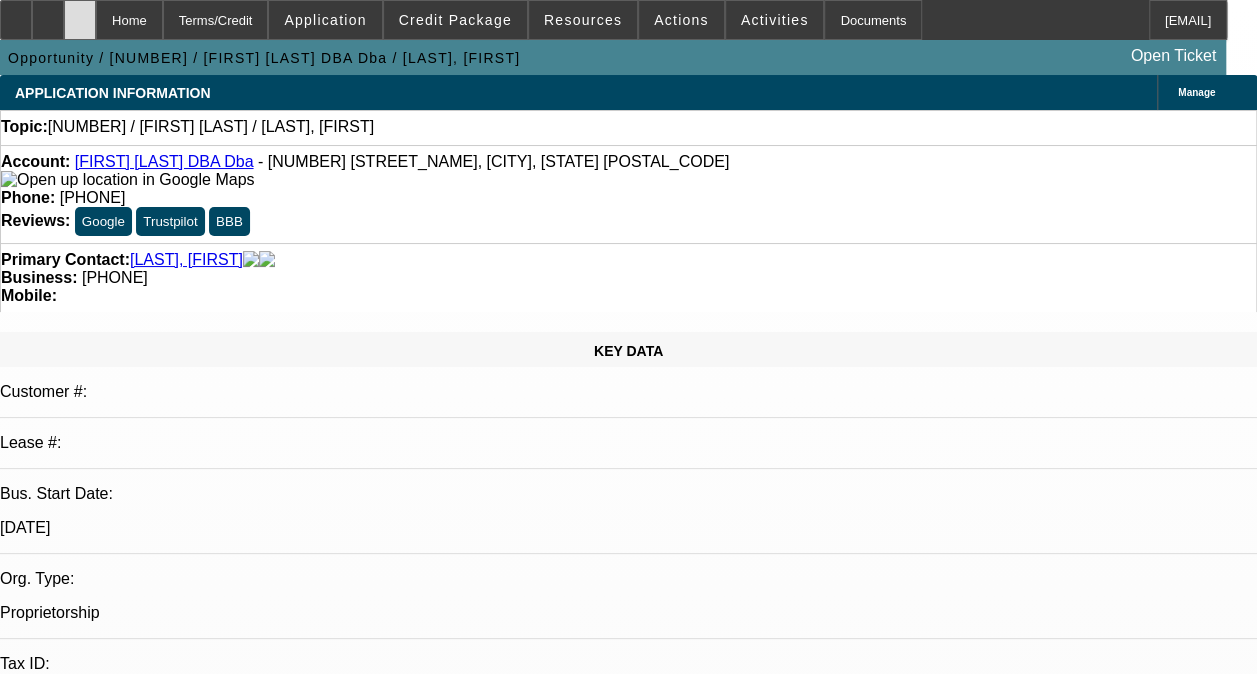click at bounding box center (80, 13) 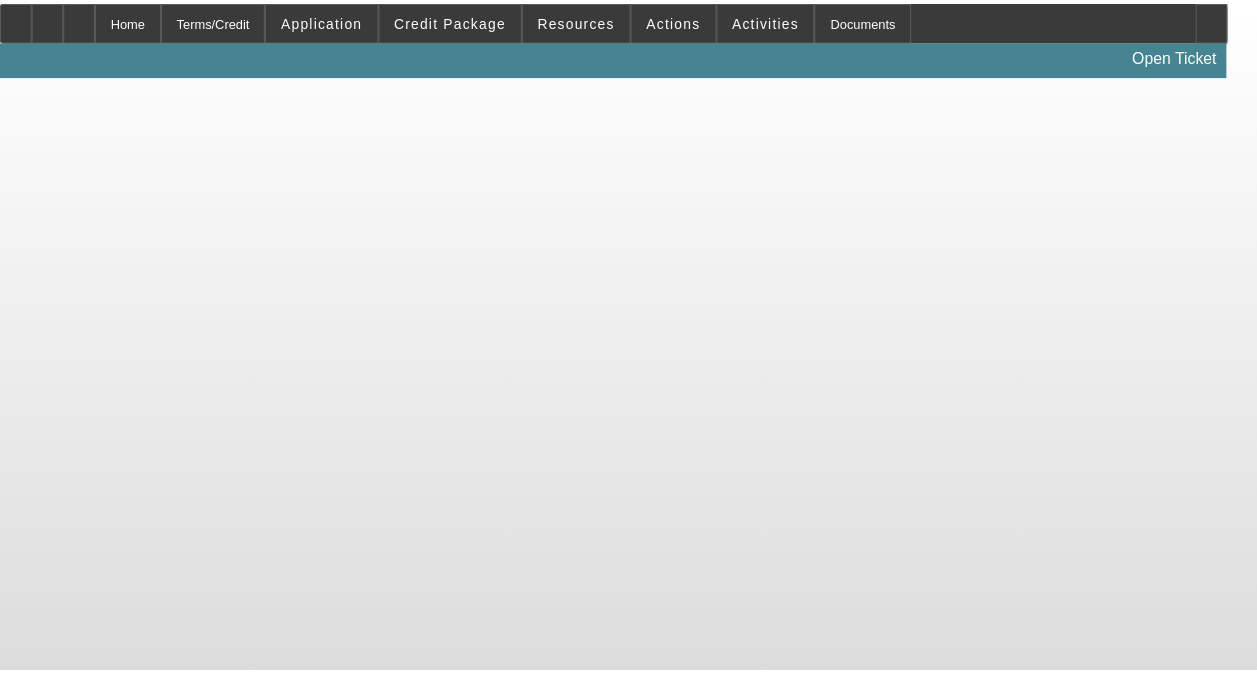 scroll, scrollTop: 0, scrollLeft: 0, axis: both 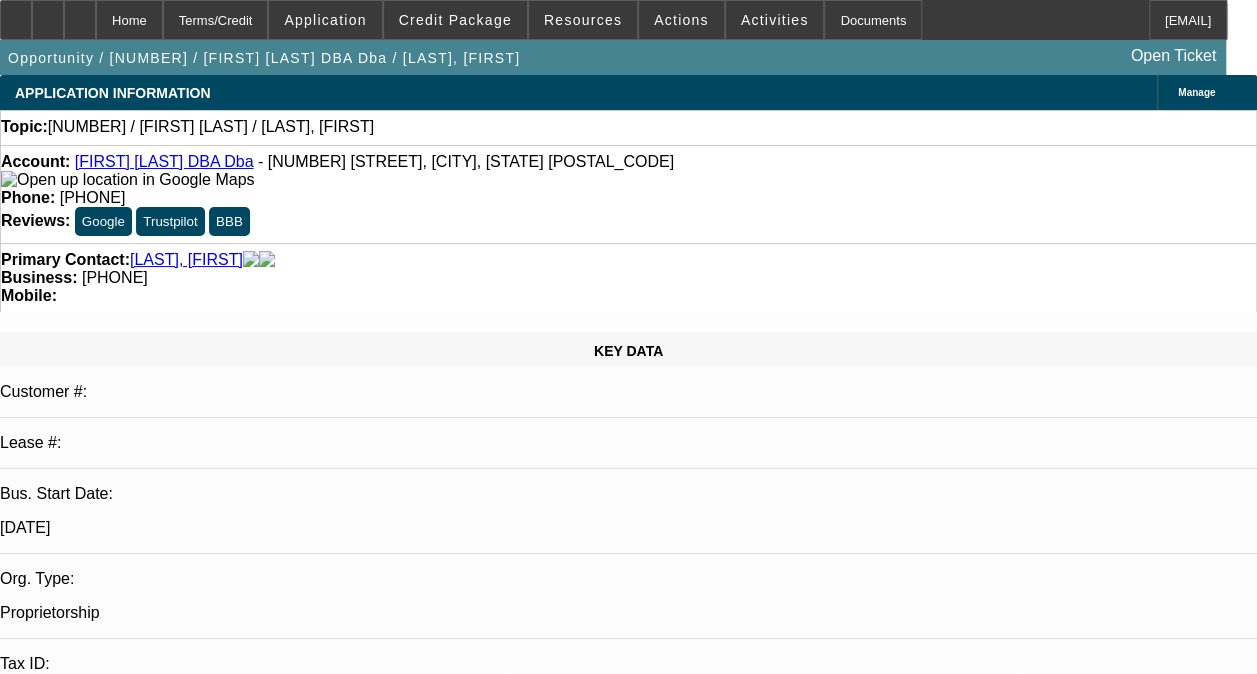 select on "0" 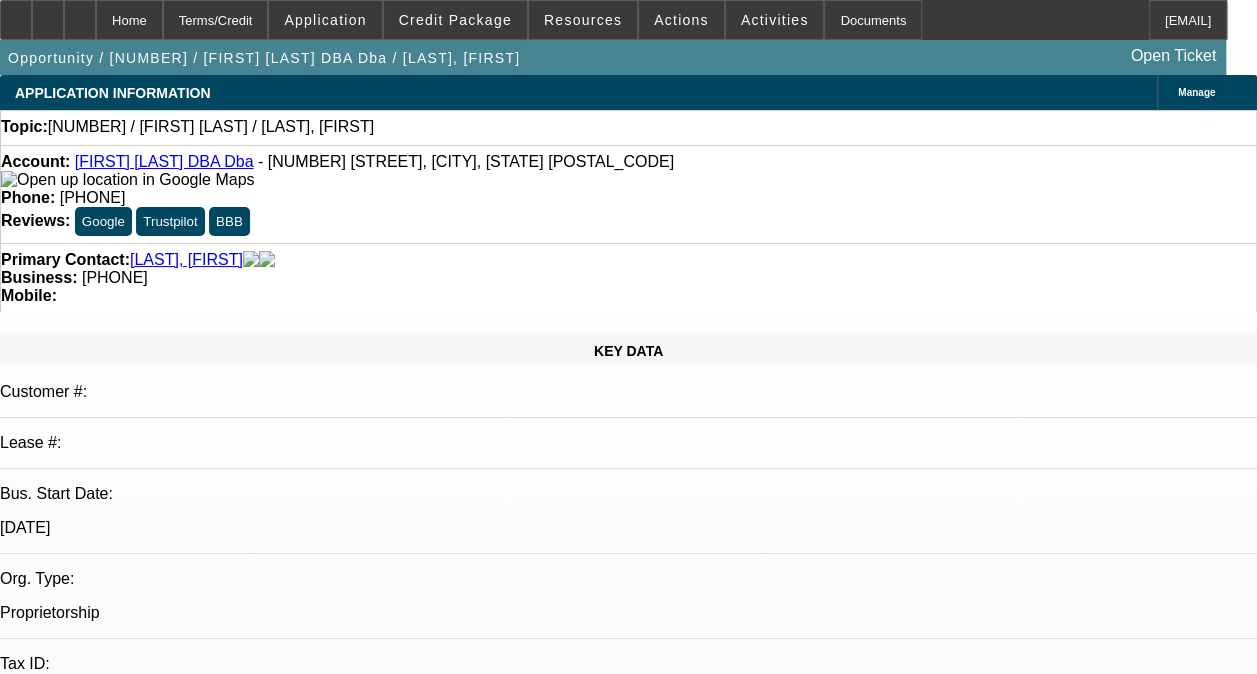 select on "1" 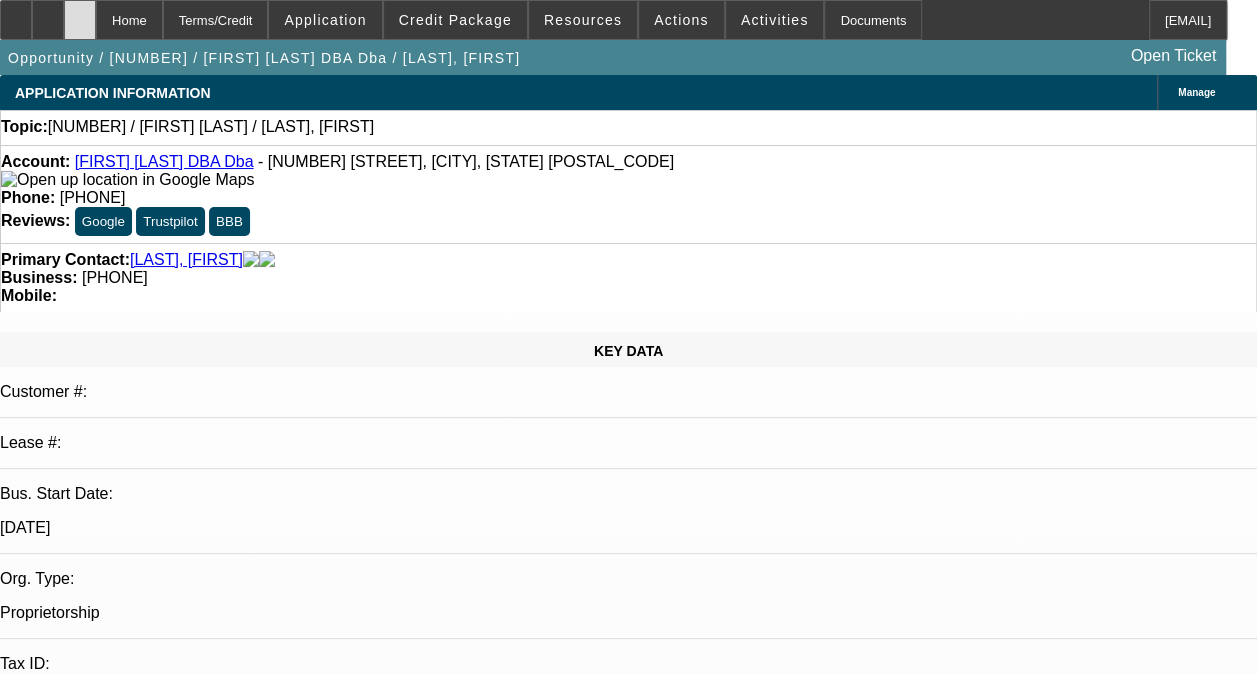 click at bounding box center [80, 13] 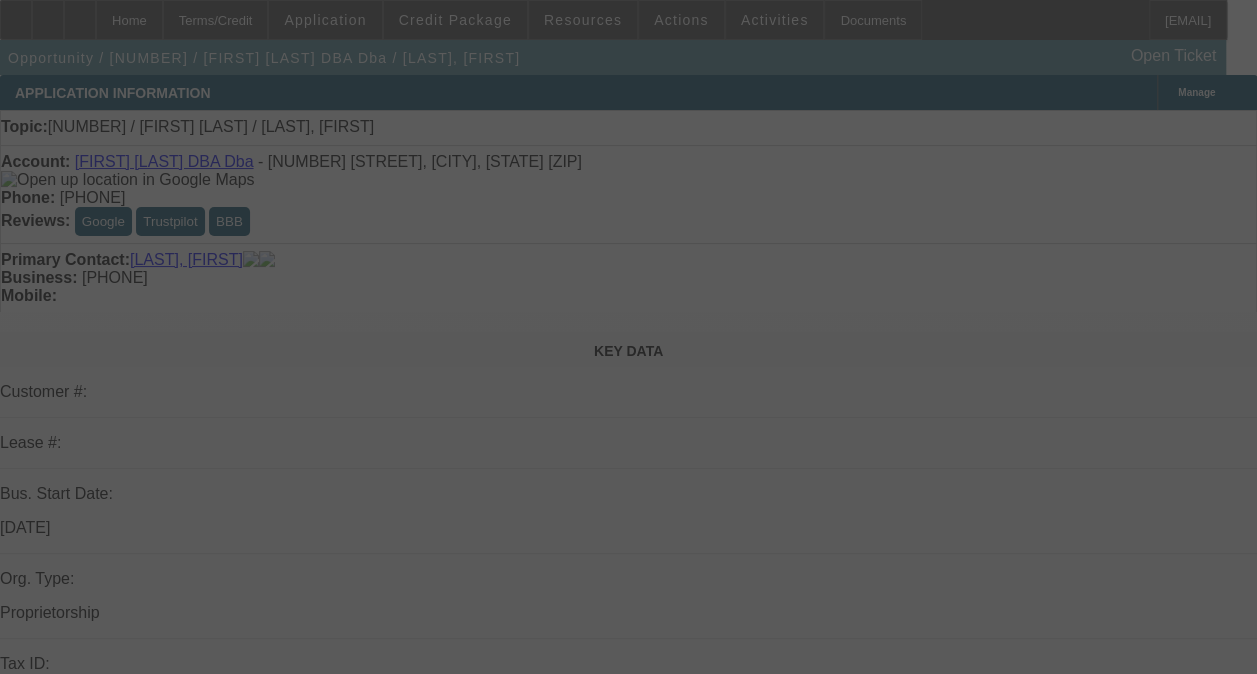 scroll, scrollTop: 500, scrollLeft: 0, axis: vertical 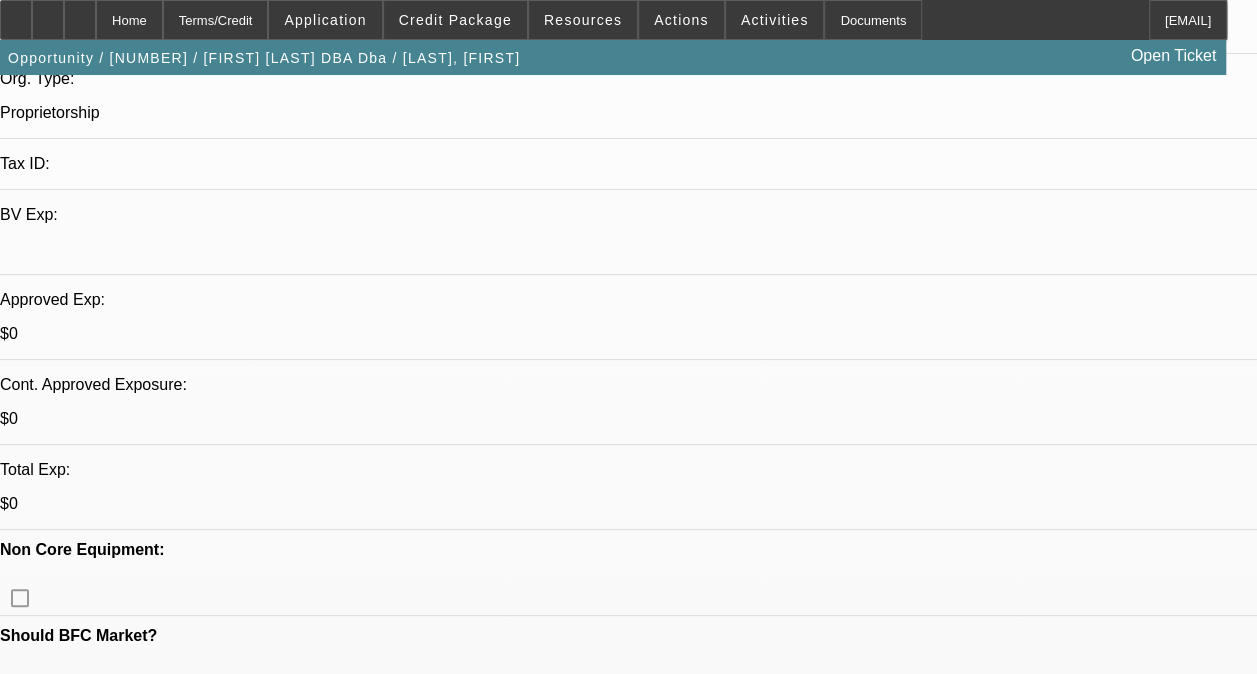 select on "0" 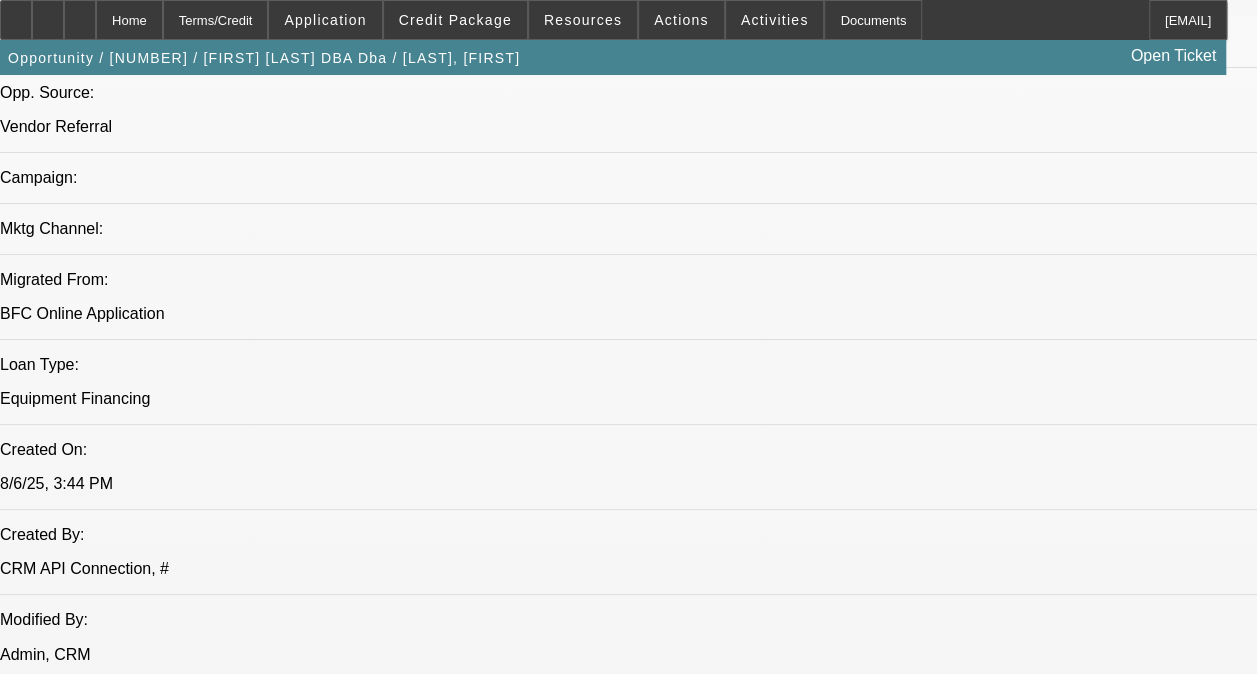 scroll, scrollTop: 1400, scrollLeft: 0, axis: vertical 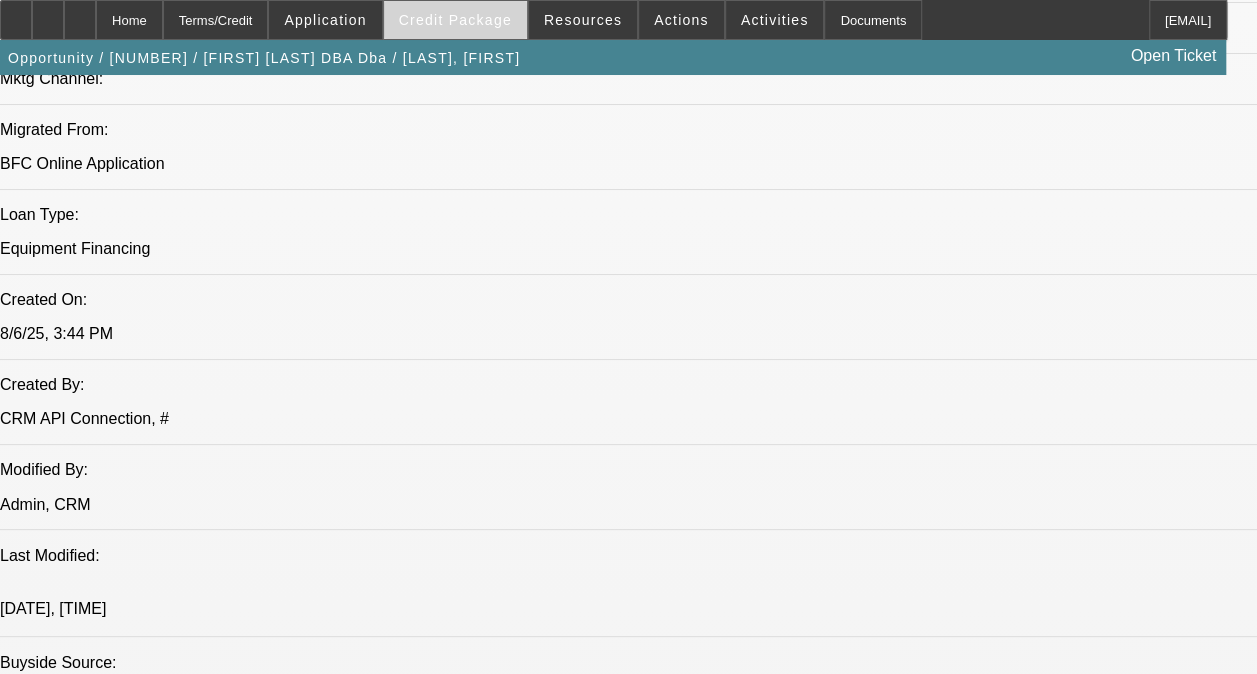click on "Credit Package" at bounding box center (455, 20) 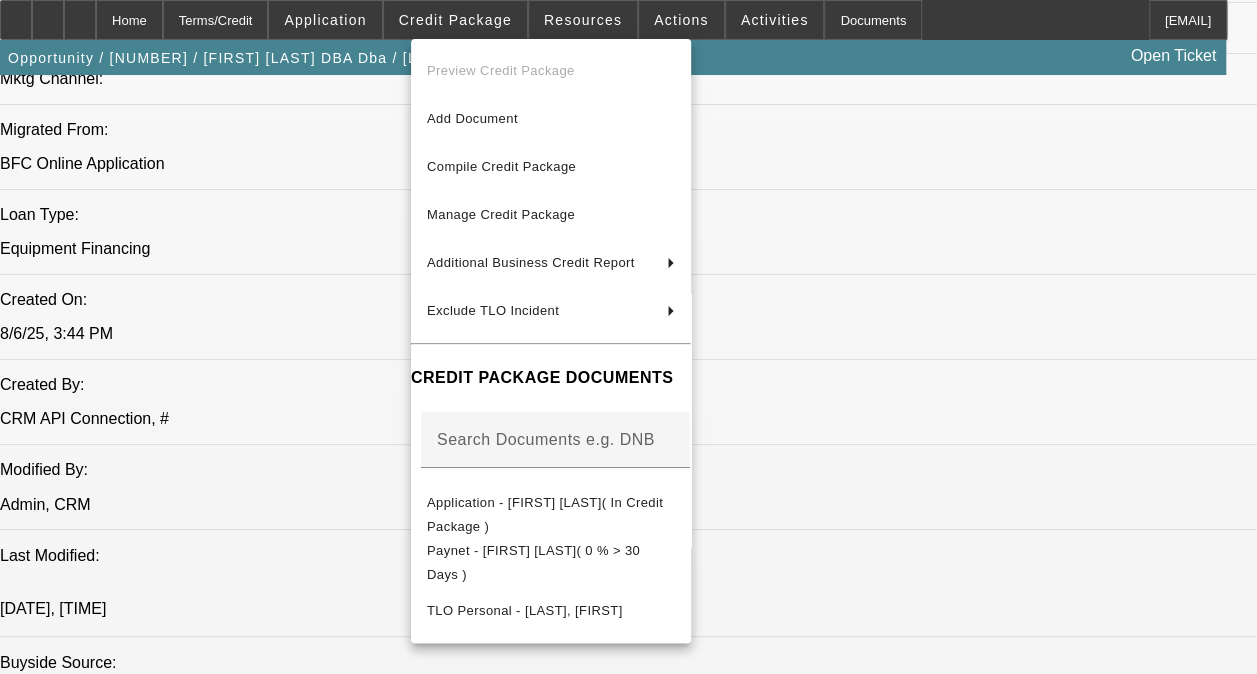 click at bounding box center (628, 337) 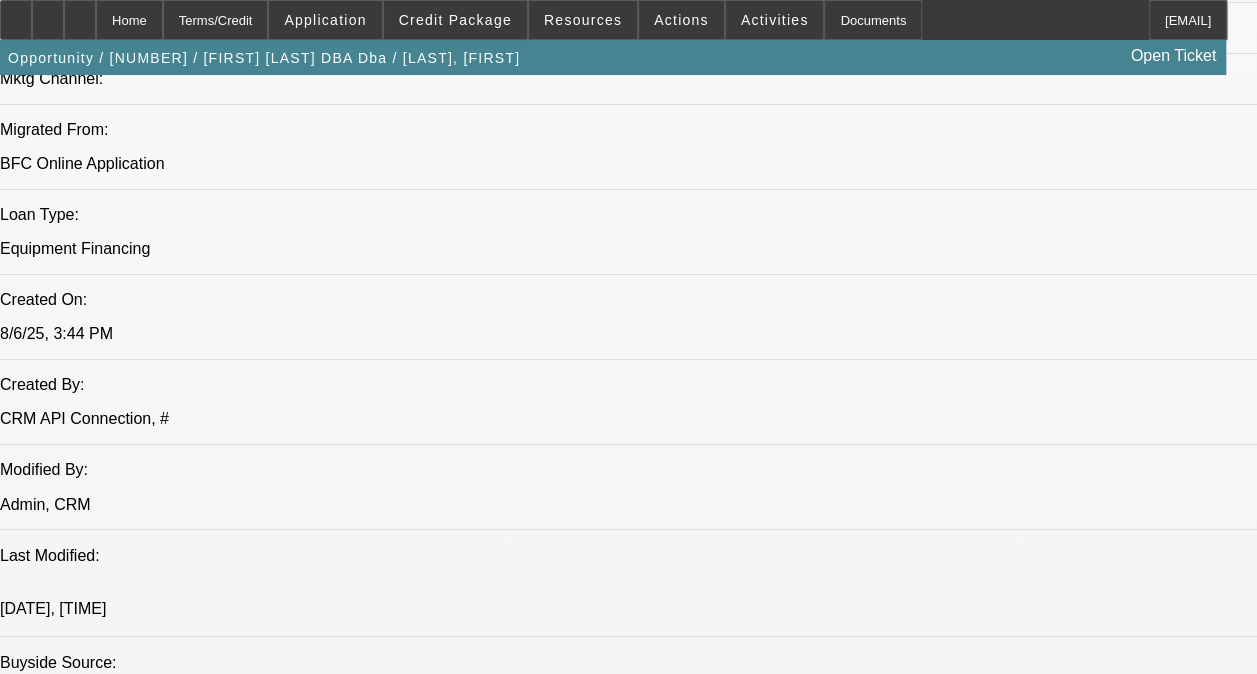 click at bounding box center [80, 13] 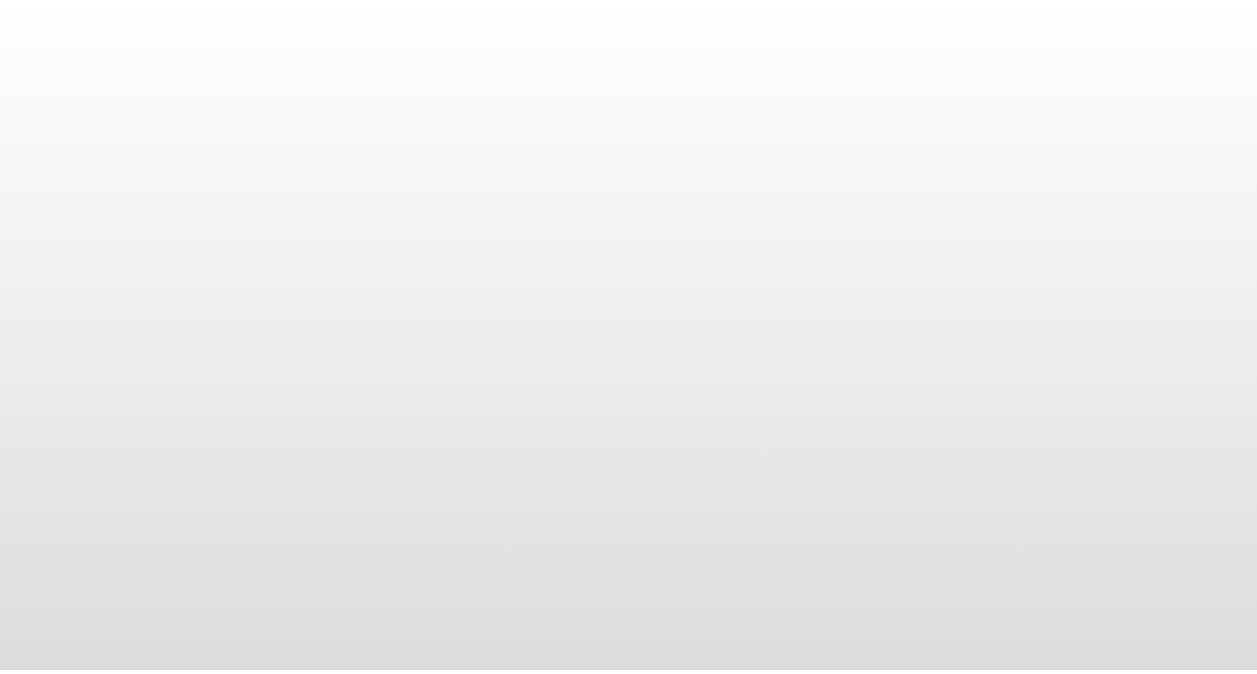 scroll, scrollTop: 0, scrollLeft: 0, axis: both 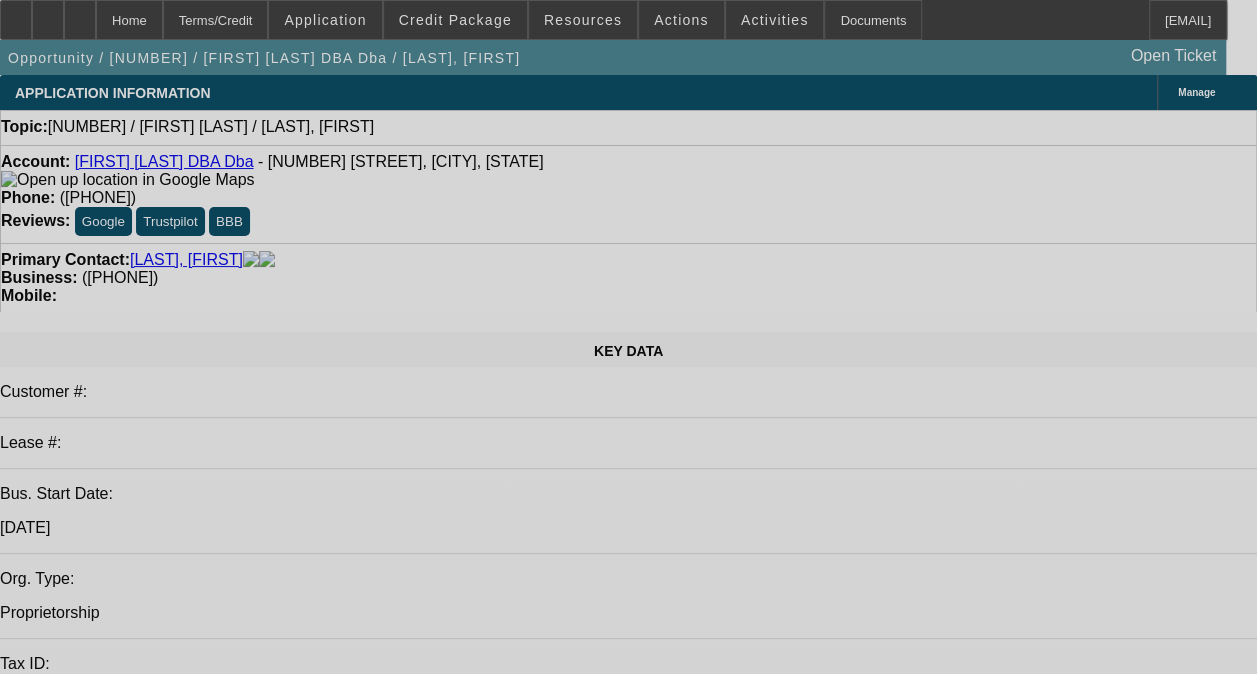 select on "0" 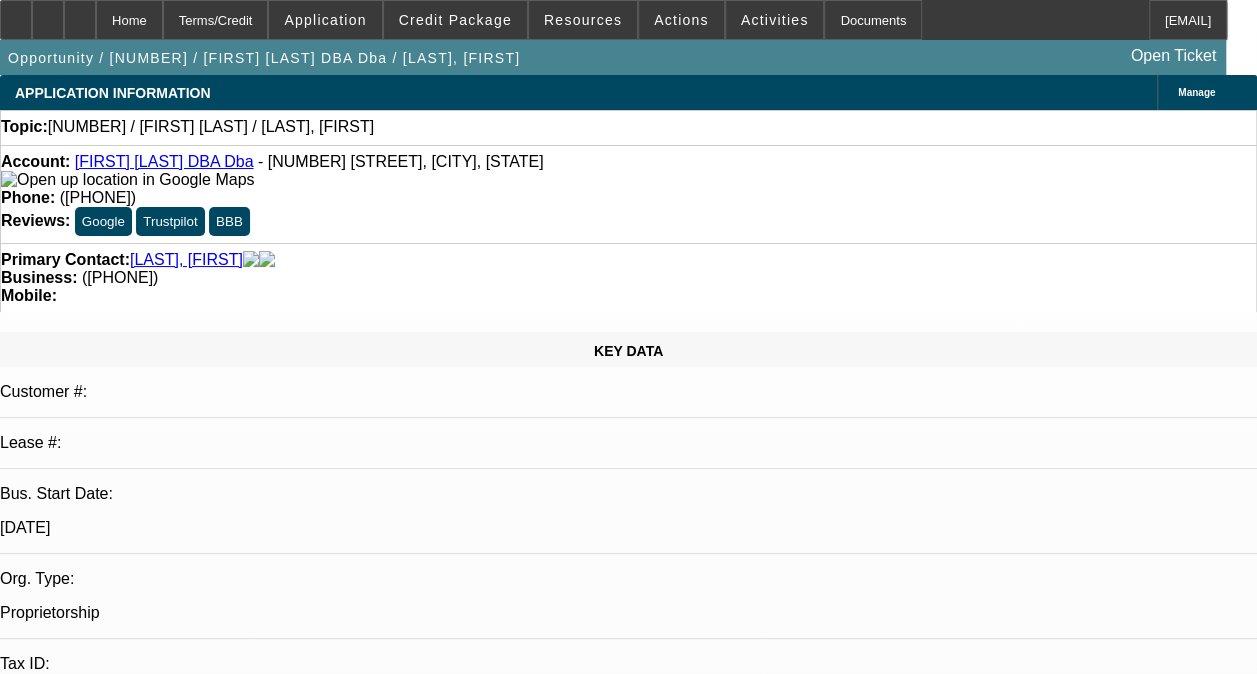 select on "2" 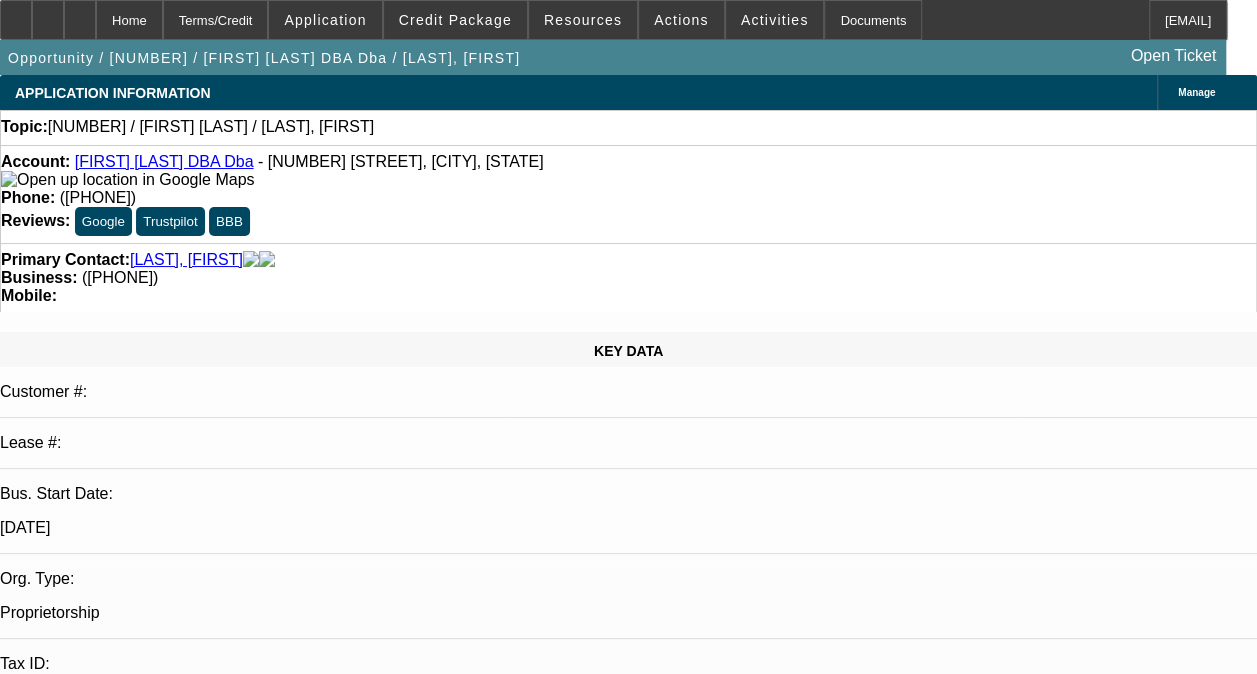 select on "1" 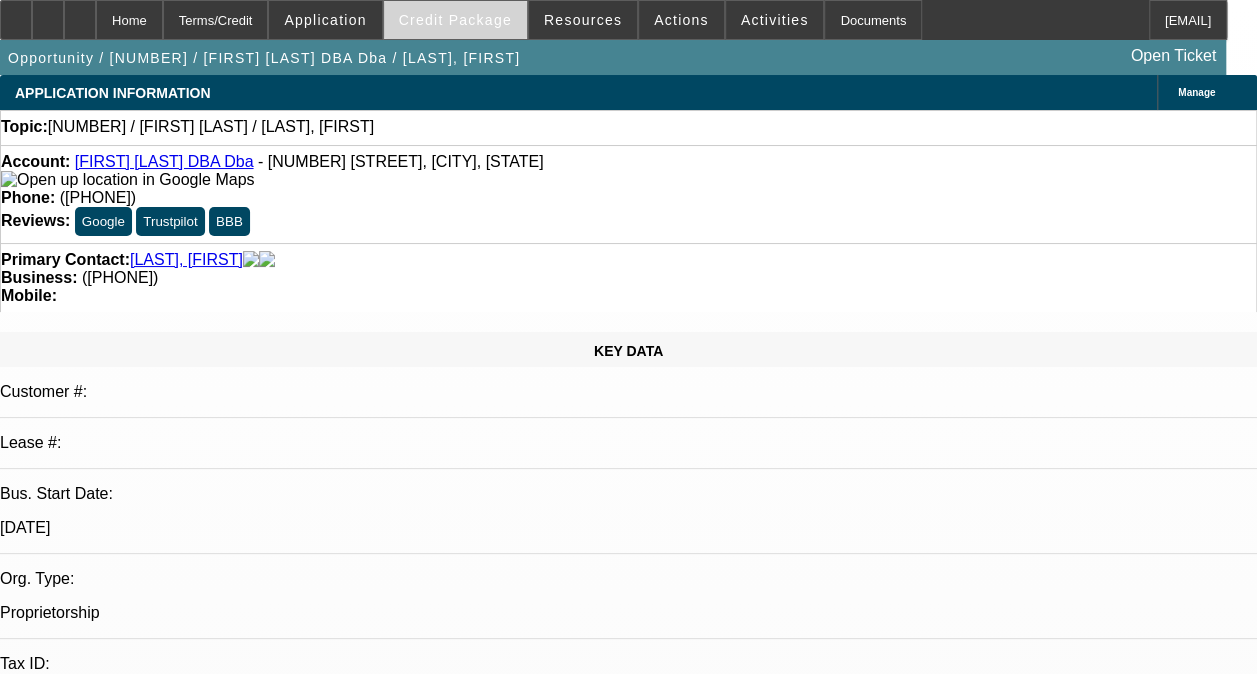 click at bounding box center [455, 20] 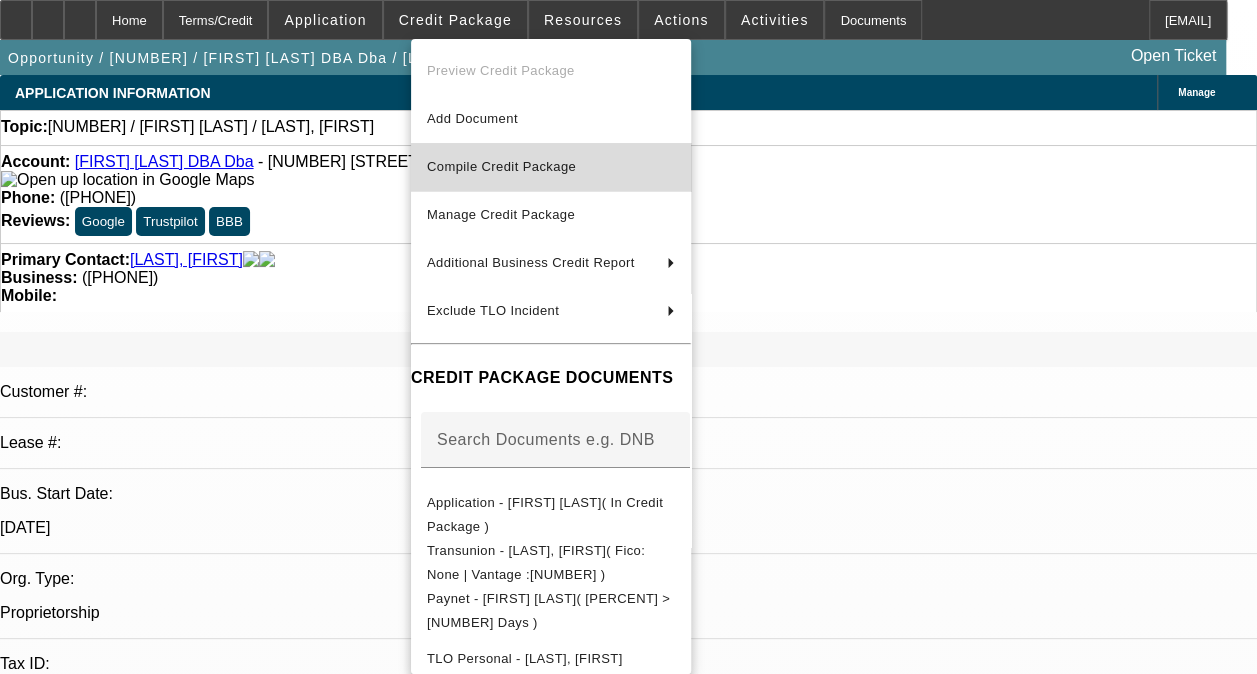 click on "Compile Credit Package" at bounding box center [501, 166] 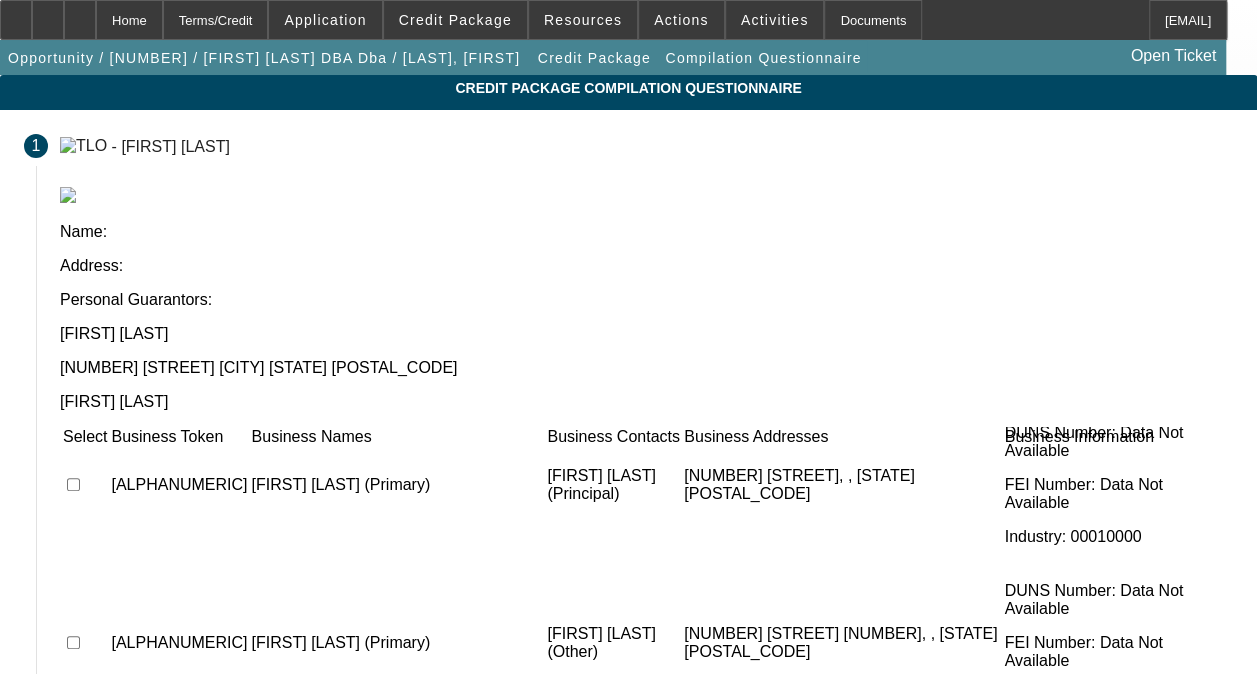 scroll, scrollTop: 68, scrollLeft: 0, axis: vertical 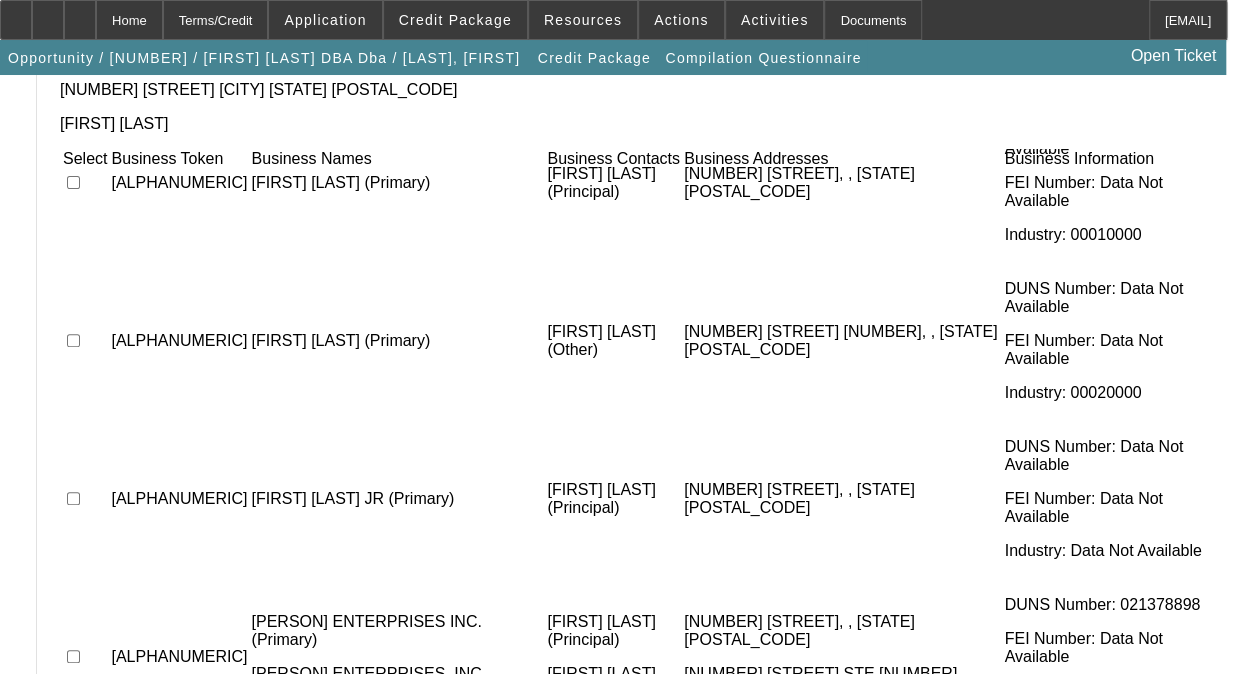 click on "Not Found" at bounding box center [106, 717] 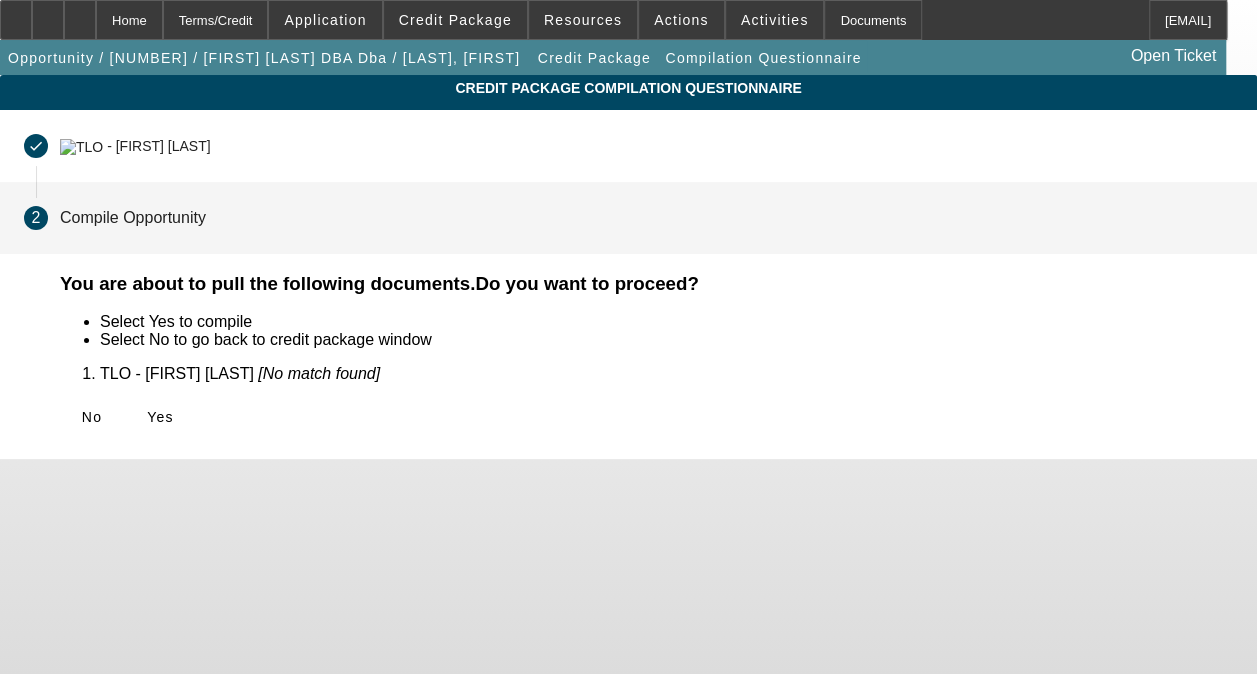 scroll, scrollTop: 0, scrollLeft: 0, axis: both 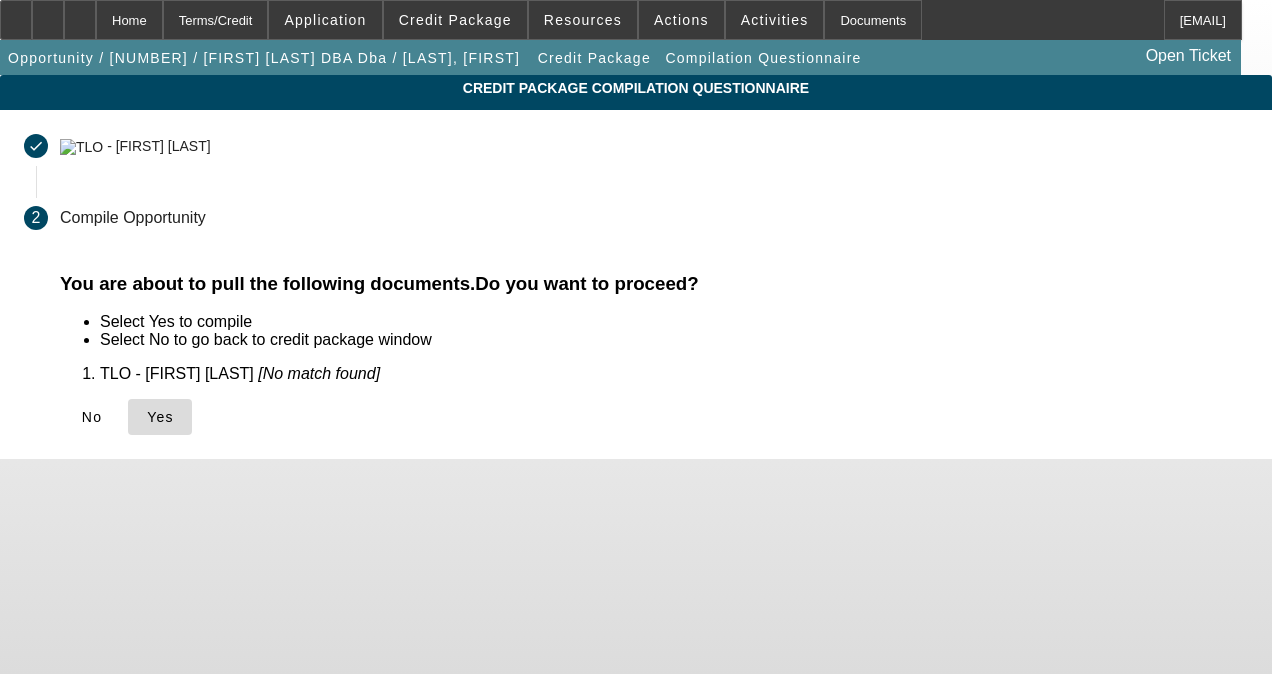 click at bounding box center [147, 417] 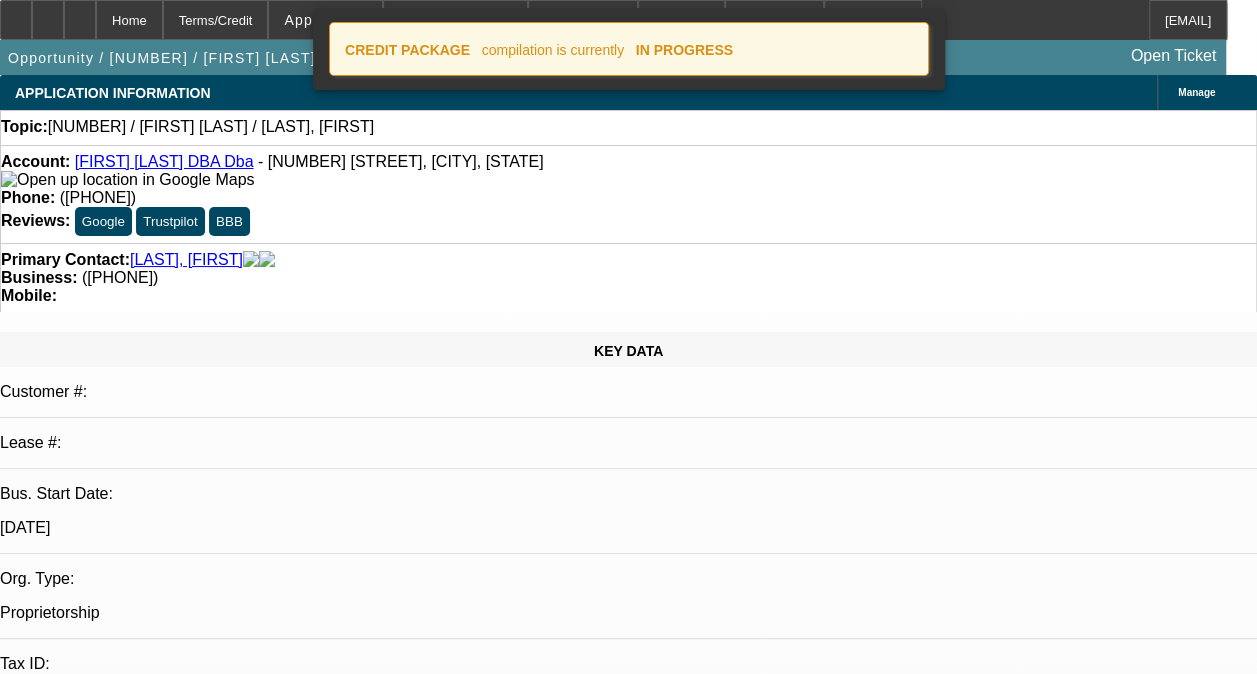 select on "0" 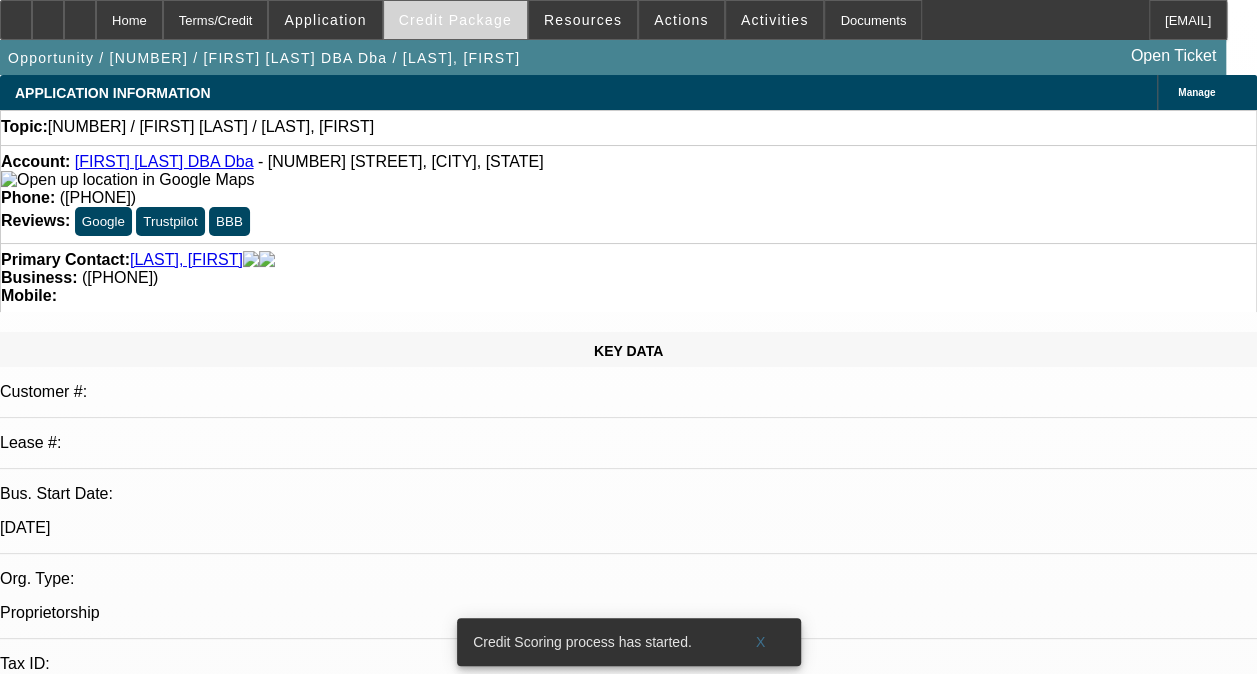 click on "Credit Package" at bounding box center [455, 20] 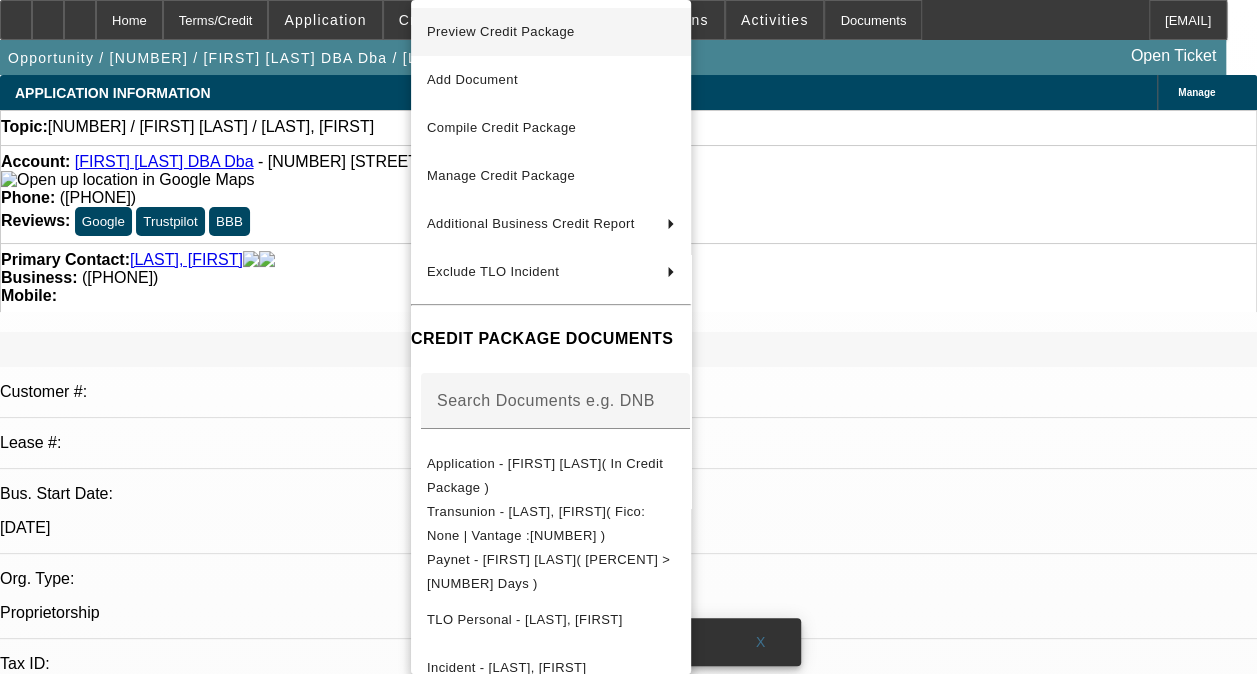 click on "Preview Credit Package" at bounding box center [501, 31] 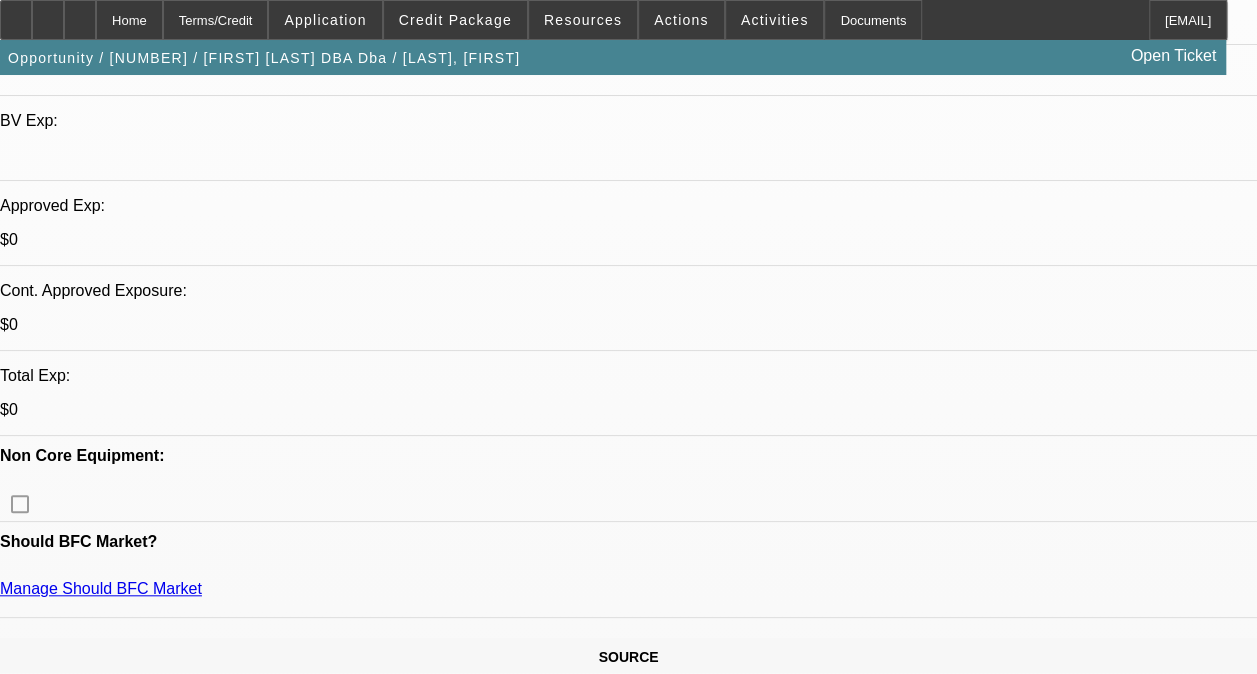 scroll, scrollTop: 600, scrollLeft: 0, axis: vertical 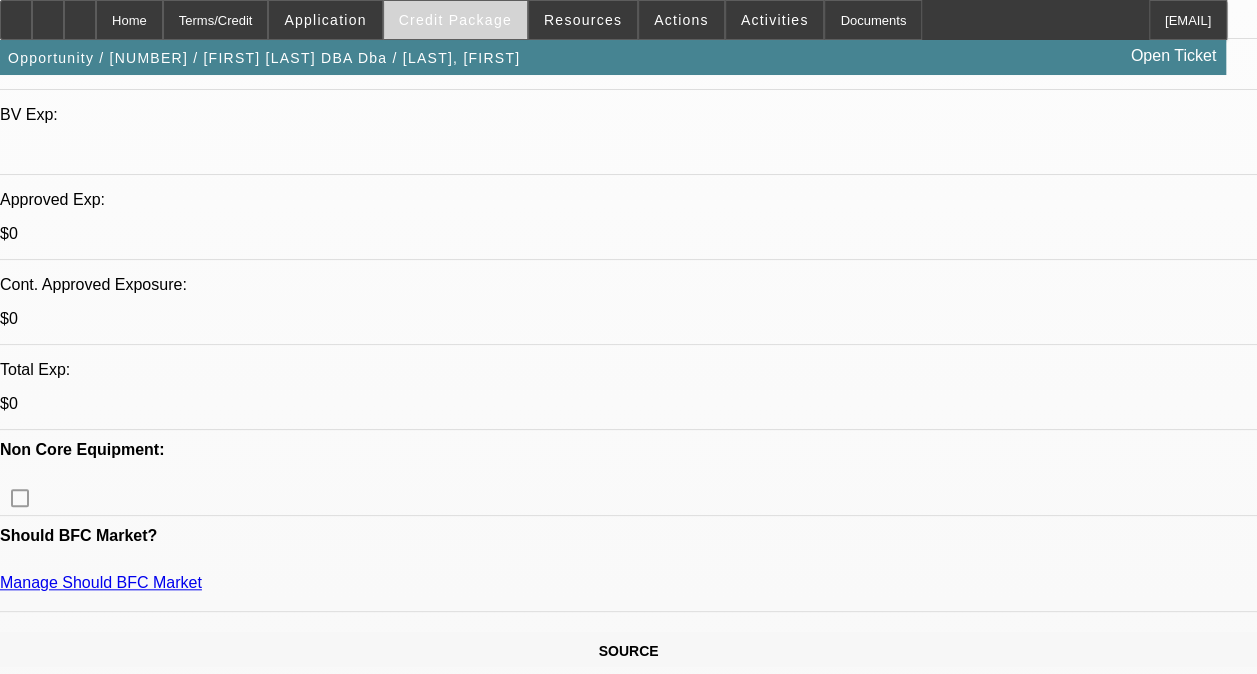 click on "Credit Package" at bounding box center [455, 20] 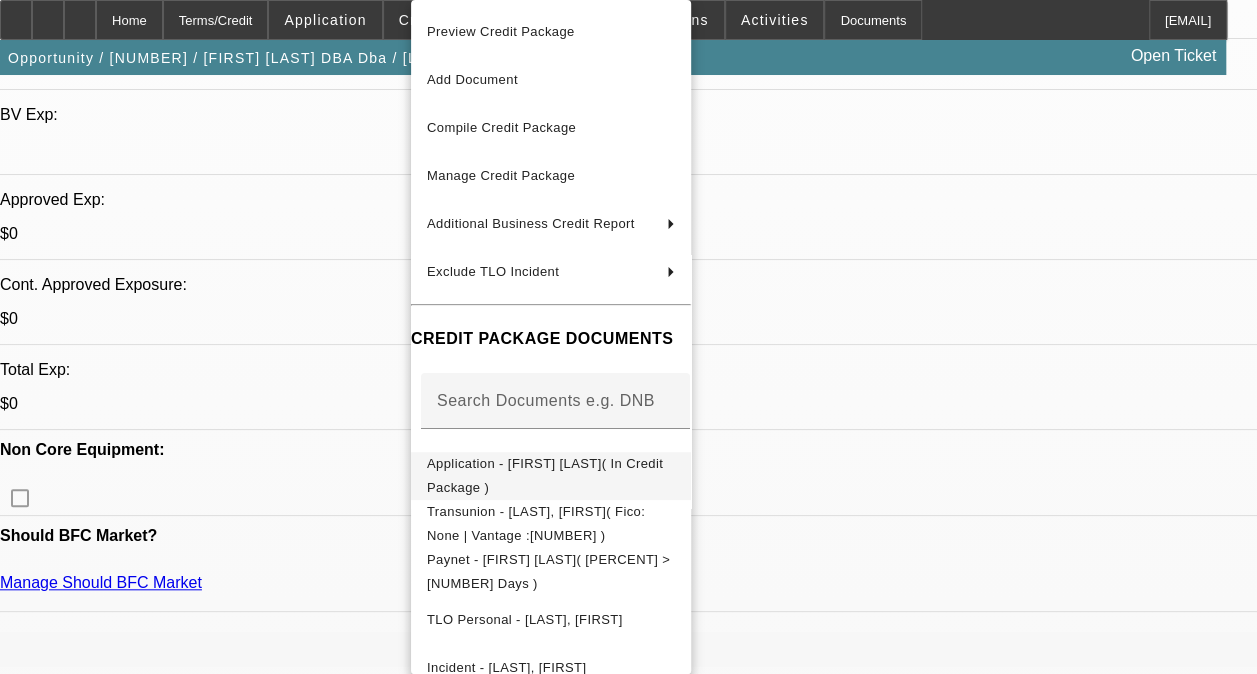 click on "Application - [FIRST] [LAST]( In Credit Package )" at bounding box center (545, 475) 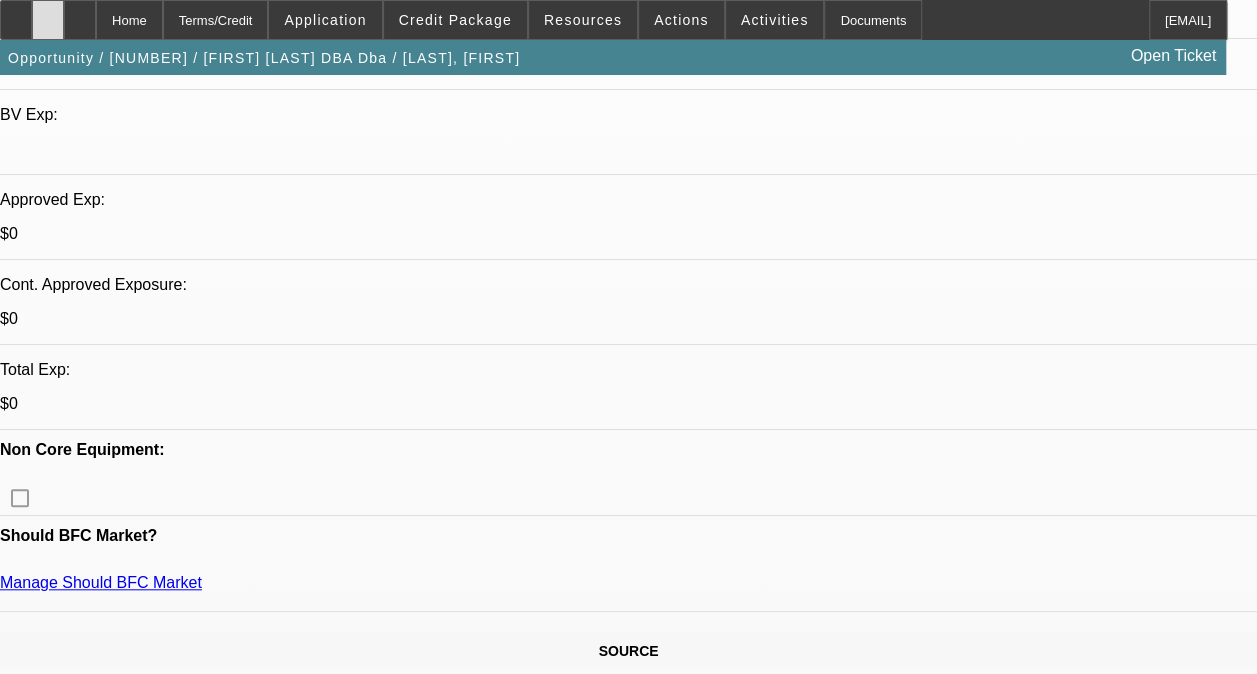 click at bounding box center [48, 13] 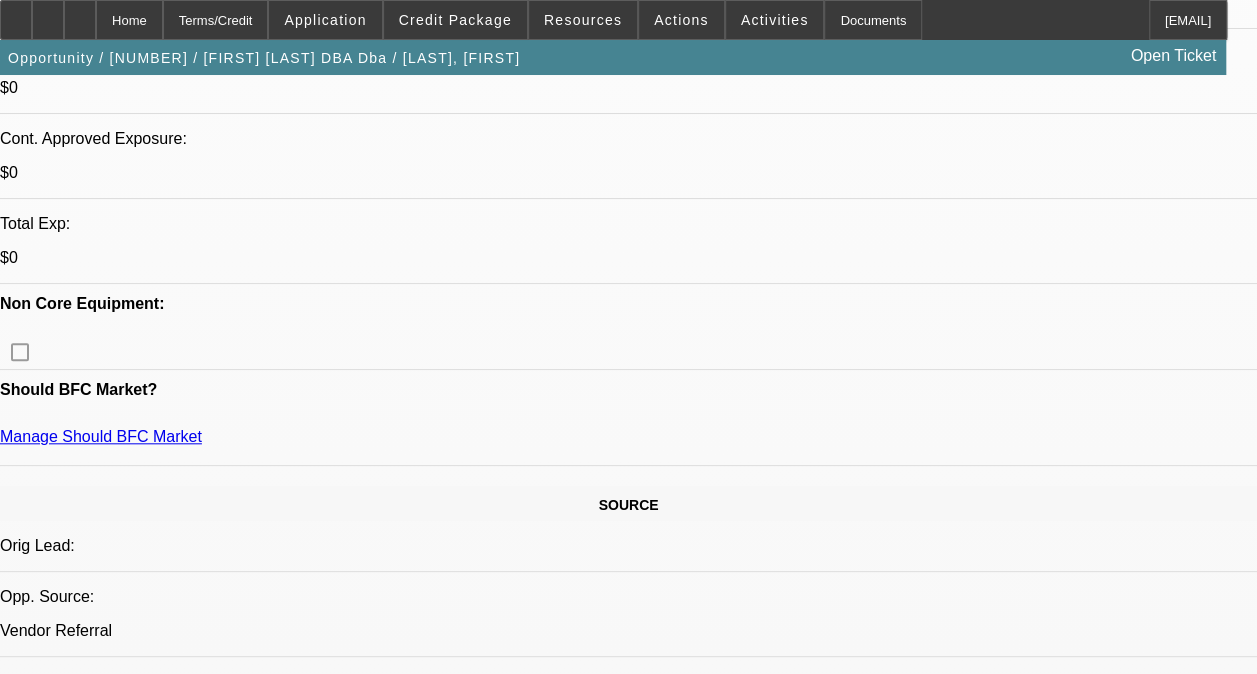 scroll, scrollTop: 1000, scrollLeft: 0, axis: vertical 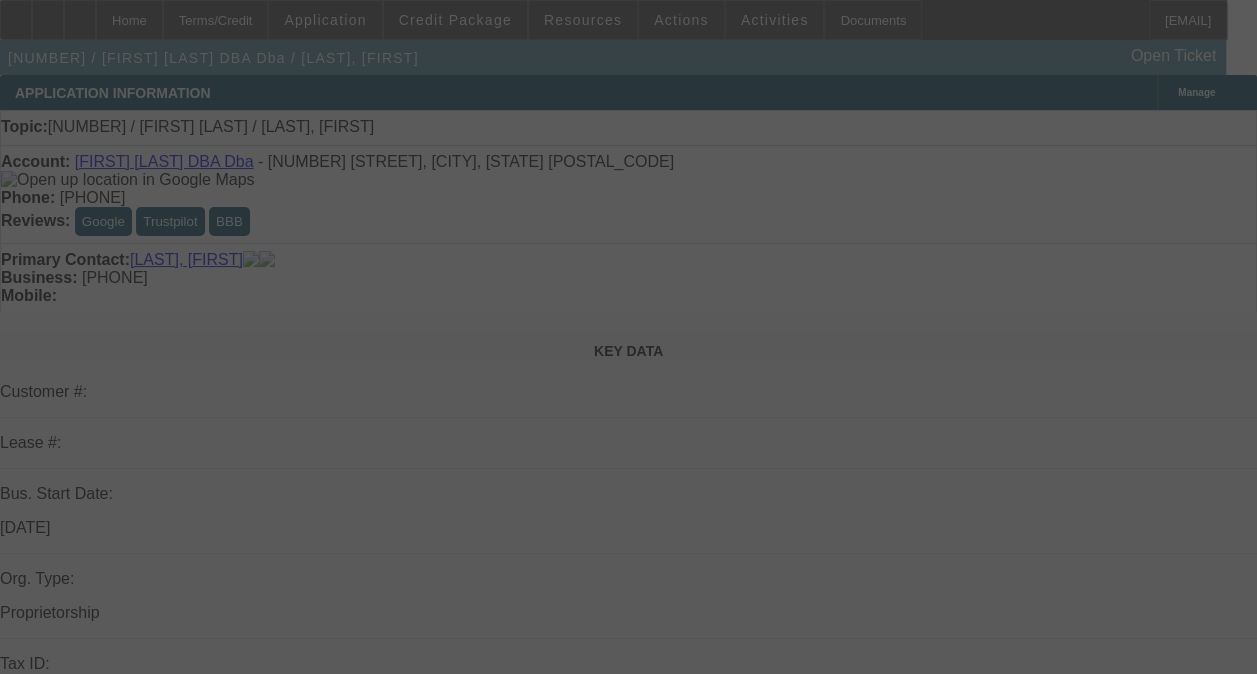 select on "0" 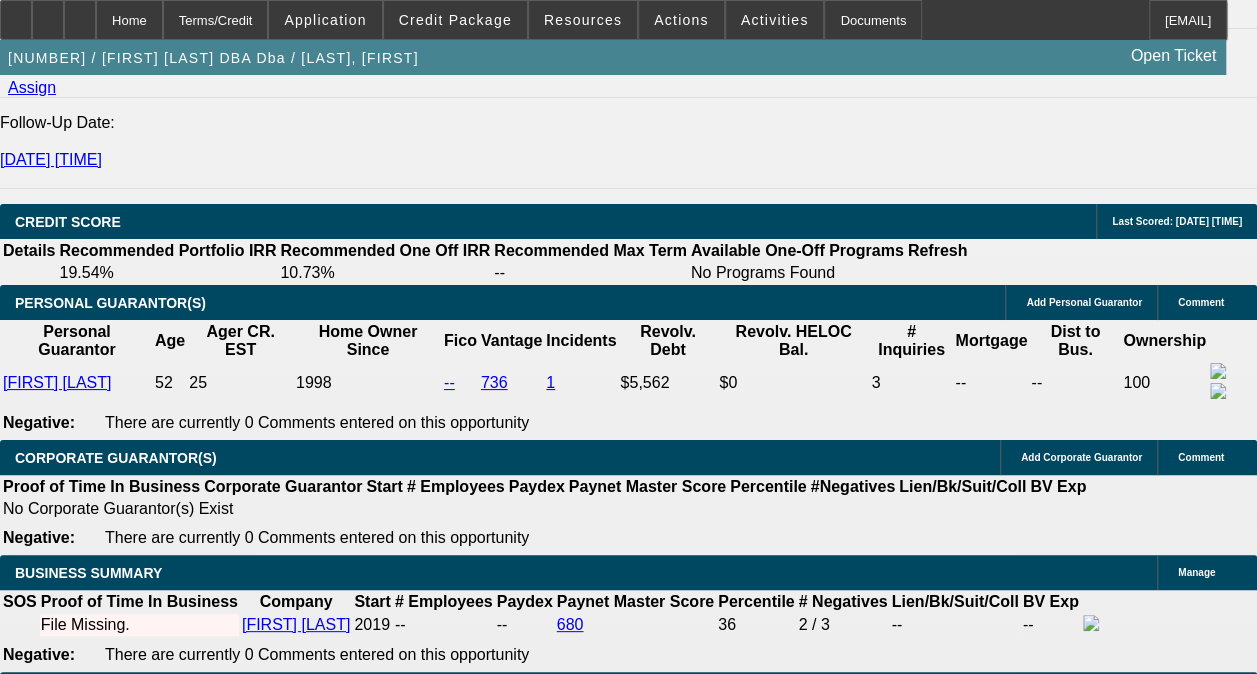 scroll, scrollTop: 2833, scrollLeft: 0, axis: vertical 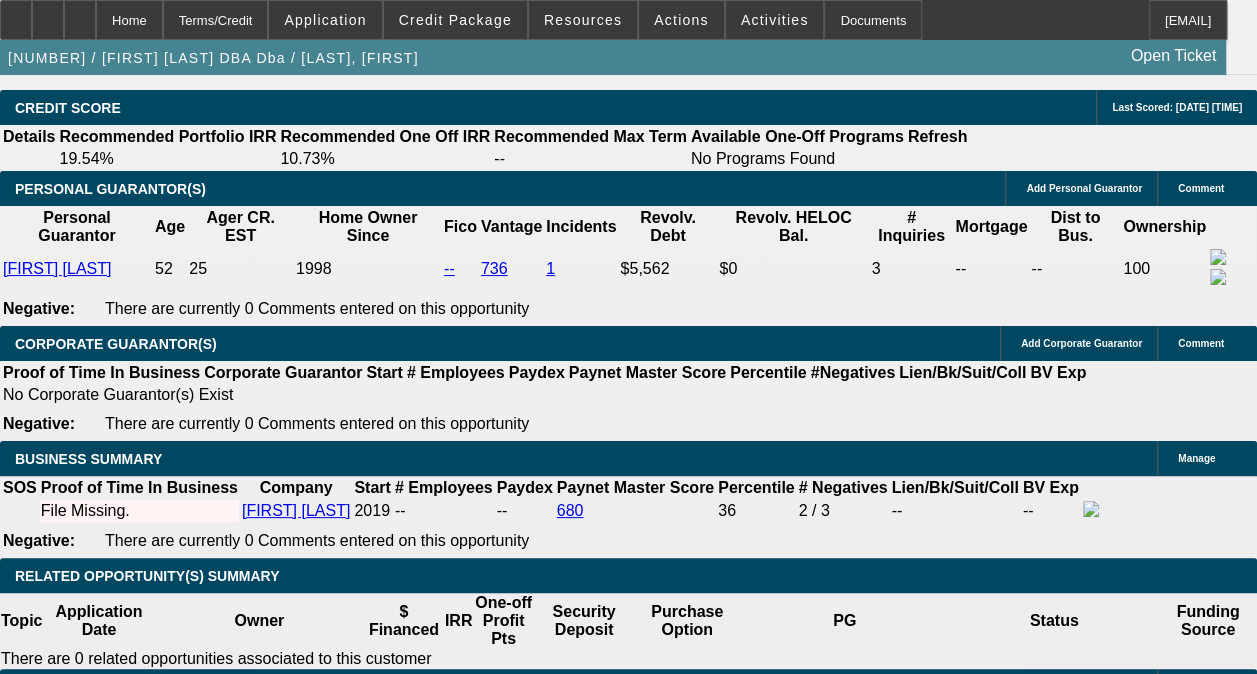 click on "Select Appropriate Vendor" 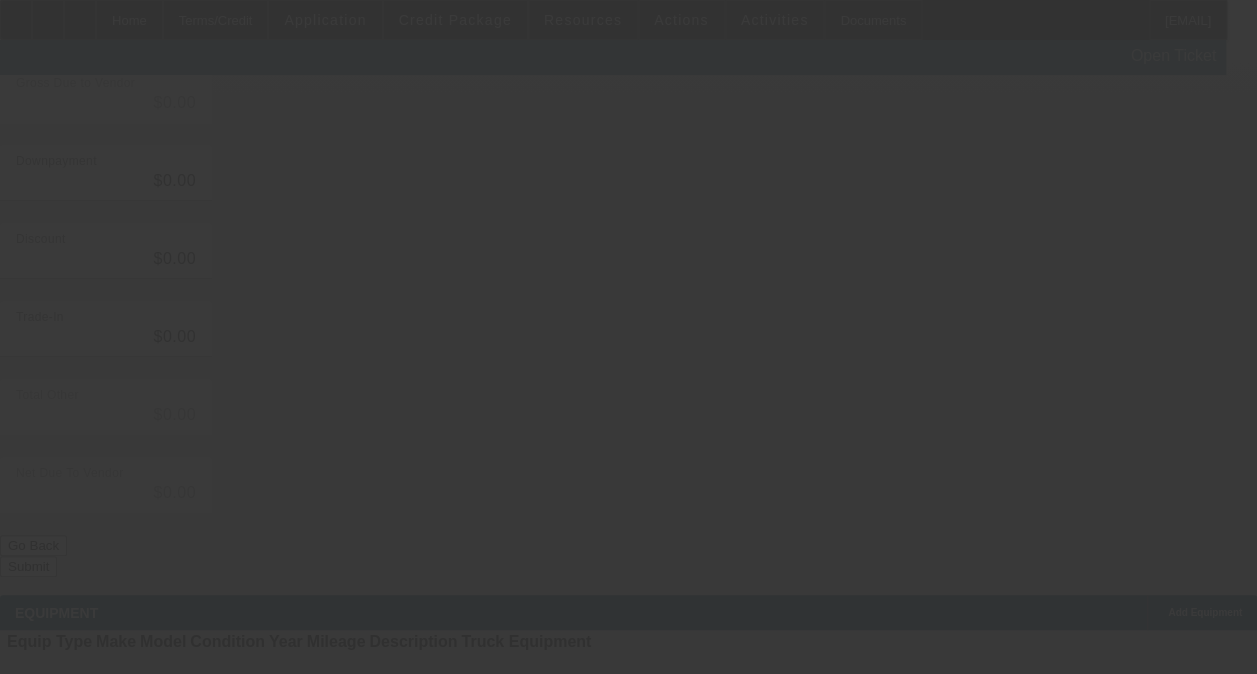 scroll, scrollTop: 0, scrollLeft: 0, axis: both 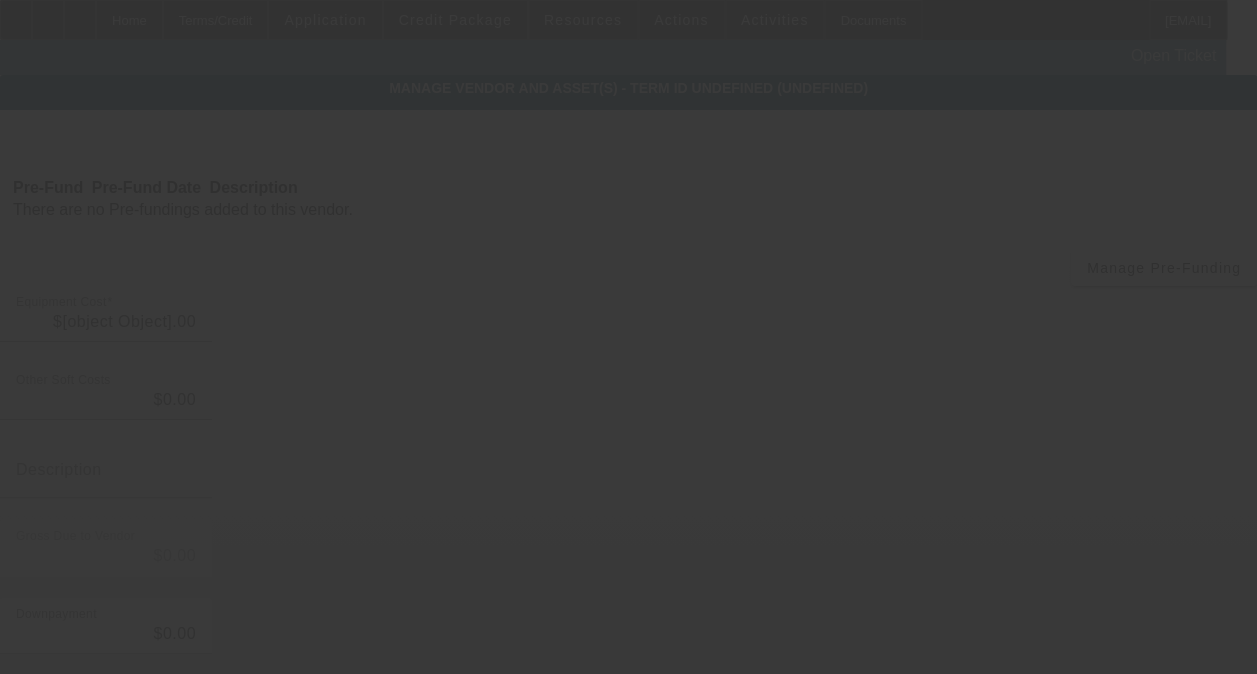 type on "$69,995.00" 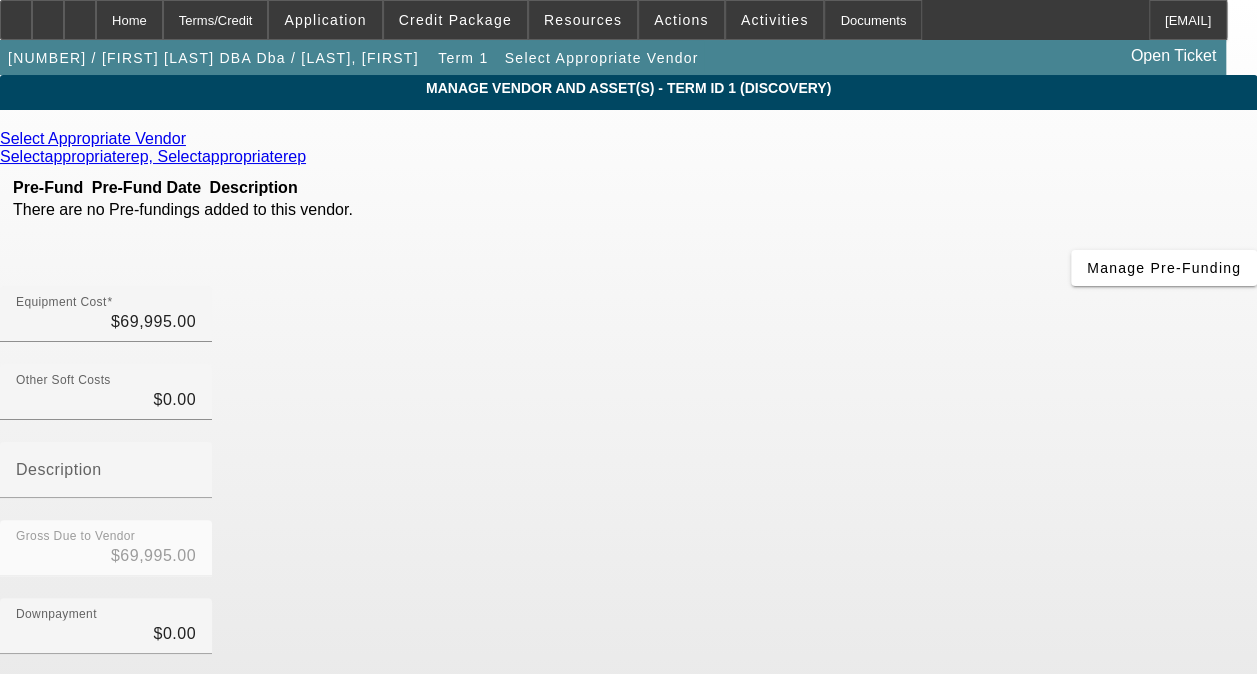 click at bounding box center [191, 138] 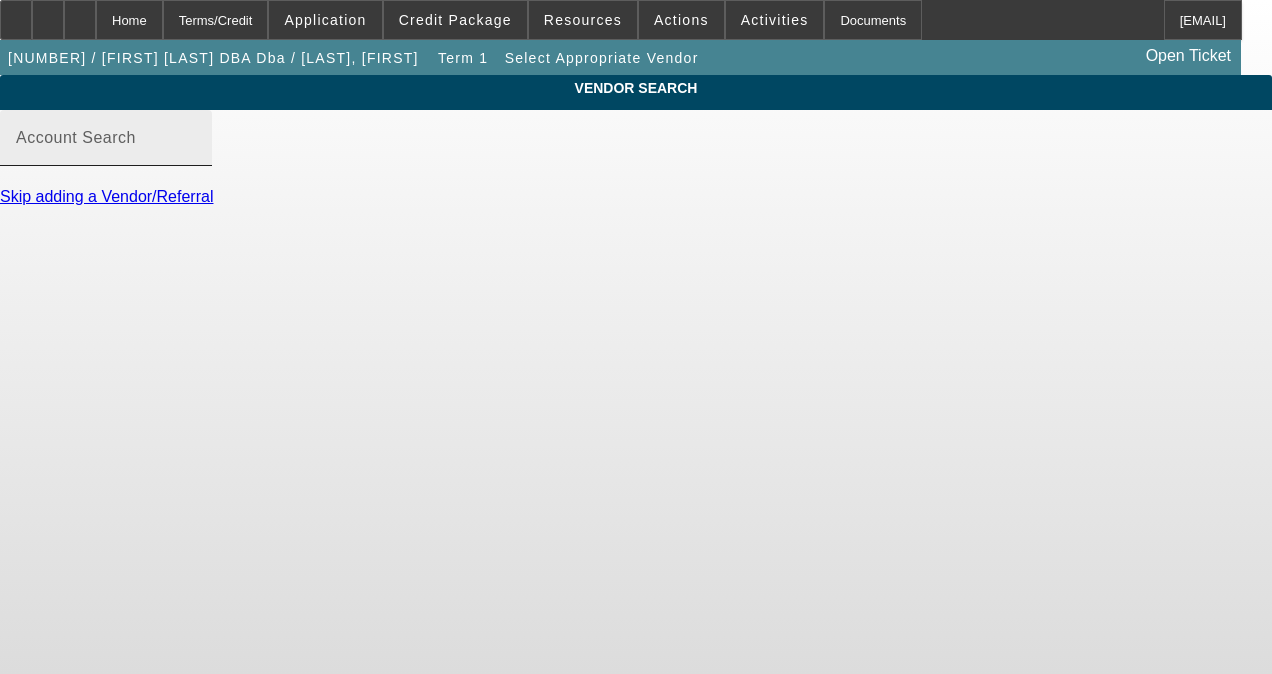 click on "Account Search" at bounding box center [106, 146] 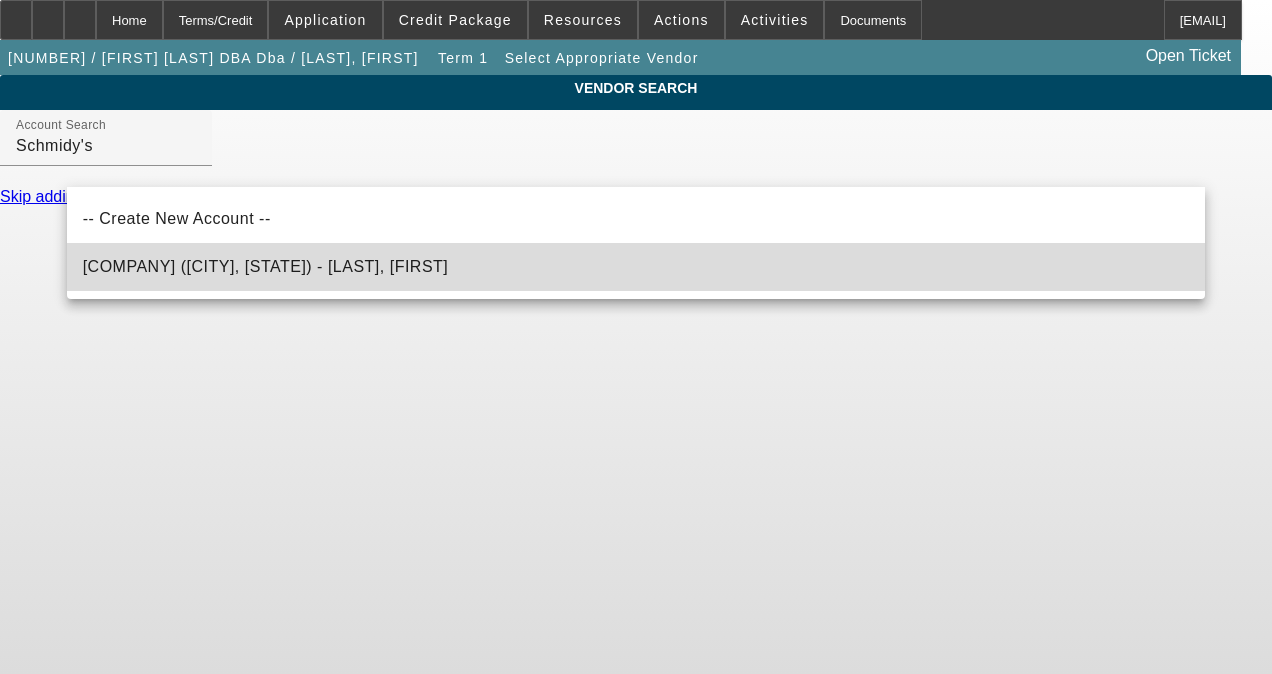 click on "Schmidy's Machinery (Clinton, IL) - Schmid, Jesse" at bounding box center [266, 266] 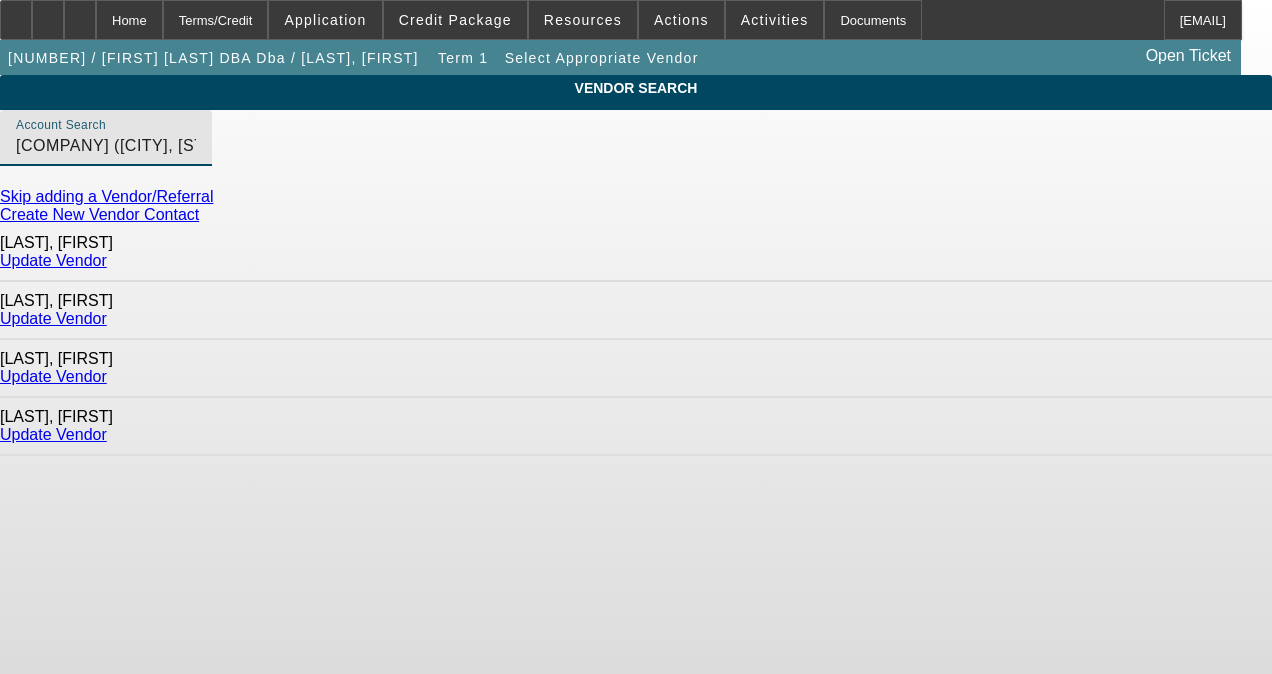 click on "Update Vendor" 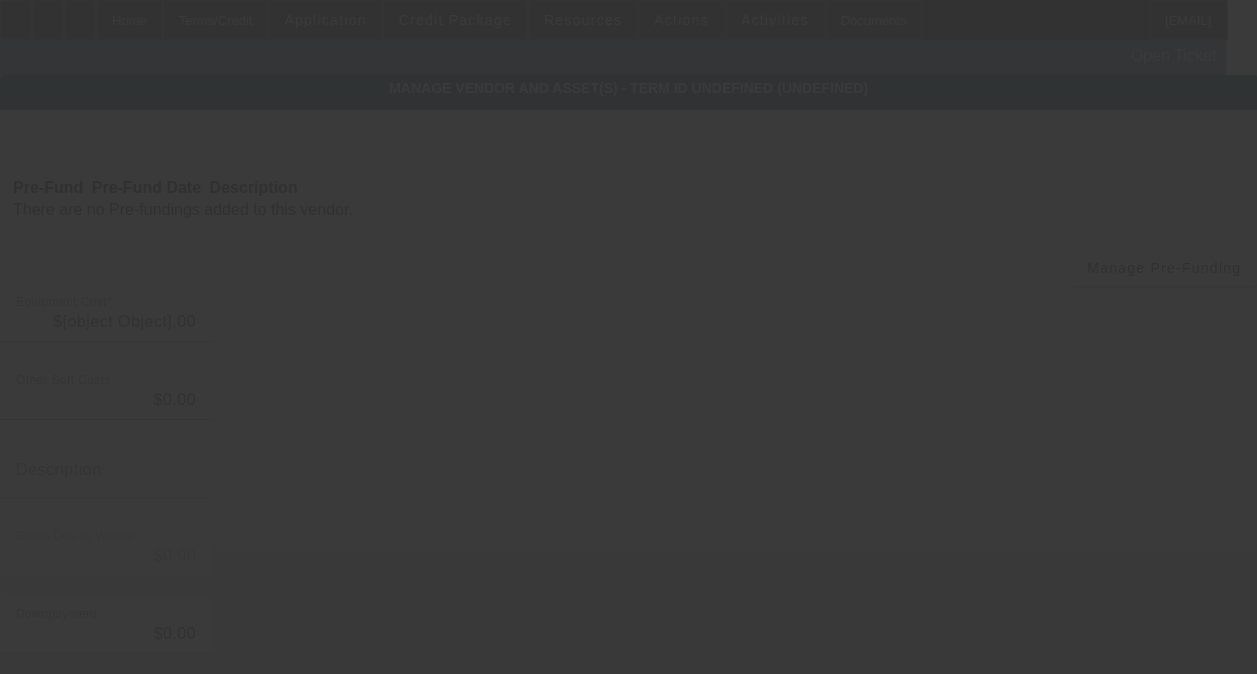 type on "$69,995.00" 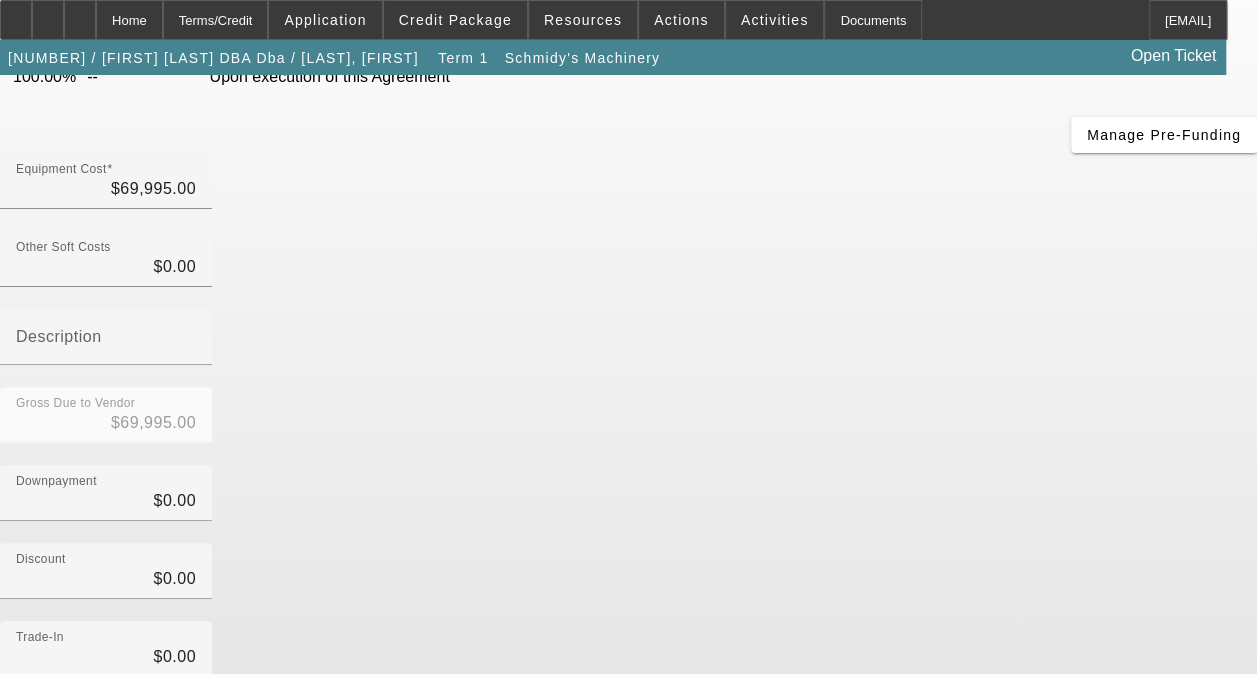 scroll, scrollTop: 260, scrollLeft: 0, axis: vertical 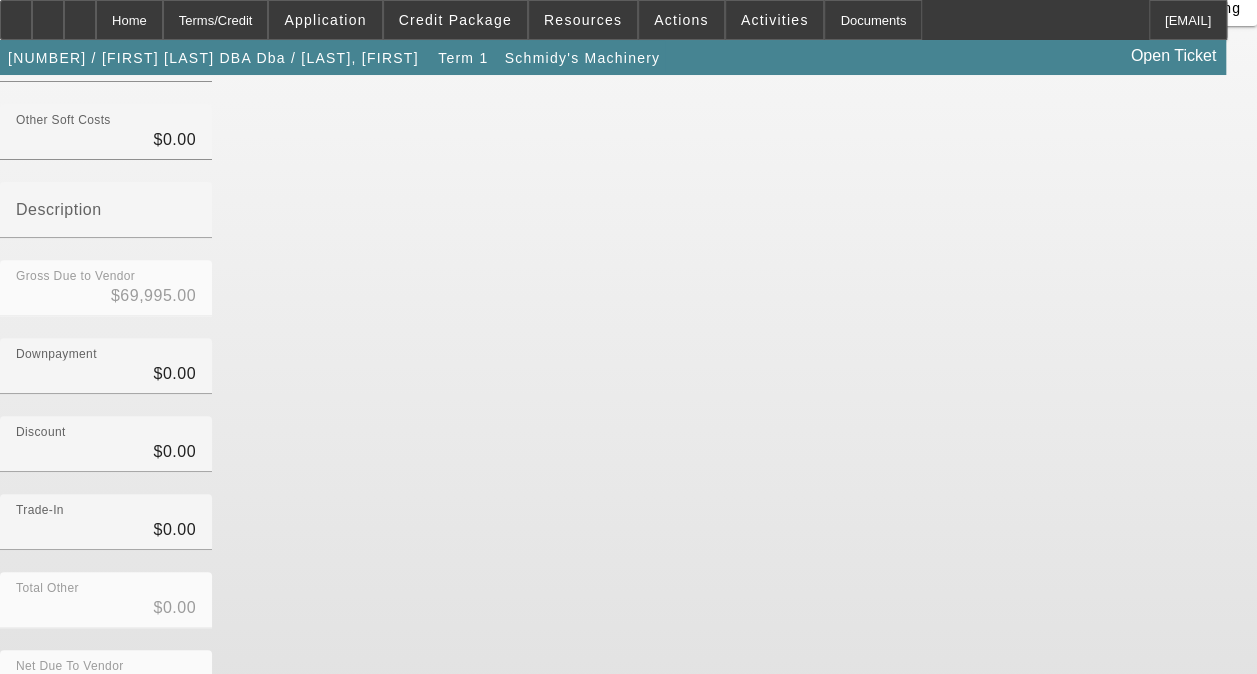 click at bounding box center (802, 857) 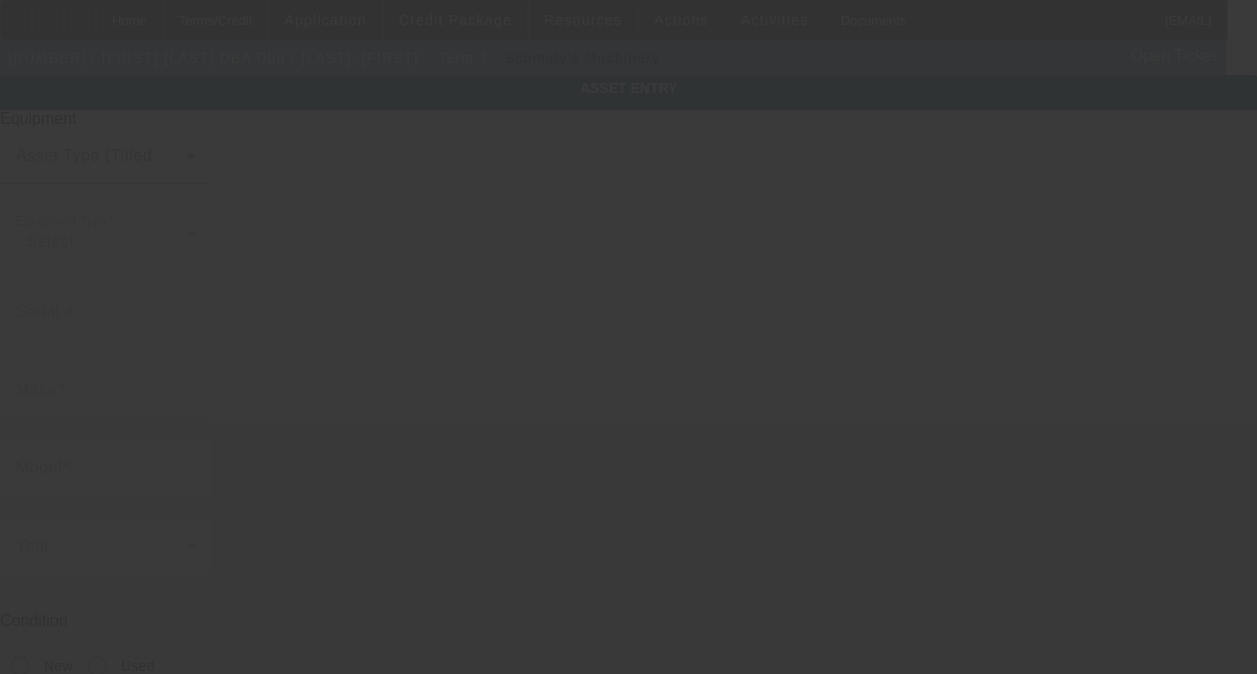 type on "75' elevator forestry bucket truck; Make: Ford; Model: F750" 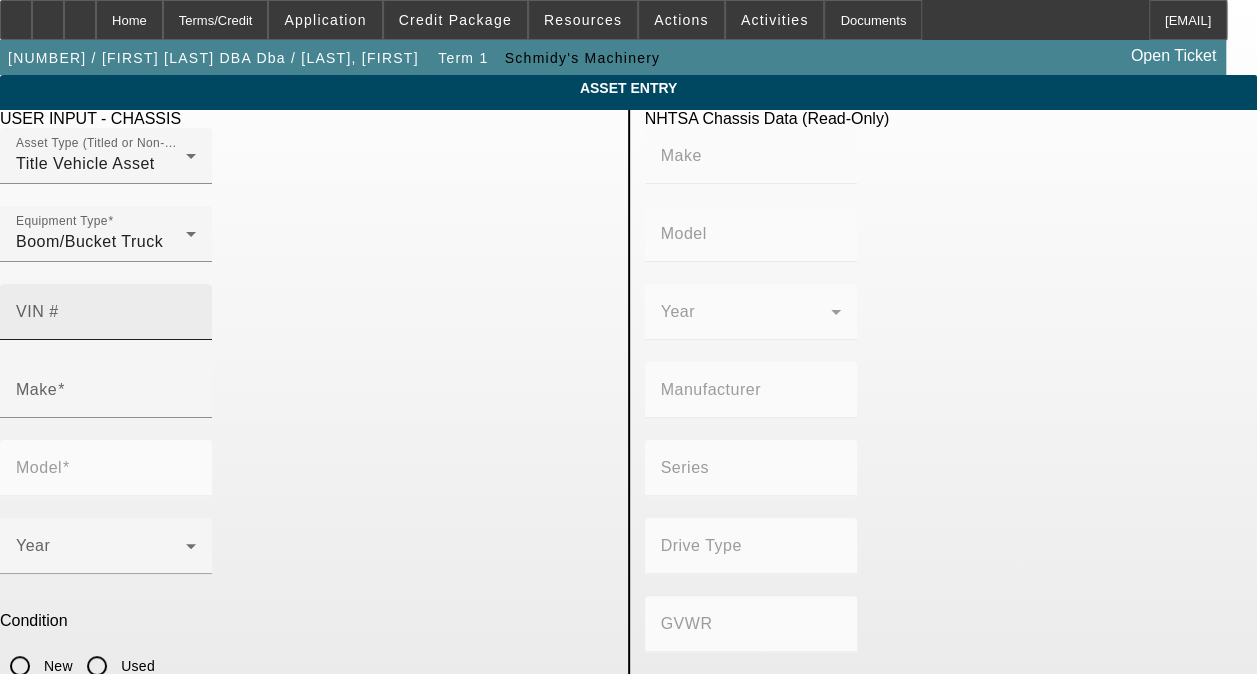 click on "VIN #" at bounding box center (106, 320) 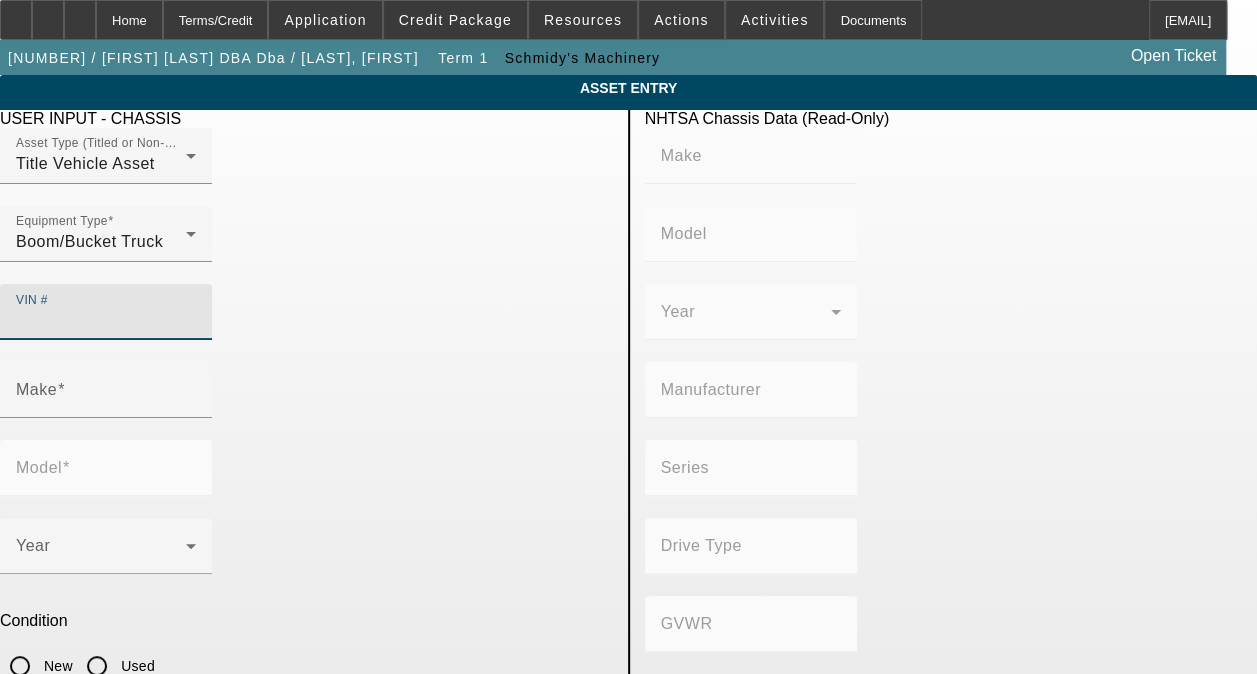 paste on "3FRPF7FJ8DV041563" 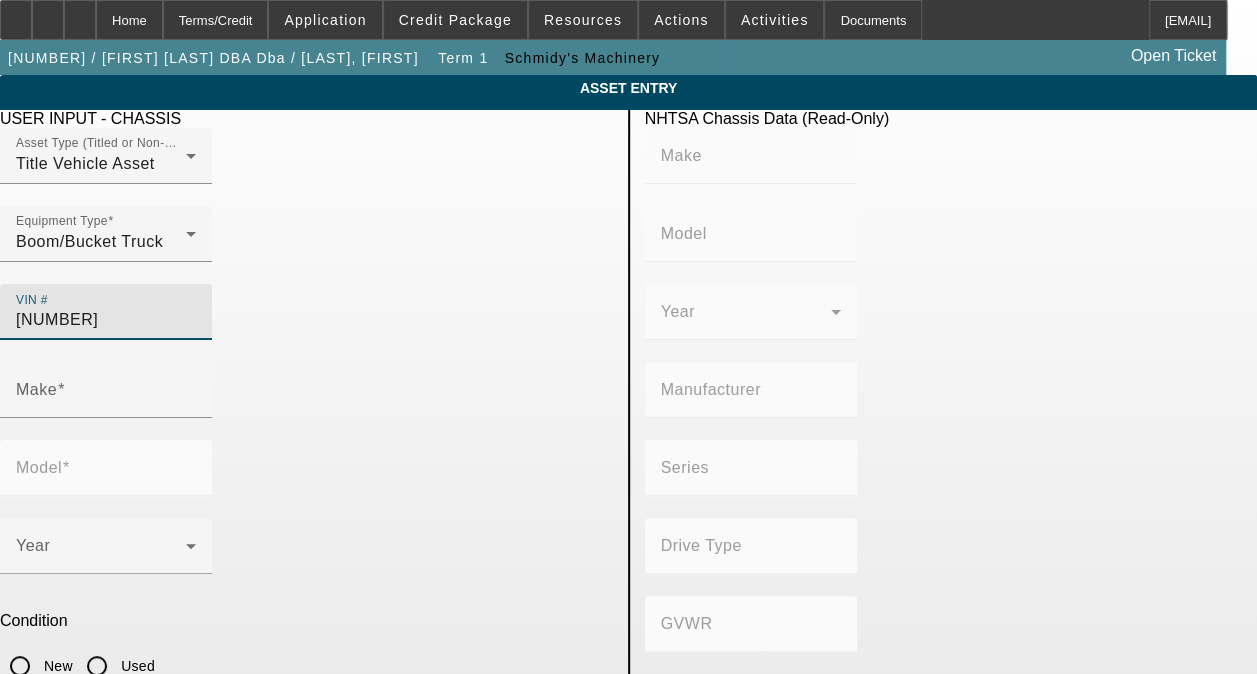 type on "FORD" 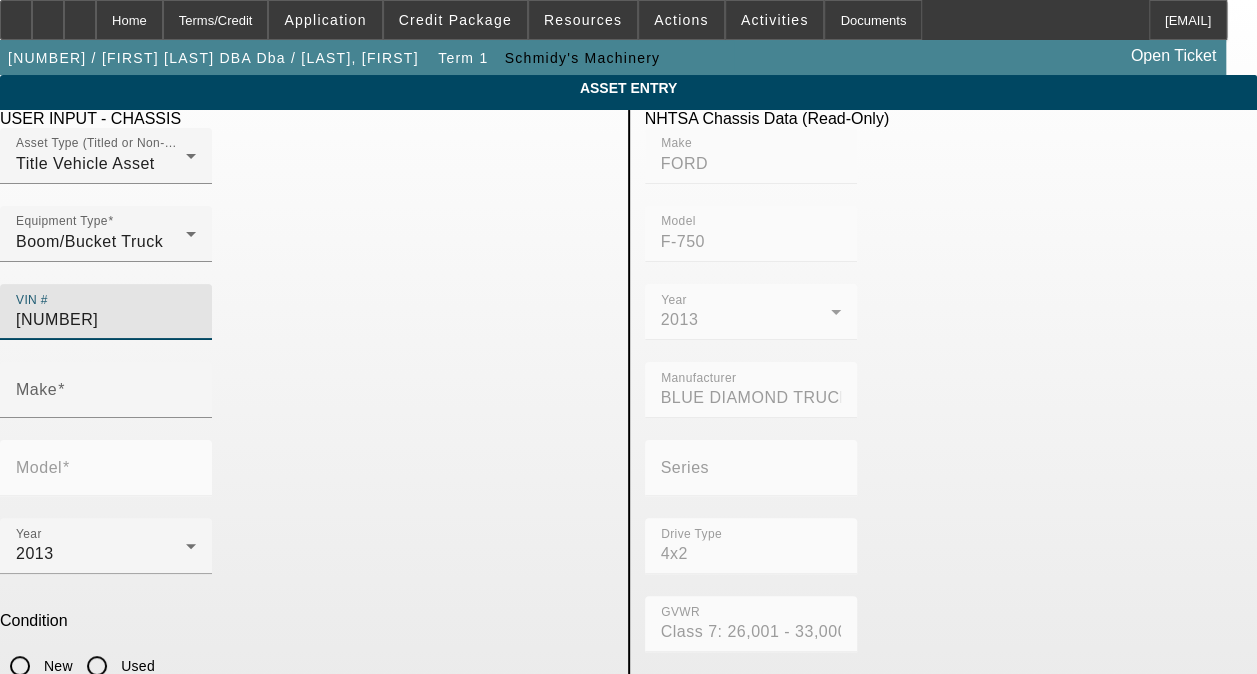 type on "FORD" 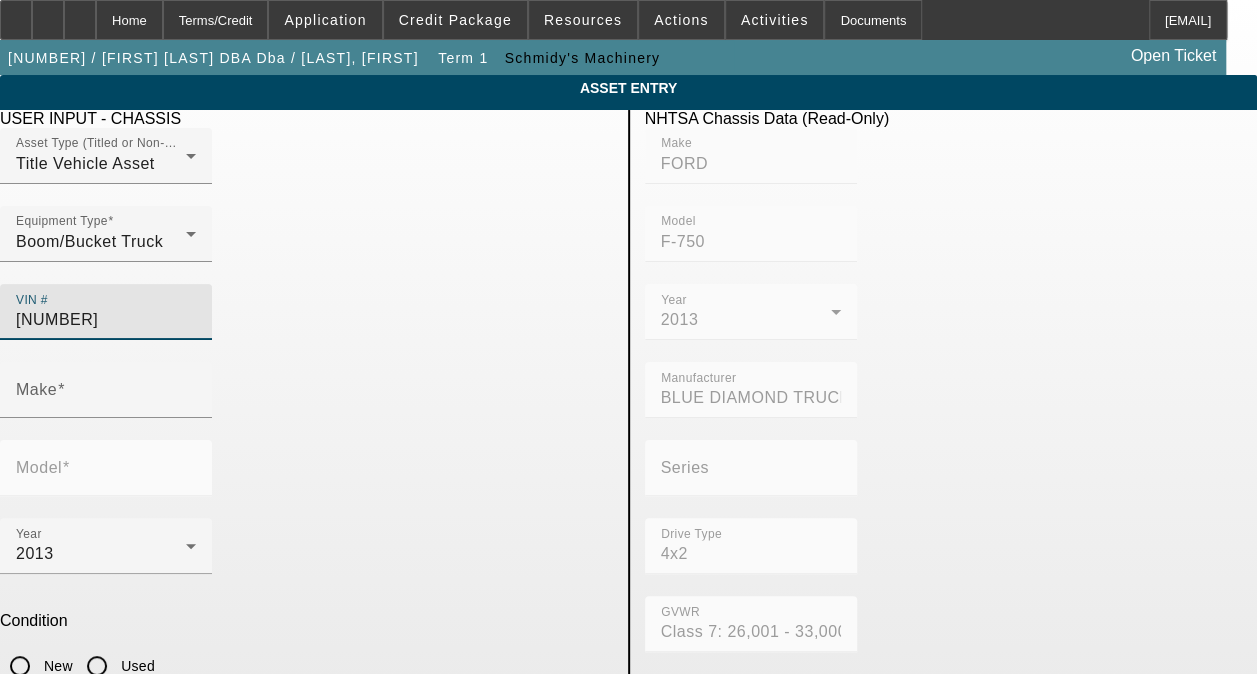 type on "F-750" 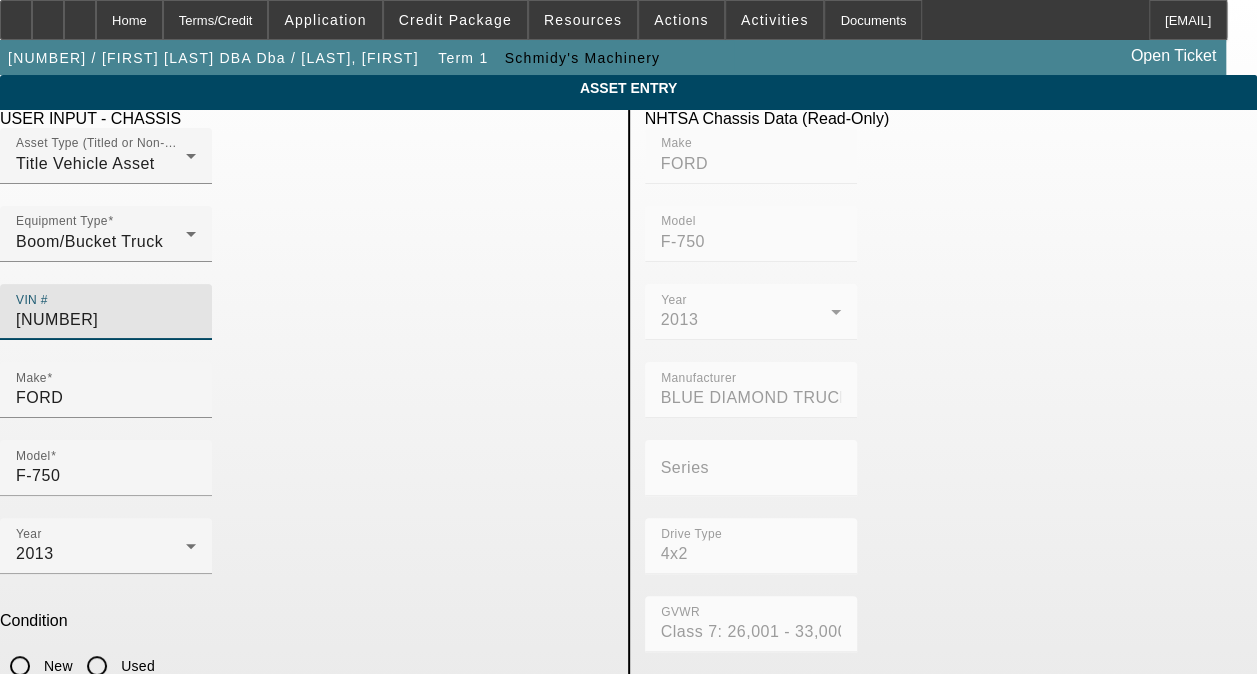 type on "3FRPF7FJ8DV041563" 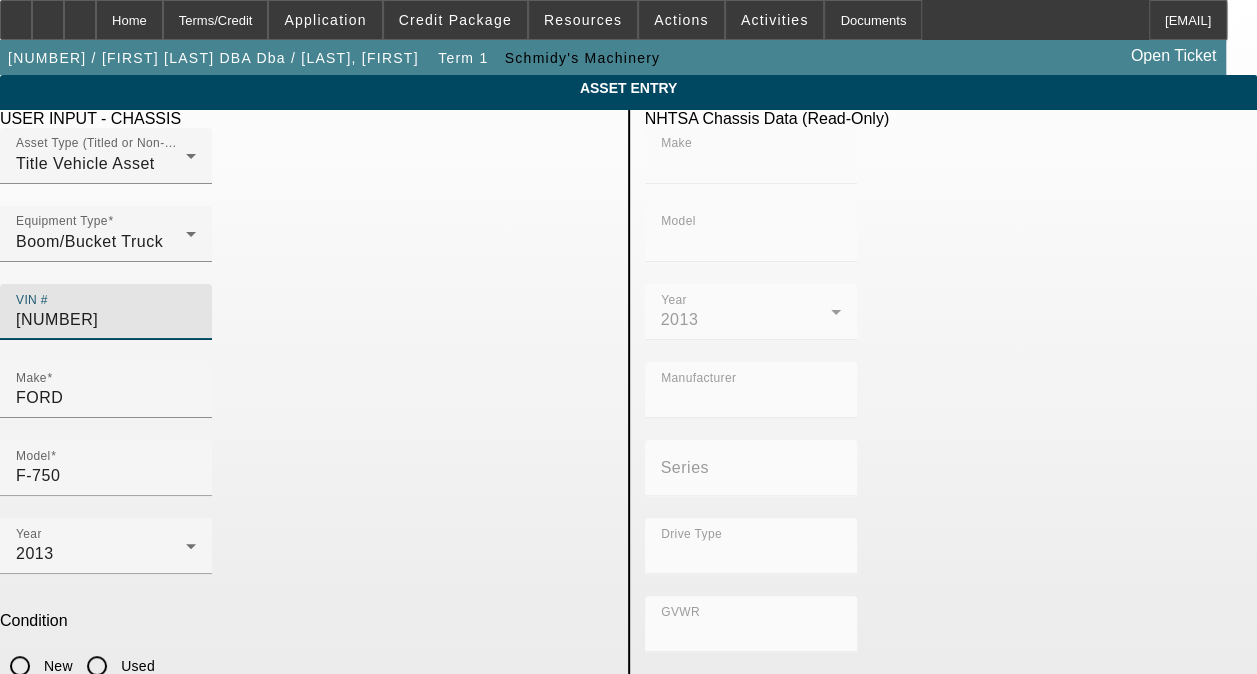 click on "Used" at bounding box center (97, 666) 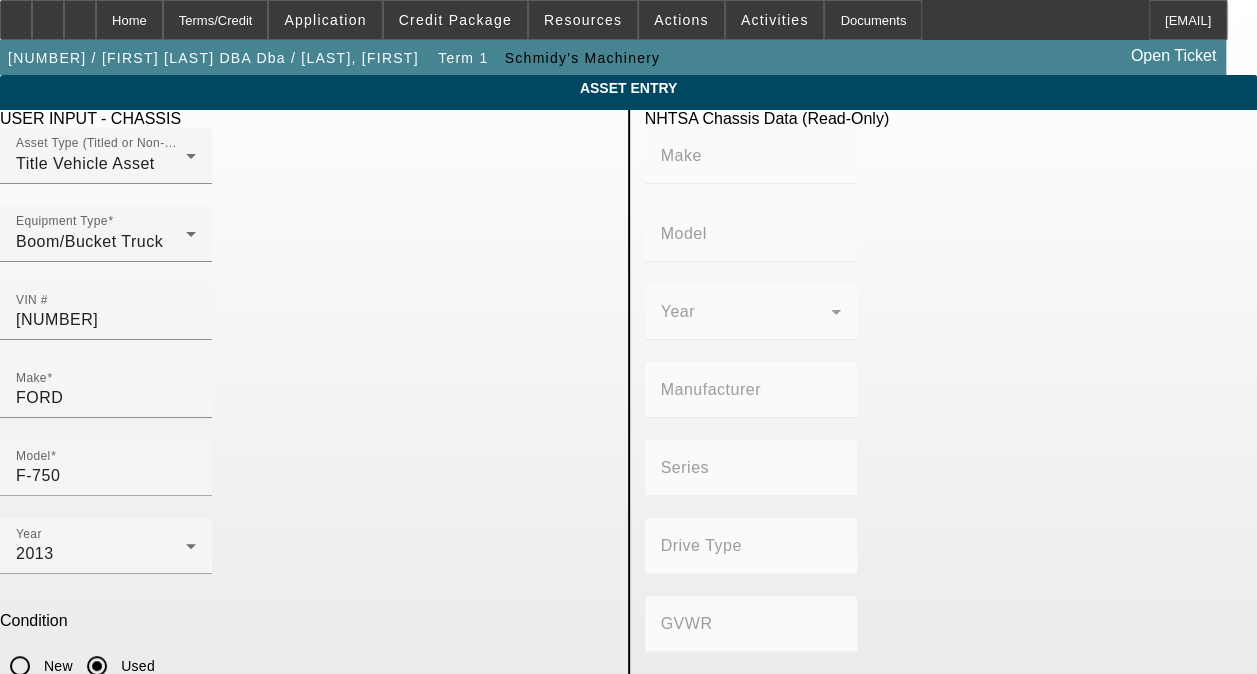 type on "FORD" 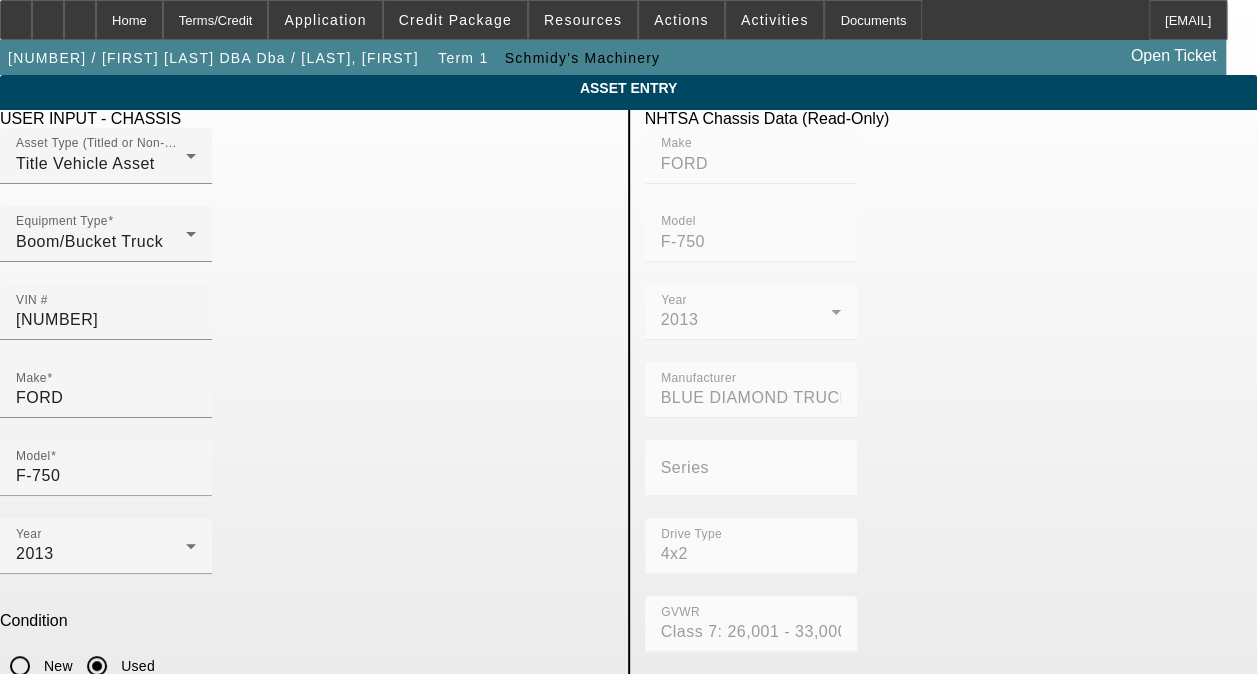 click on "Mileage" at bounding box center (106, 918) 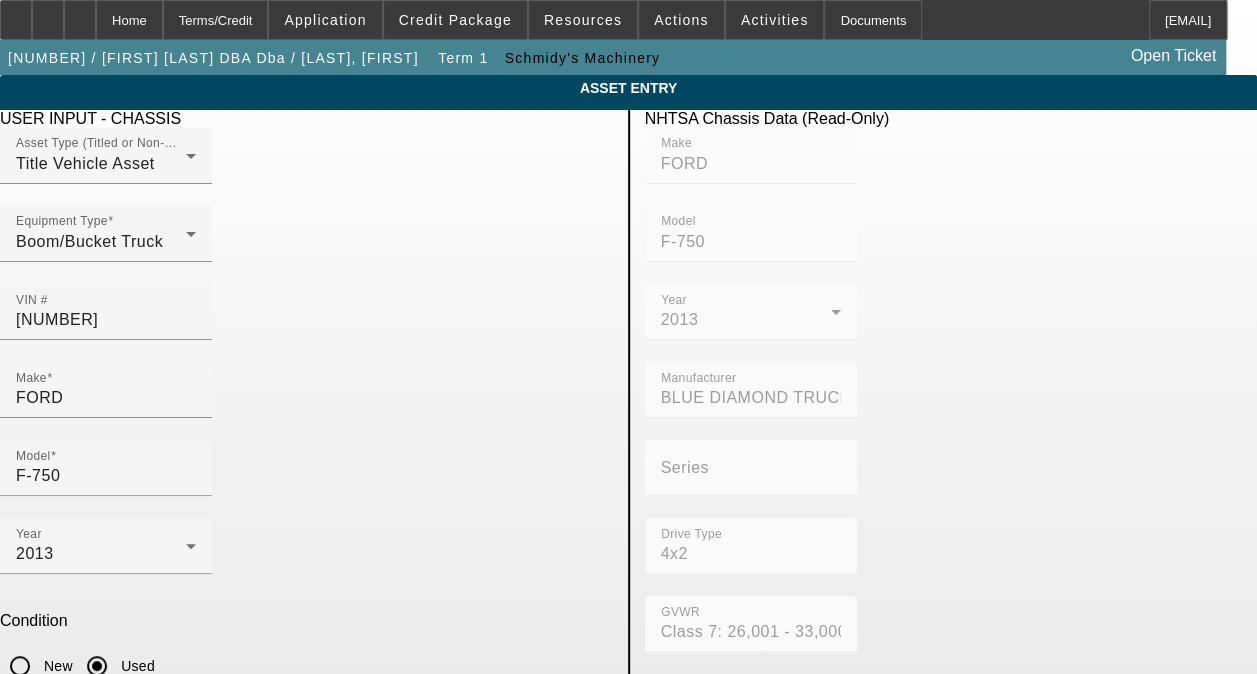 scroll, scrollTop: 100, scrollLeft: 0, axis: vertical 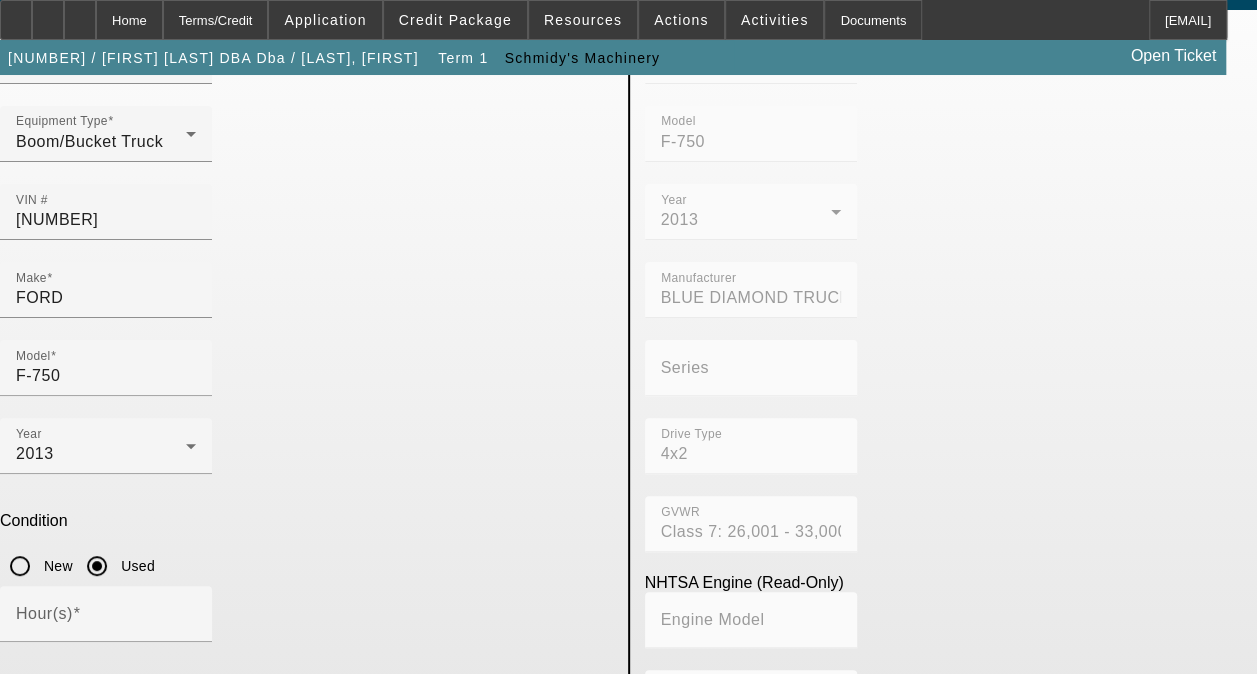 type on "65979" 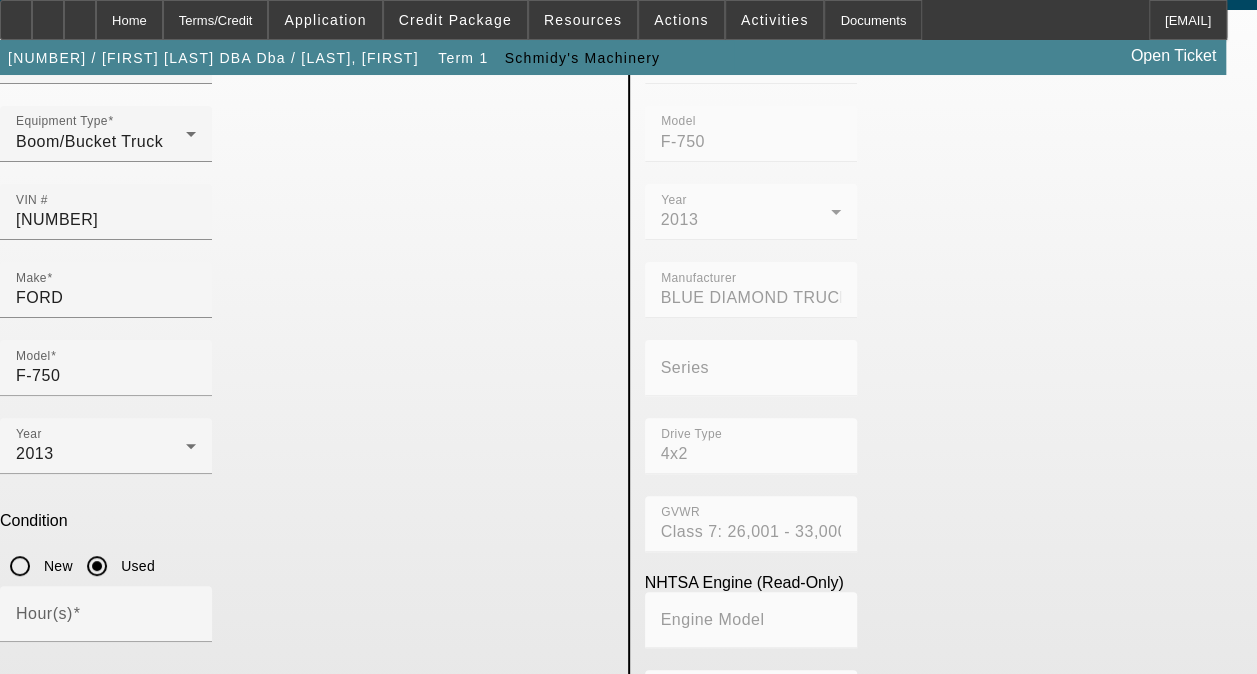 drag, startPoint x: 450, startPoint y: 576, endPoint x: 46, endPoint y: 549, distance: 404.9012 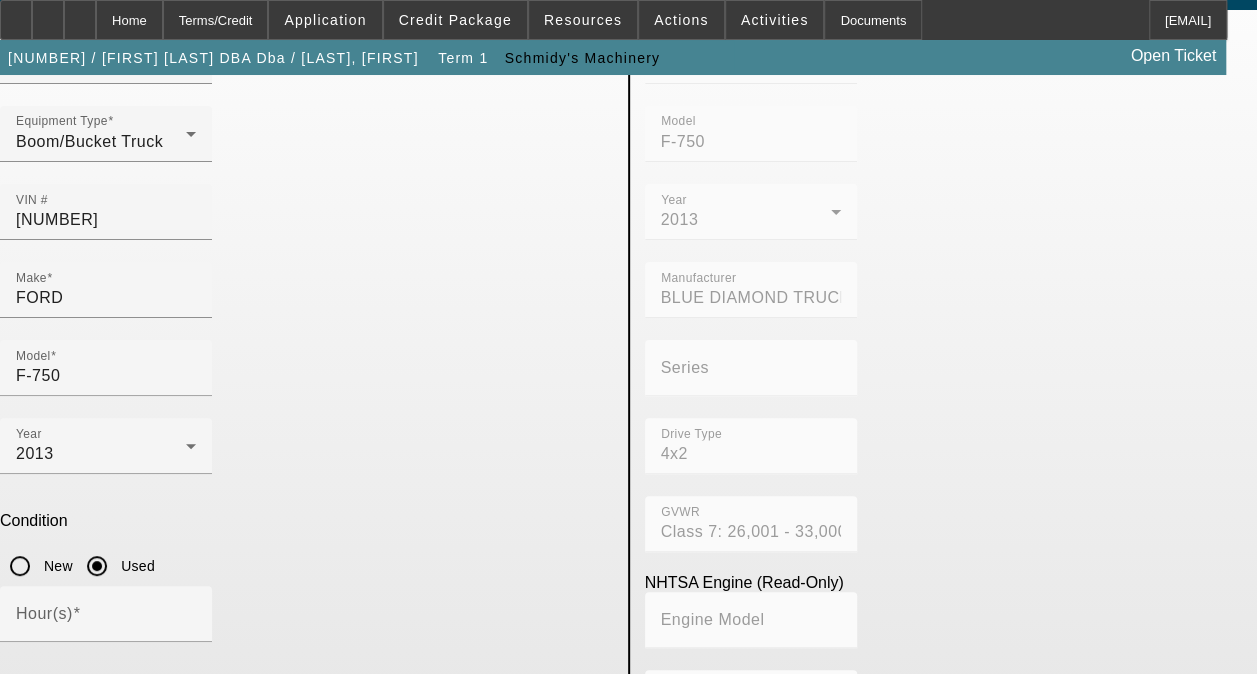 click on "Truck Chassis Description (Describe the truck chassis only)
75' elevator forestry bucket truck; Make: Ford; Model: F750" at bounding box center (306, 923) 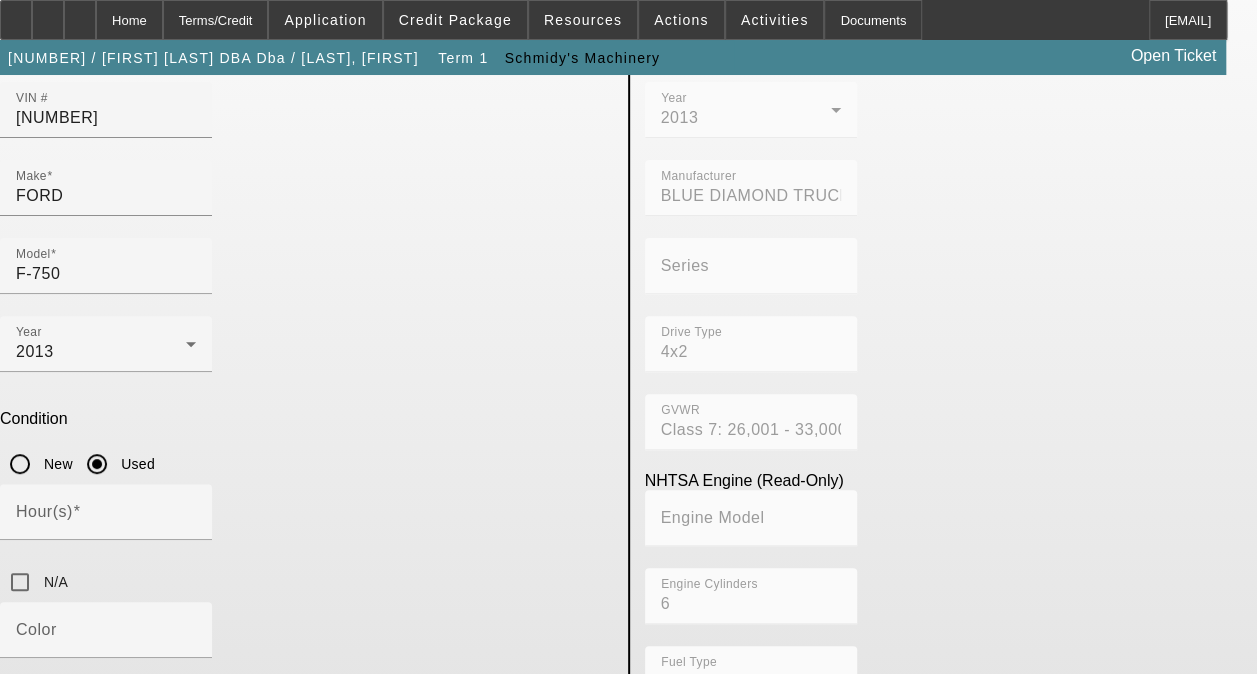 scroll, scrollTop: 272, scrollLeft: 0, axis: vertical 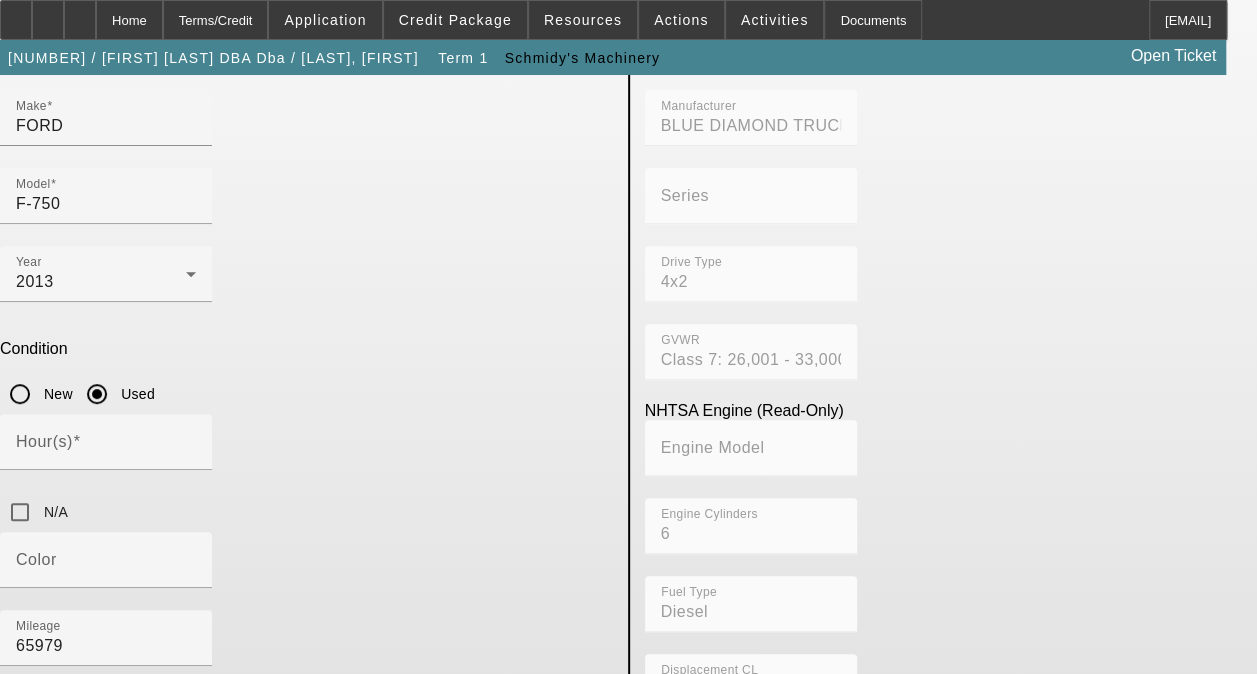 type 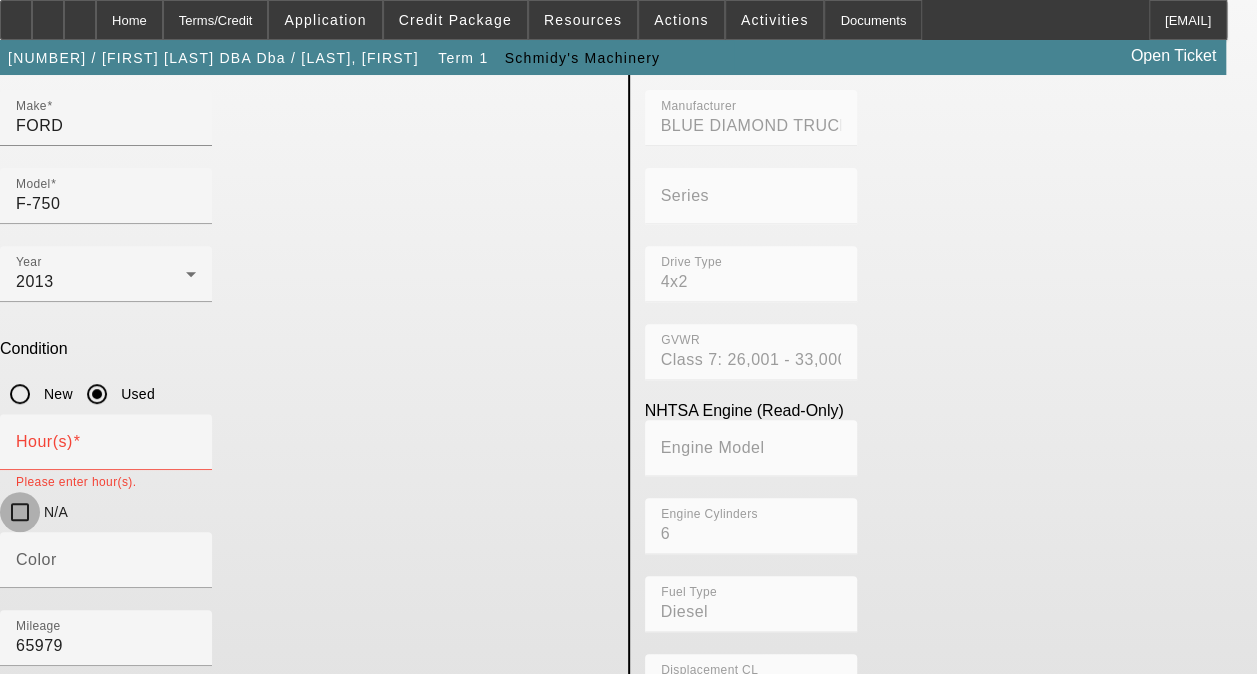 click on "N/A" at bounding box center [20, 512] 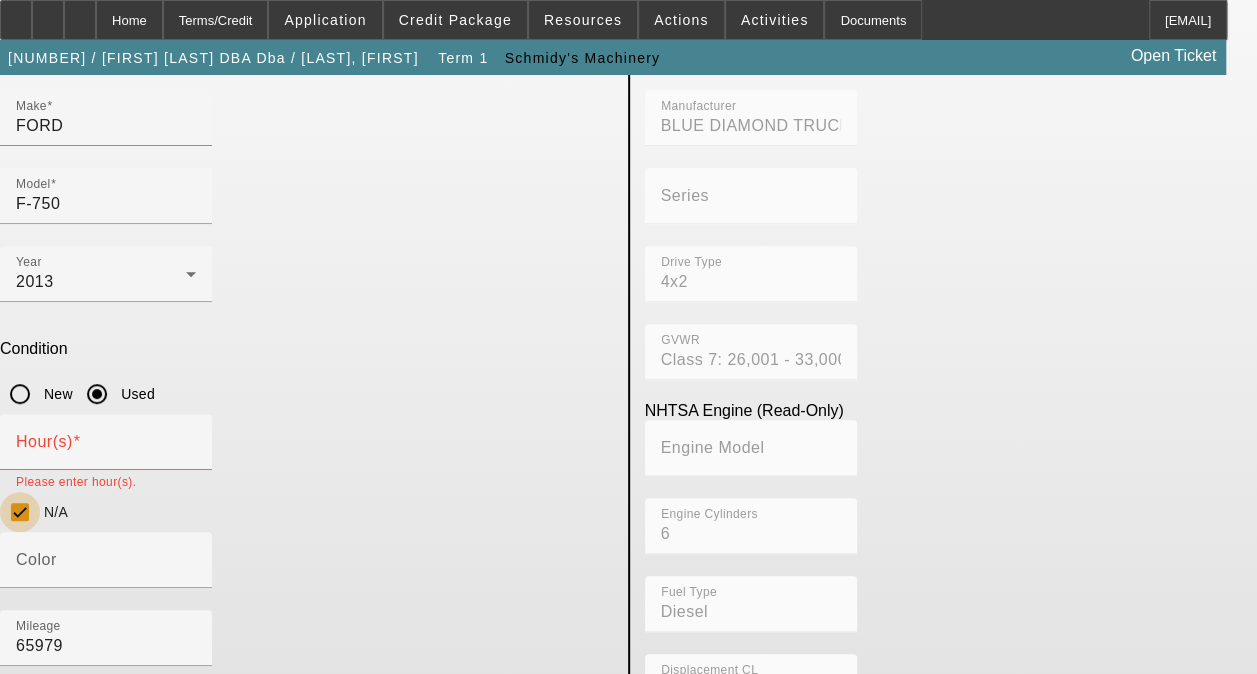 checkbox on "true" 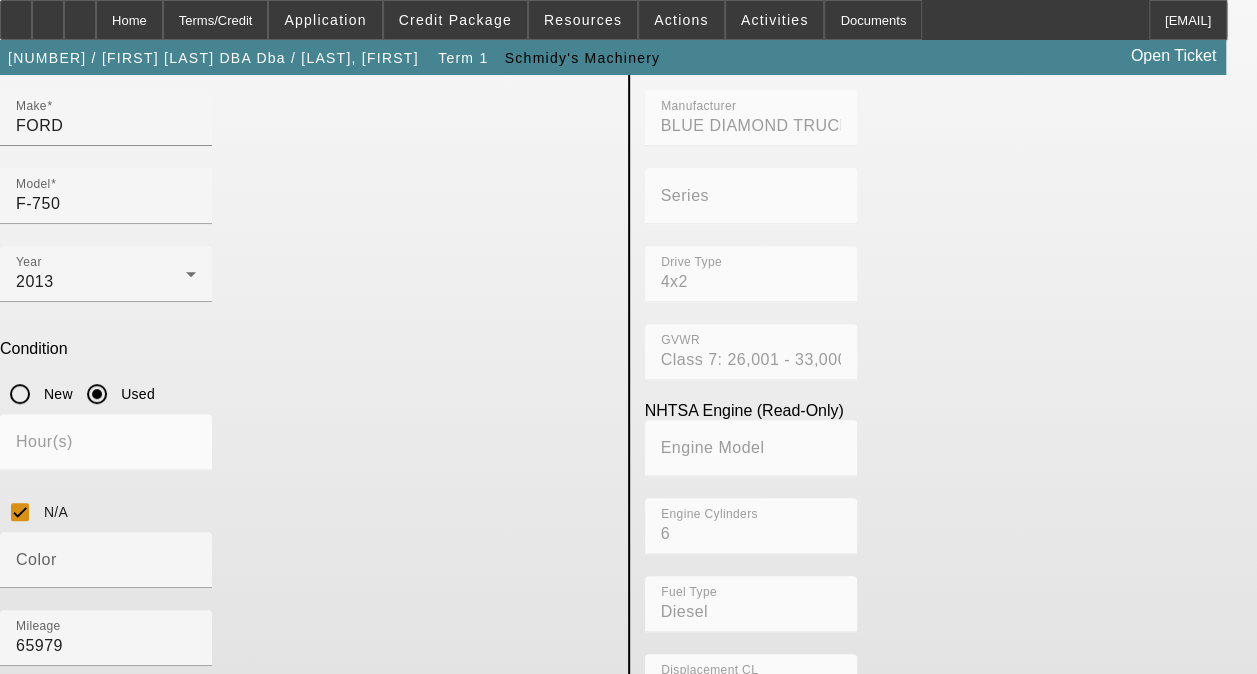 click on "Submit" at bounding box center (28, 912) 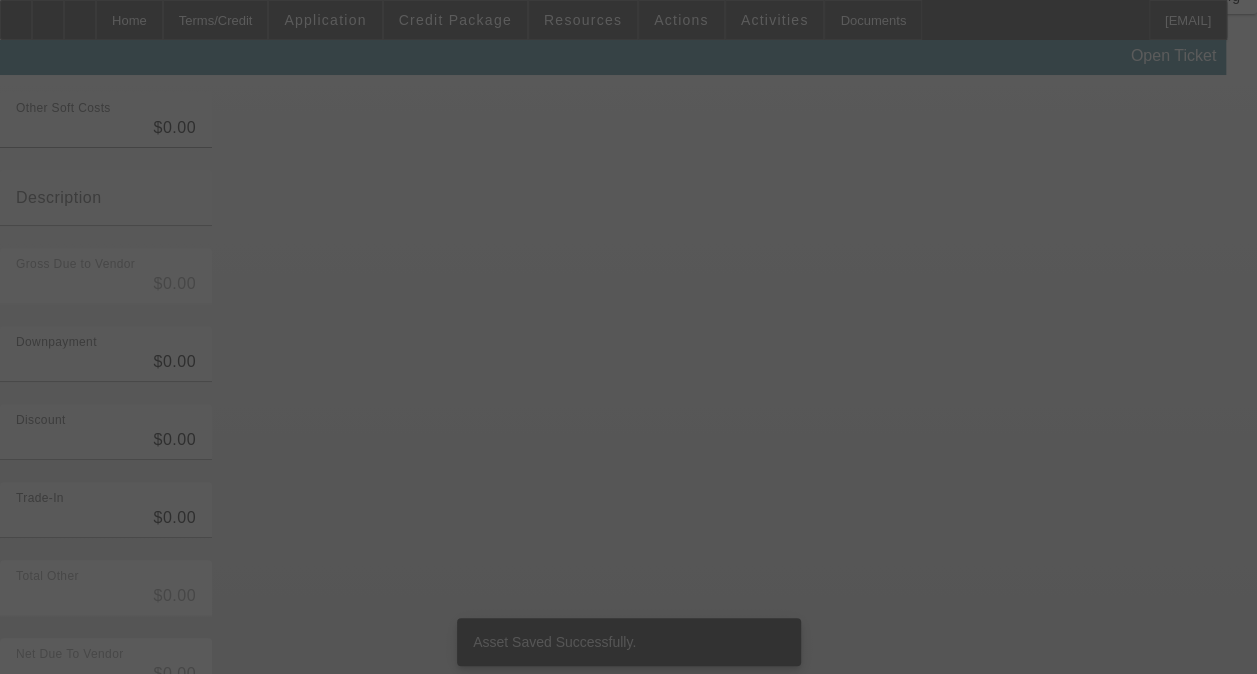 scroll, scrollTop: 0, scrollLeft: 0, axis: both 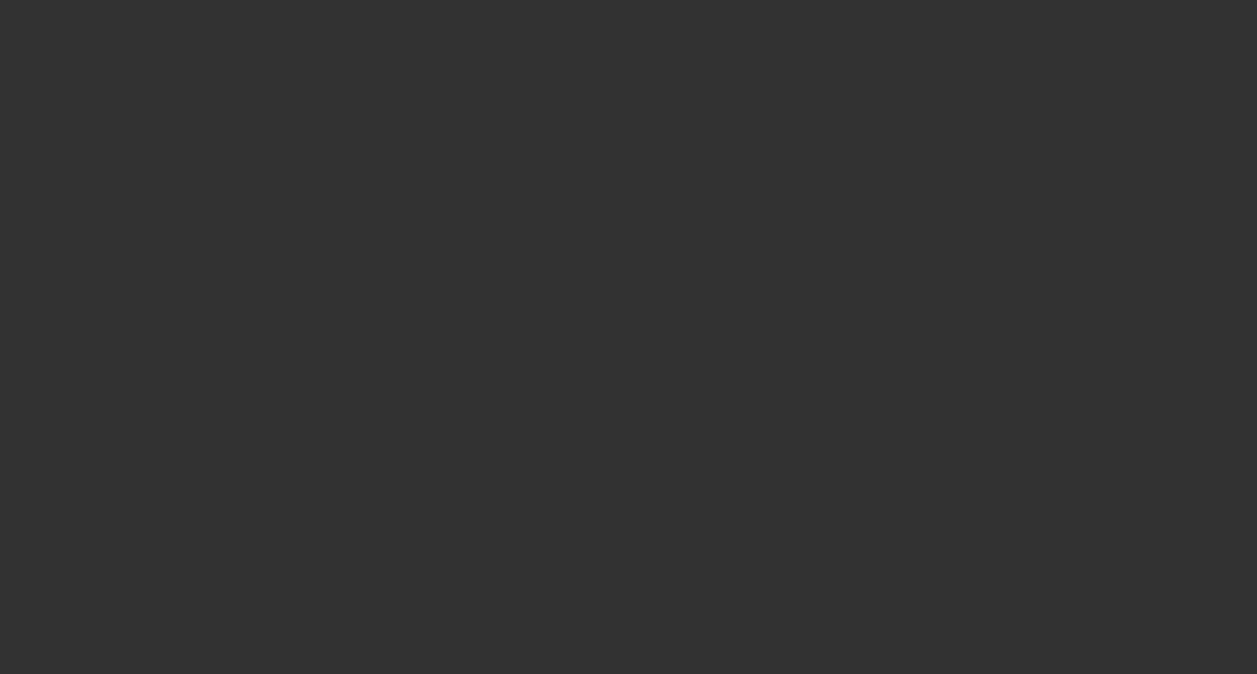 type on "$69,995.00" 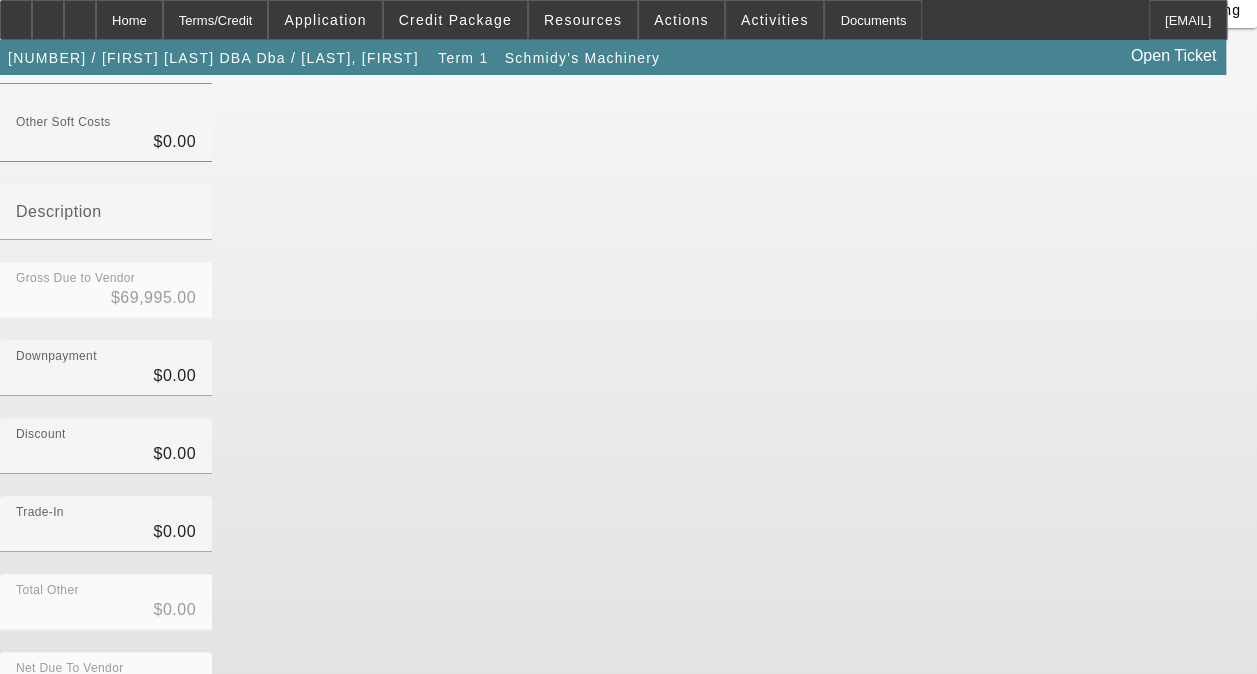 scroll, scrollTop: 260, scrollLeft: 0, axis: vertical 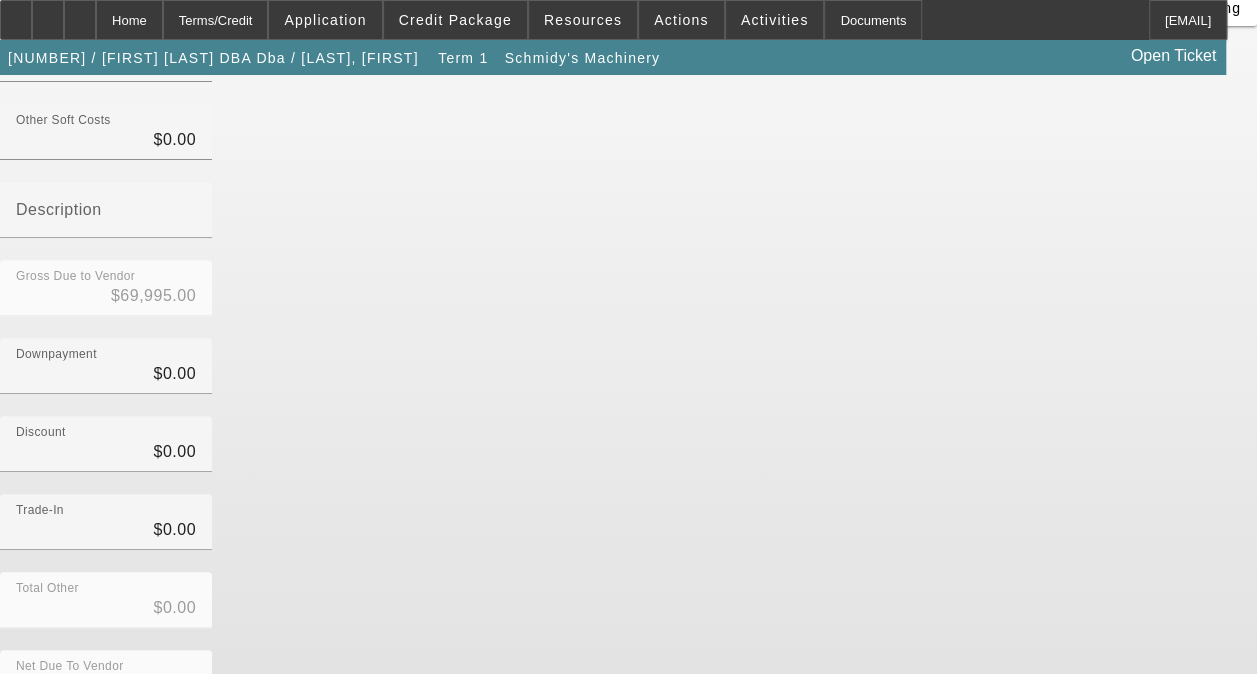 click on "Submit" at bounding box center (28, 759) 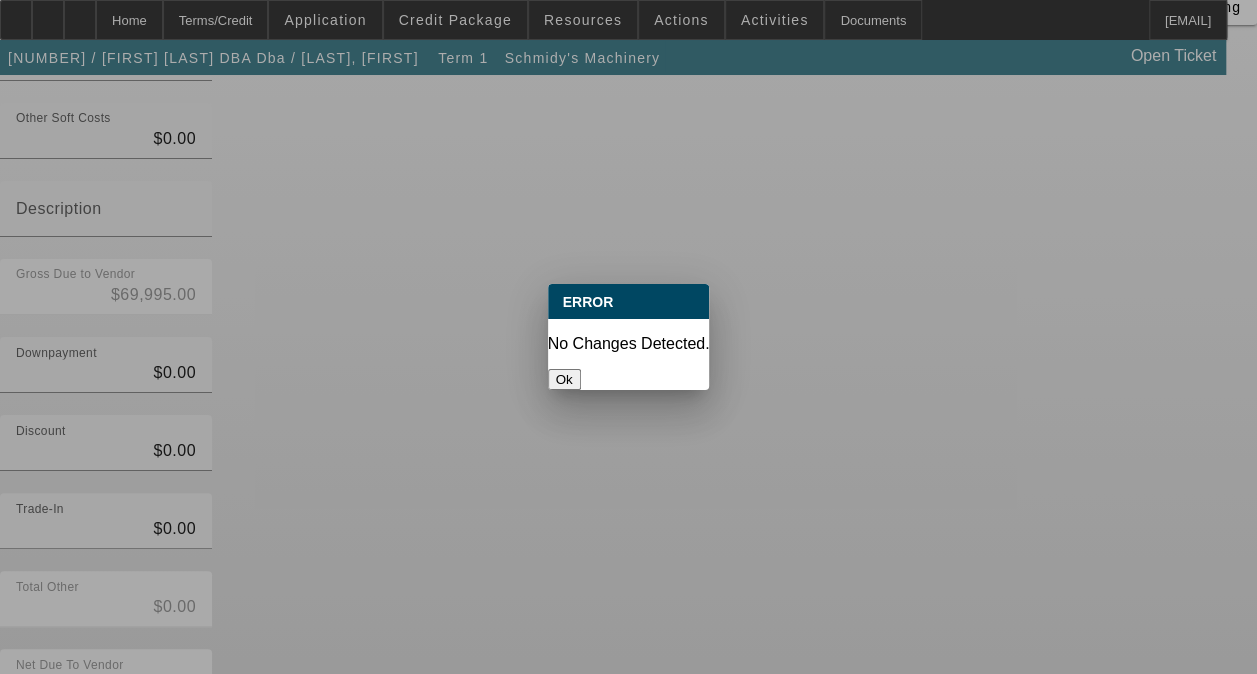 scroll, scrollTop: 0, scrollLeft: 0, axis: both 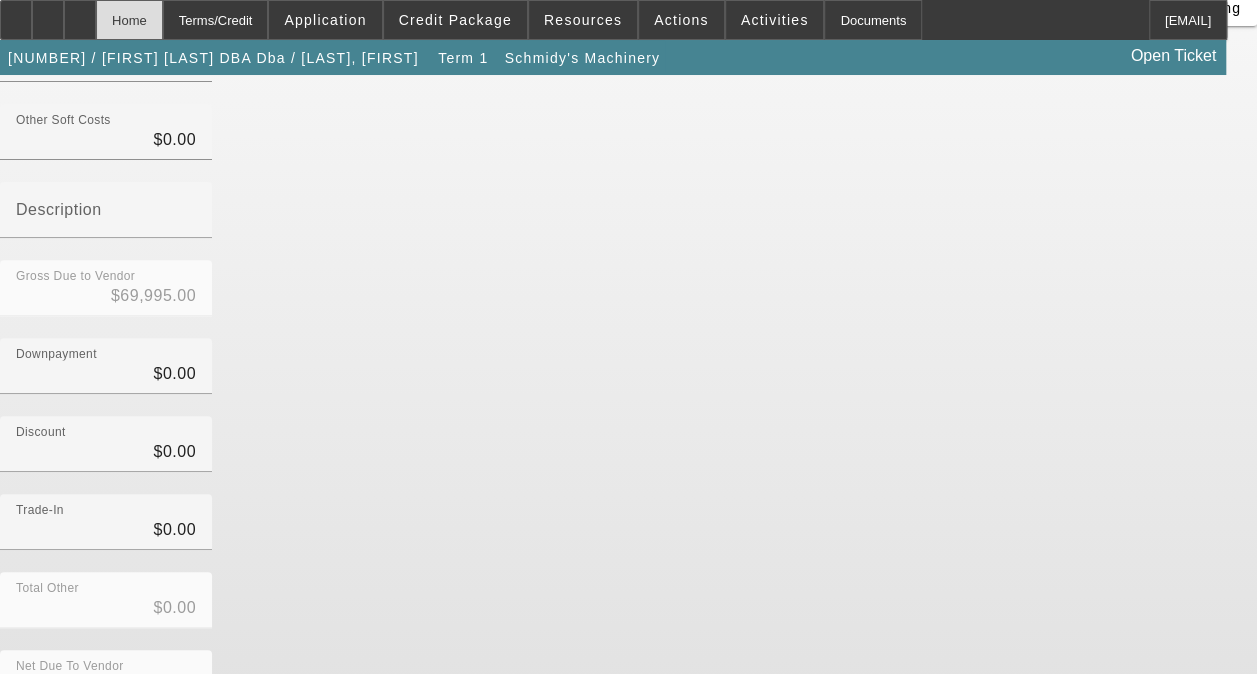 click on "Home" at bounding box center (129, 20) 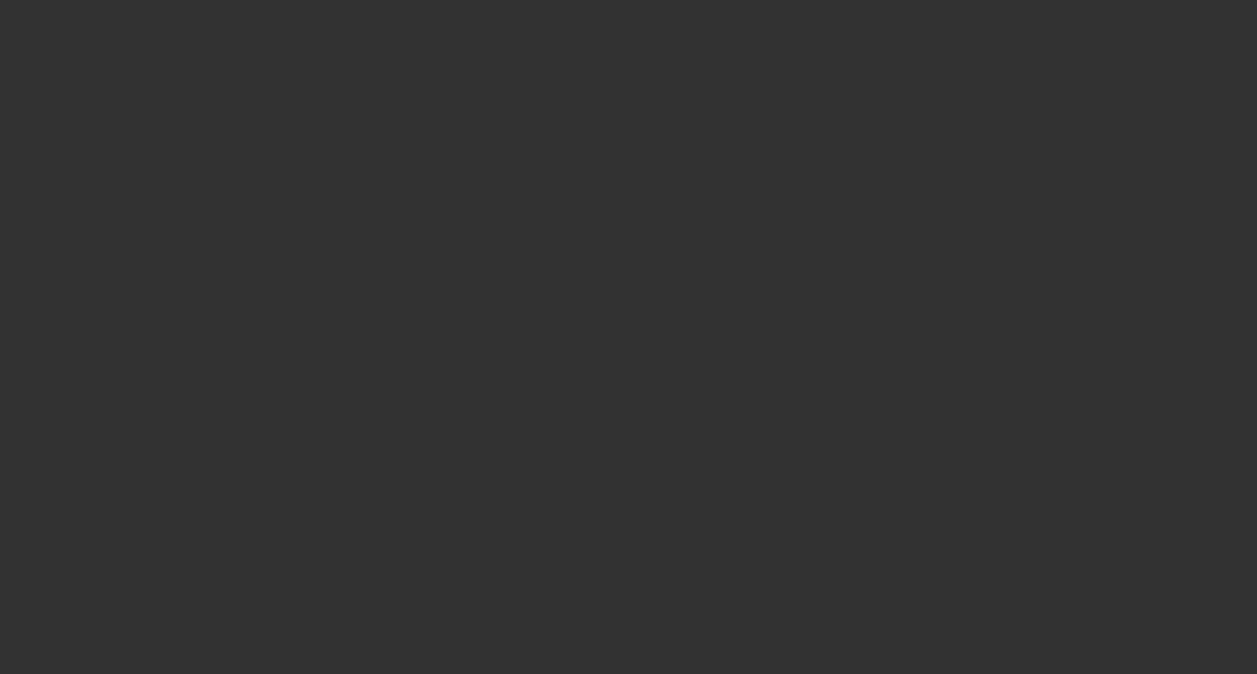 scroll, scrollTop: 0, scrollLeft: 0, axis: both 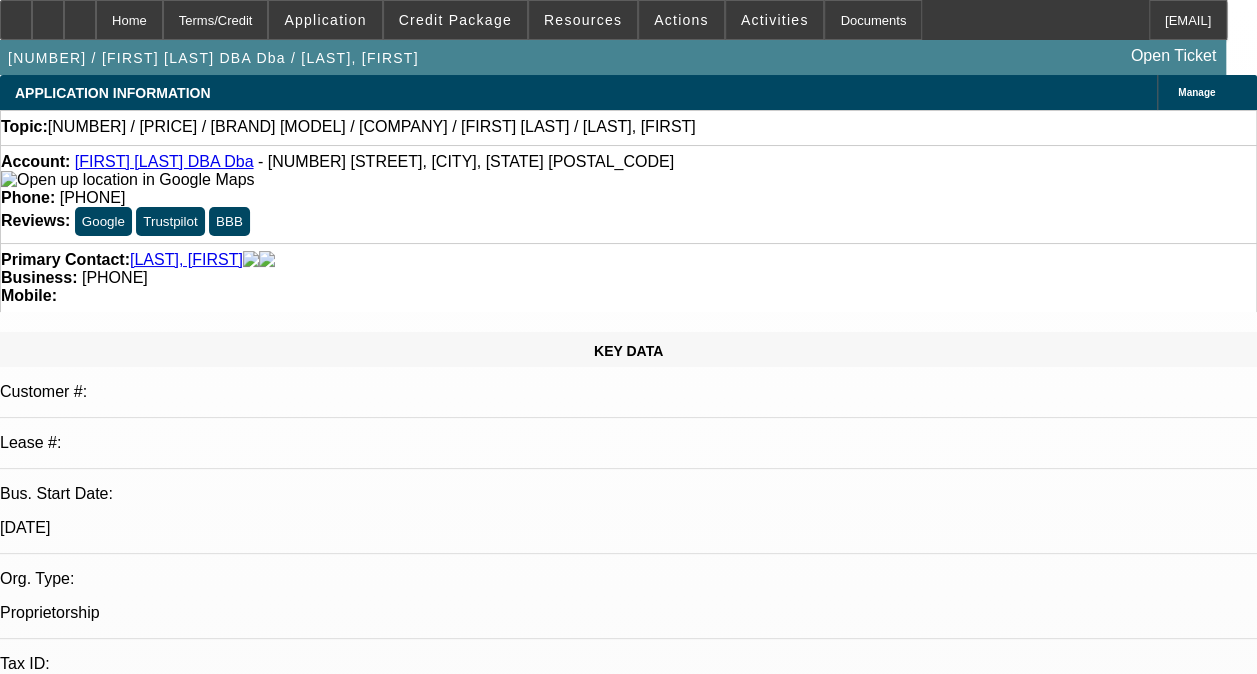 select on "0" 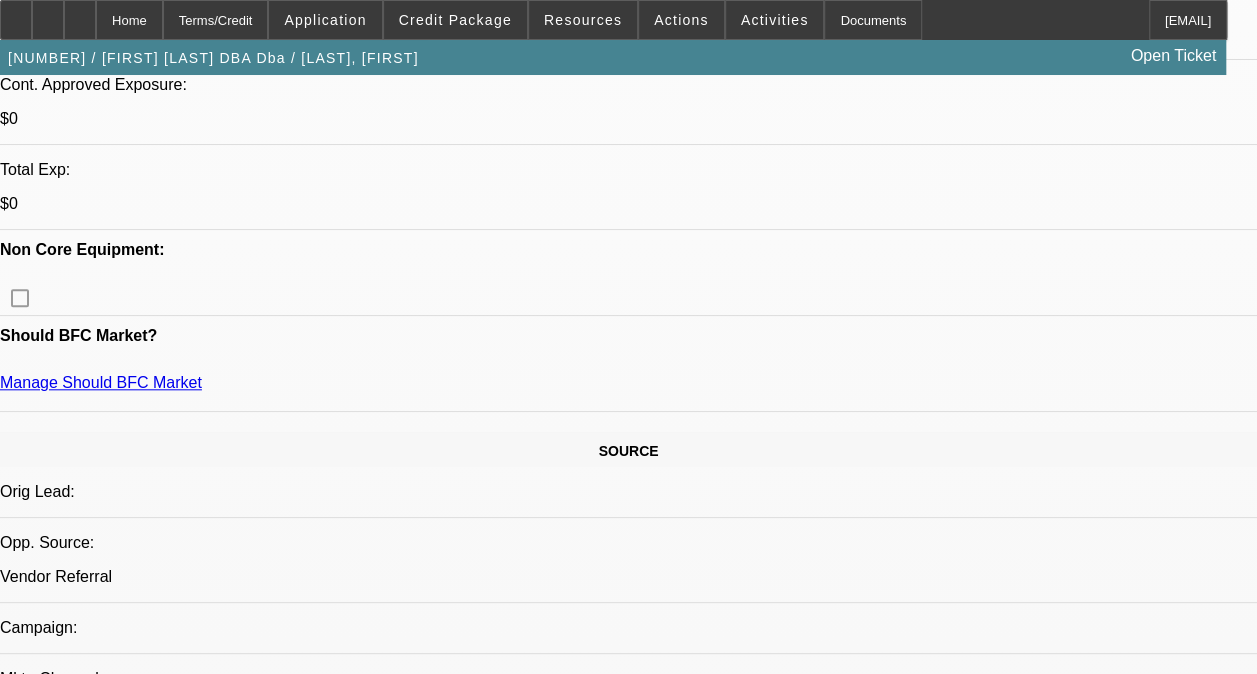 scroll, scrollTop: 1200, scrollLeft: 0, axis: vertical 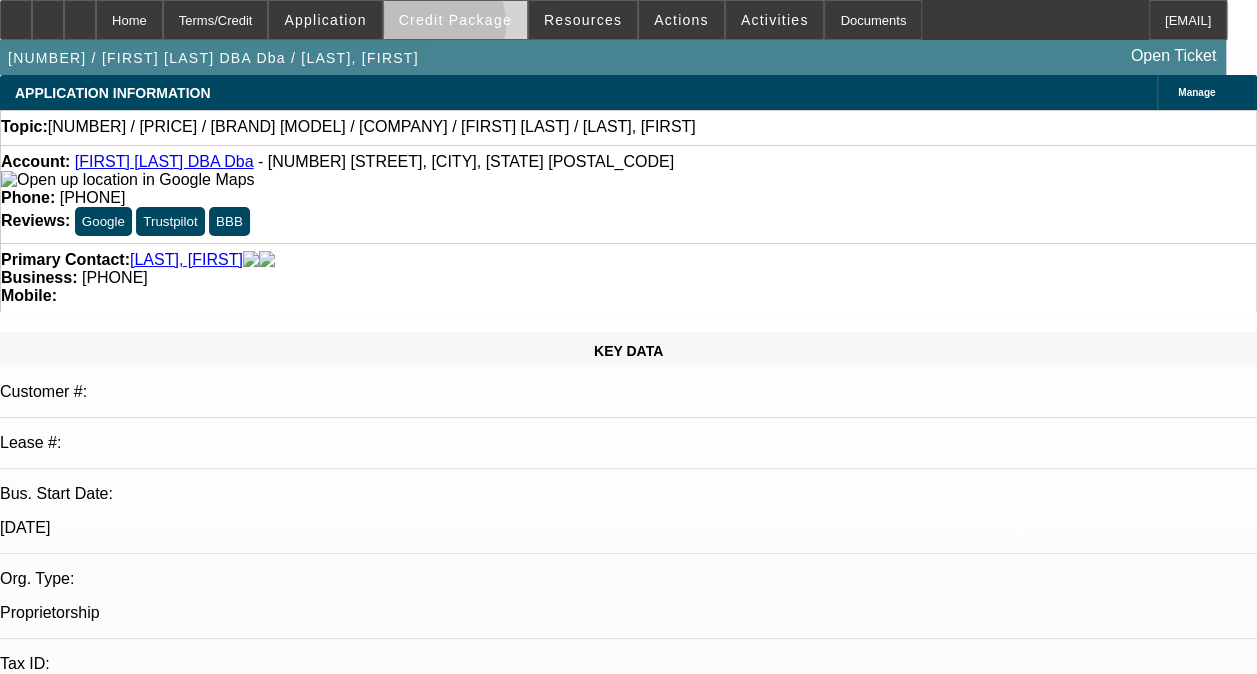 click at bounding box center (455, 20) 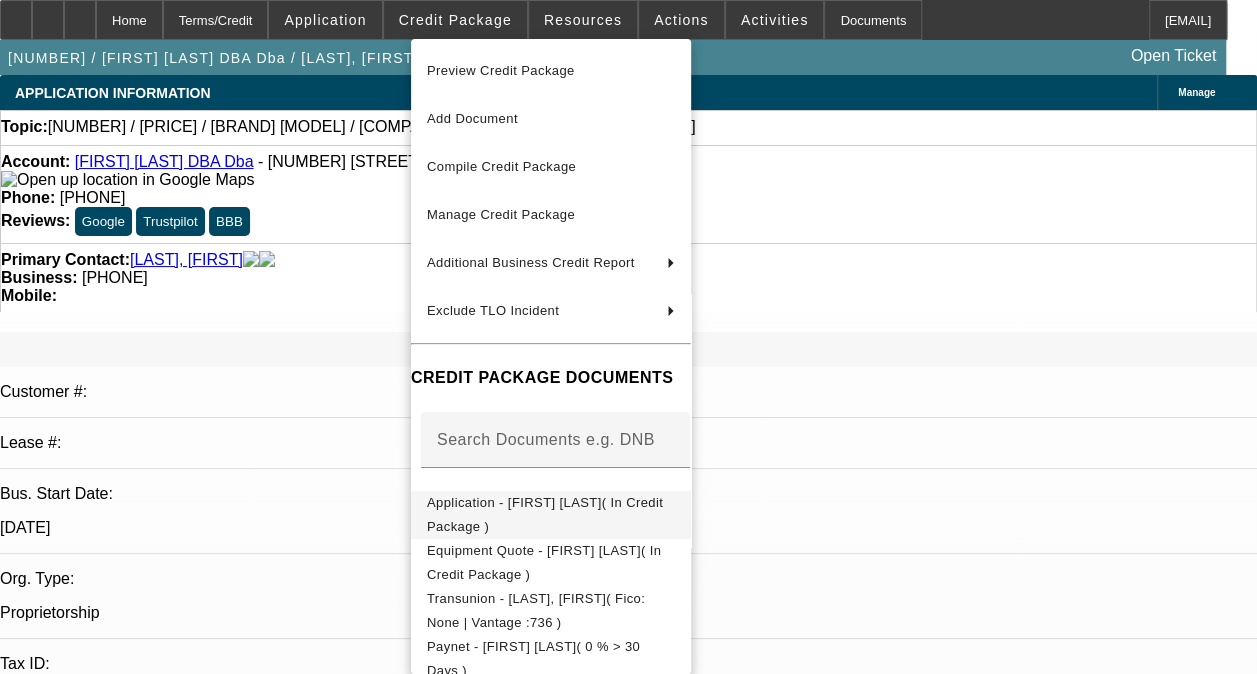 click on "Application - Michael Stegeman( In Credit Package )" at bounding box center [545, 514] 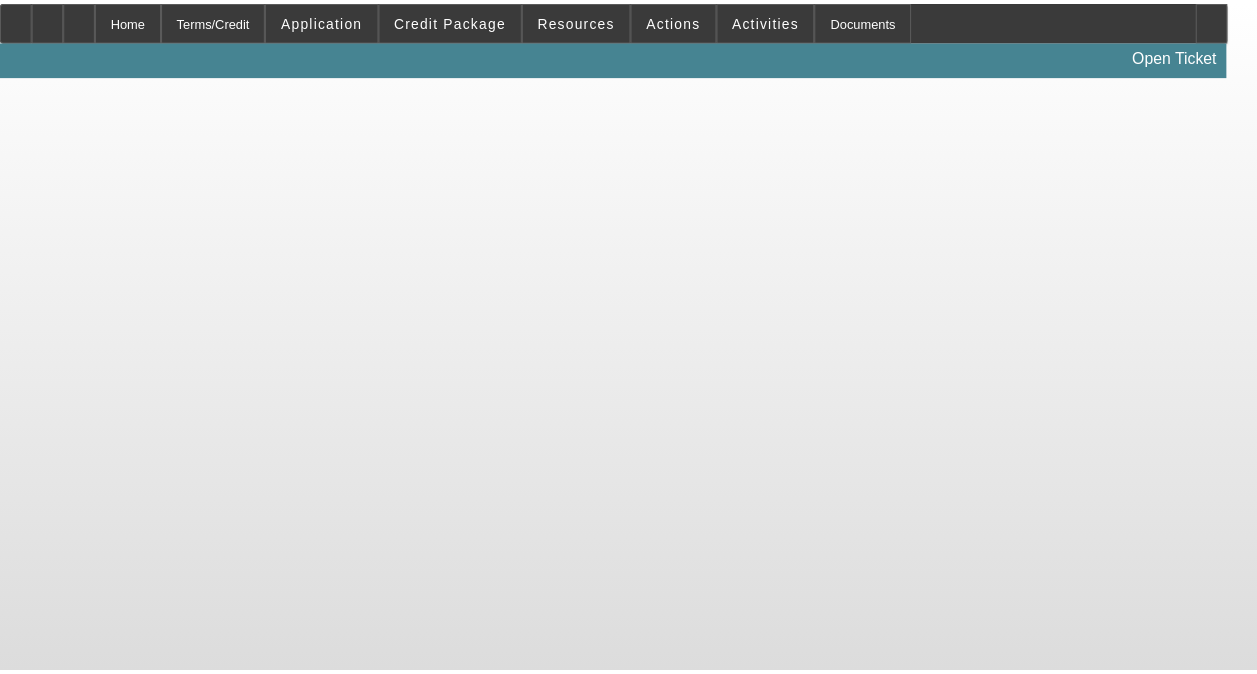 scroll, scrollTop: 0, scrollLeft: 0, axis: both 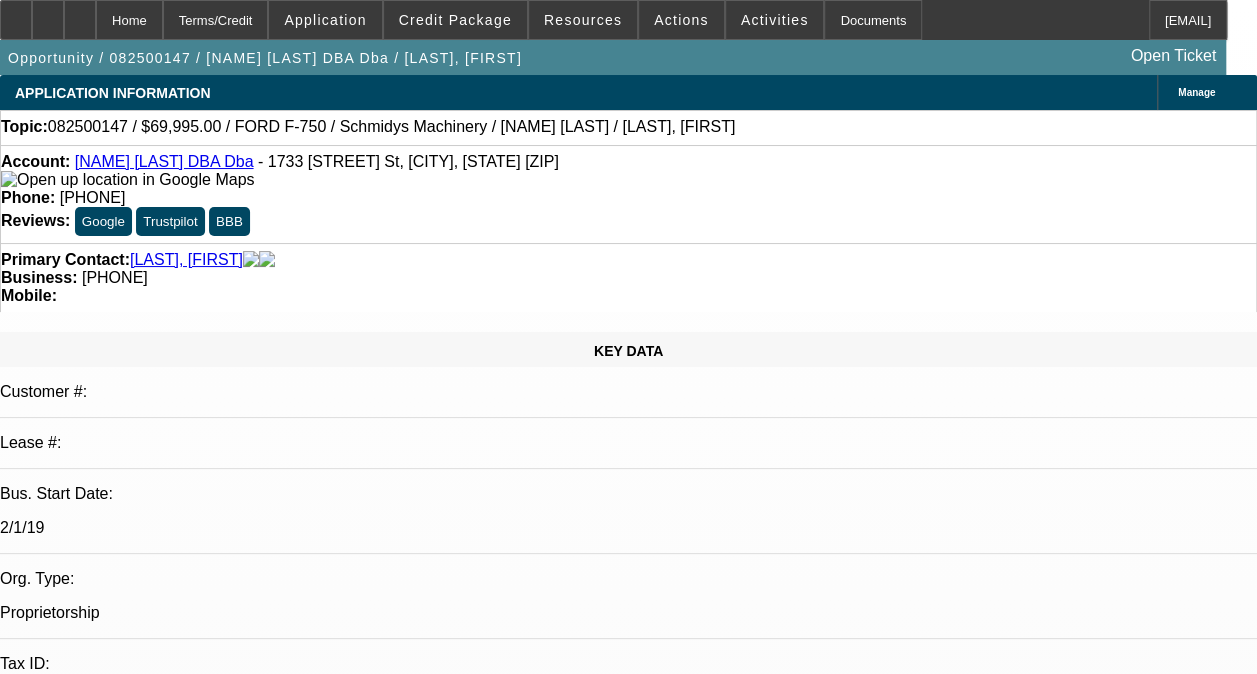 select on "0" 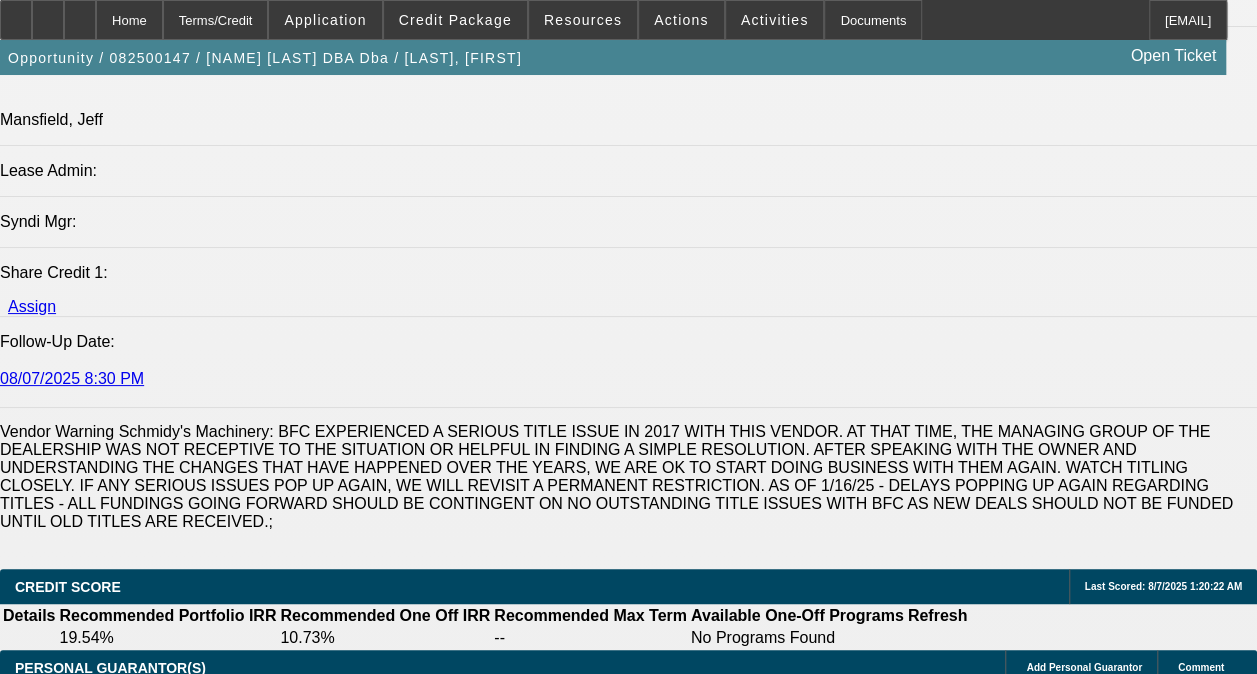 scroll, scrollTop: 2900, scrollLeft: 0, axis: vertical 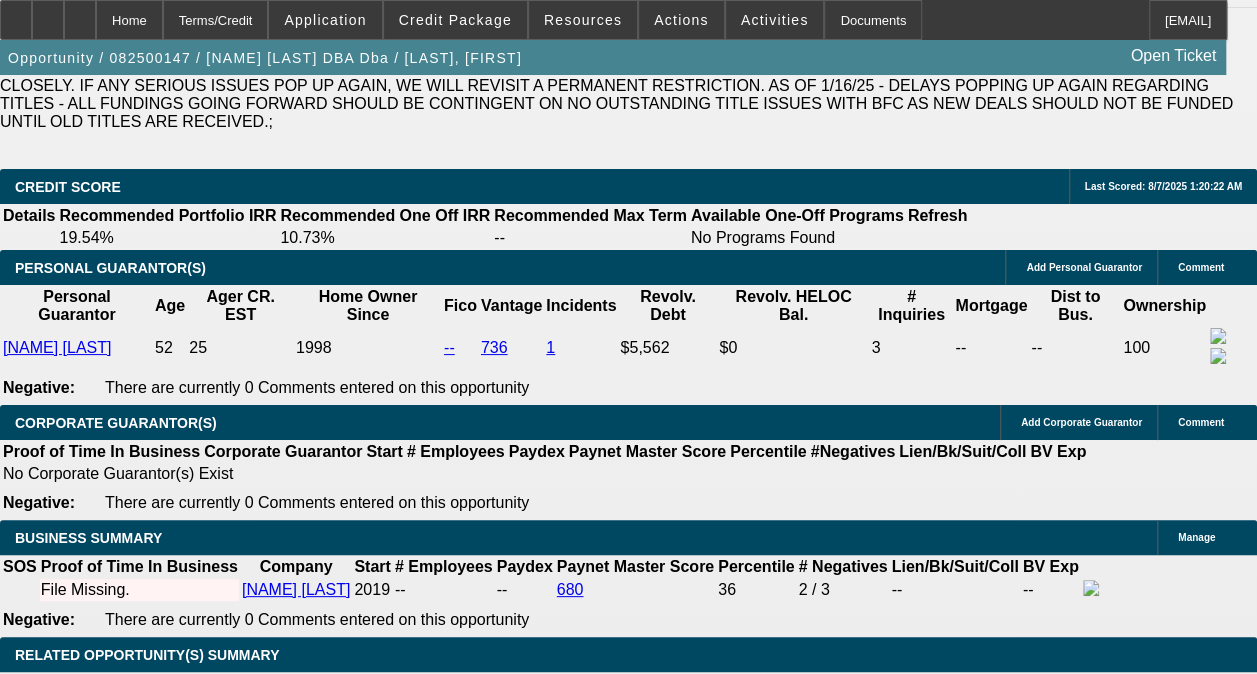click 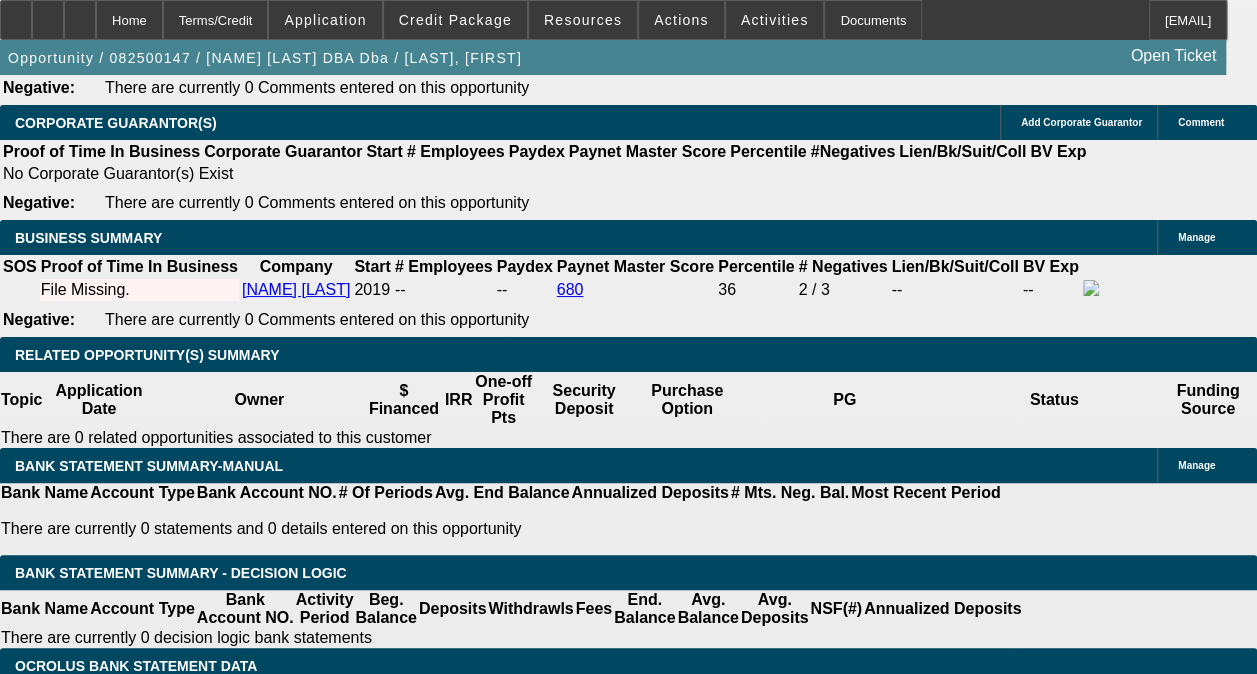 scroll, scrollTop: 3303, scrollLeft: 0, axis: vertical 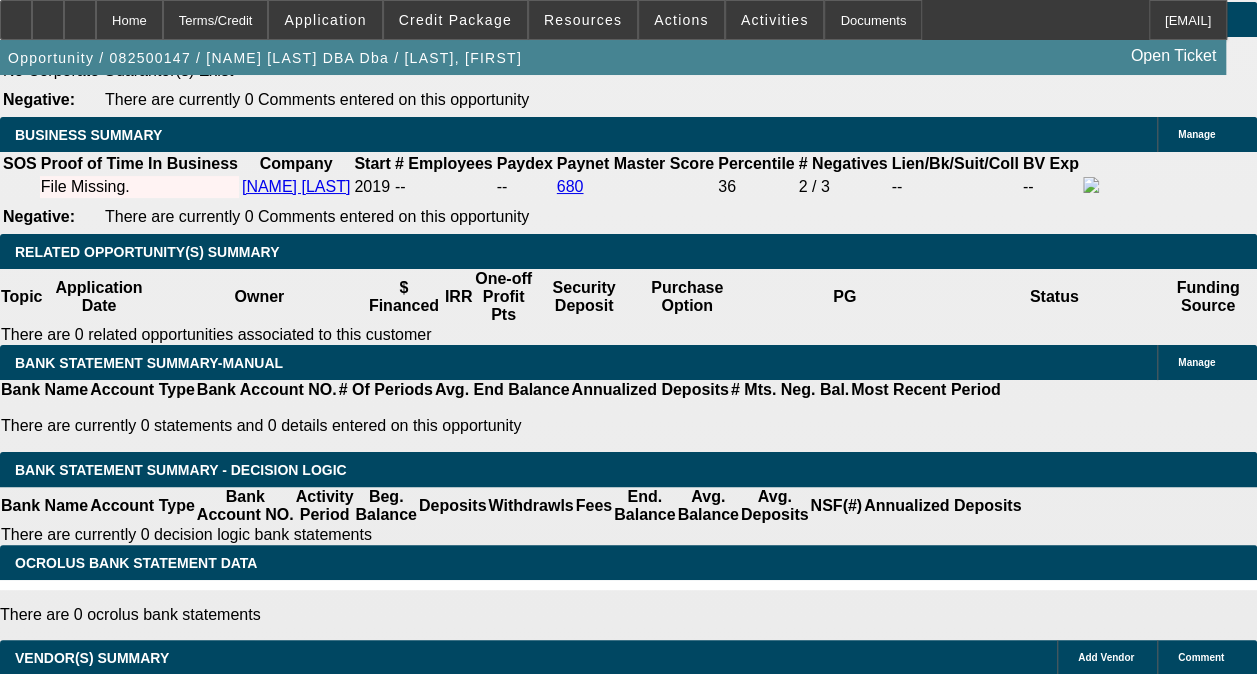 drag, startPoint x: 332, startPoint y: 385, endPoint x: 352, endPoint y: 395, distance: 22.36068 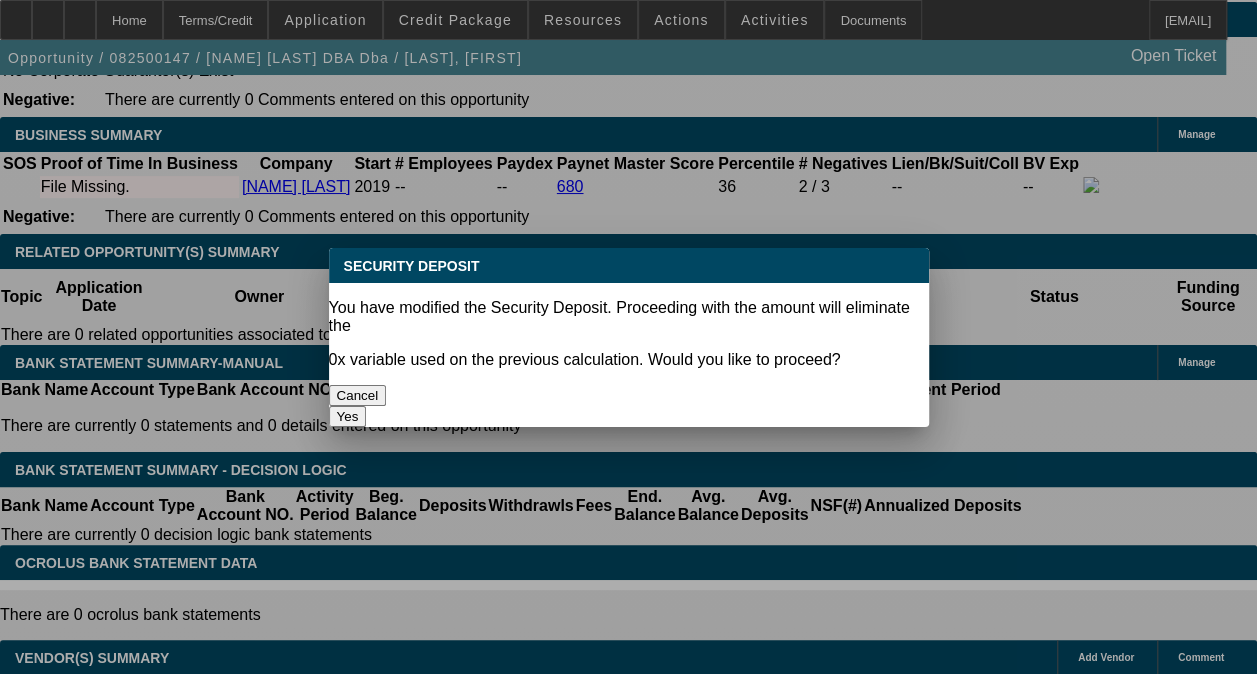 drag, startPoint x: 799, startPoint y: 366, endPoint x: 721, endPoint y: 420, distance: 94.86833 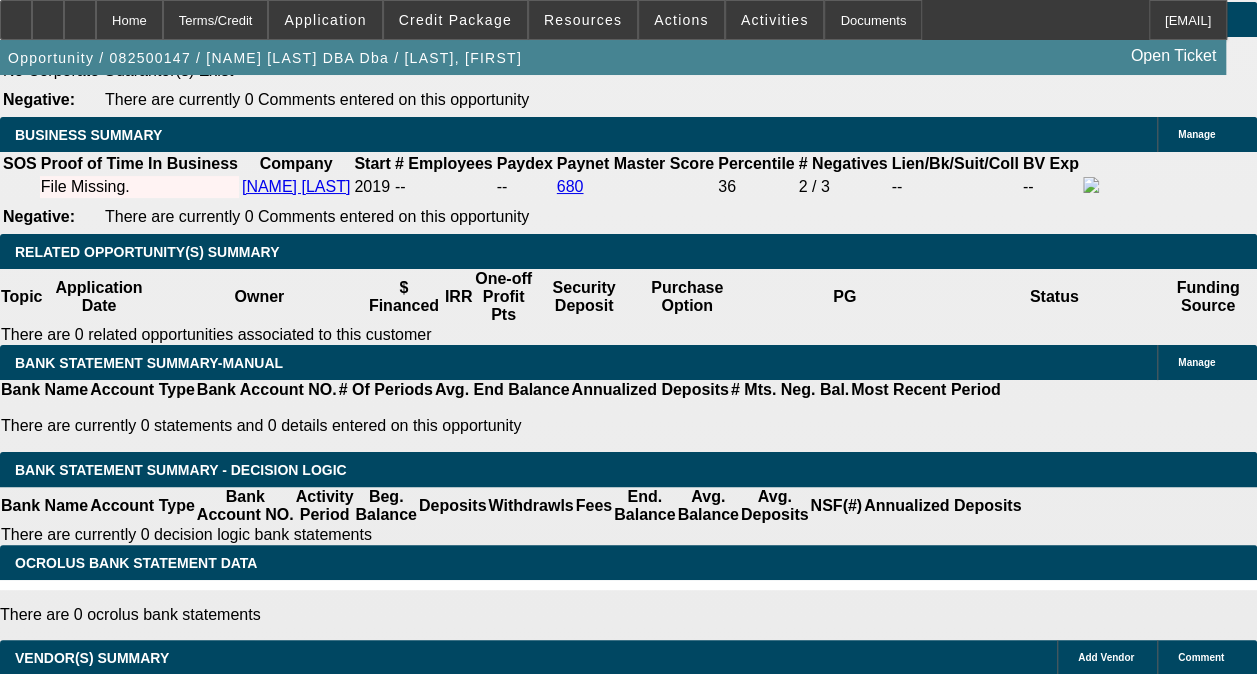 click on "‎1 + 1
‎0
‎1 + 0
‎0 + 1
‎2 + 0
‎0 + 2
‎3 + 0
‎0 + 3
‎2 + 1
‎1 + 2
‎4 + 0
‎0 + 4
‎3 + 1
‎1 + 3
‎2 + 2" 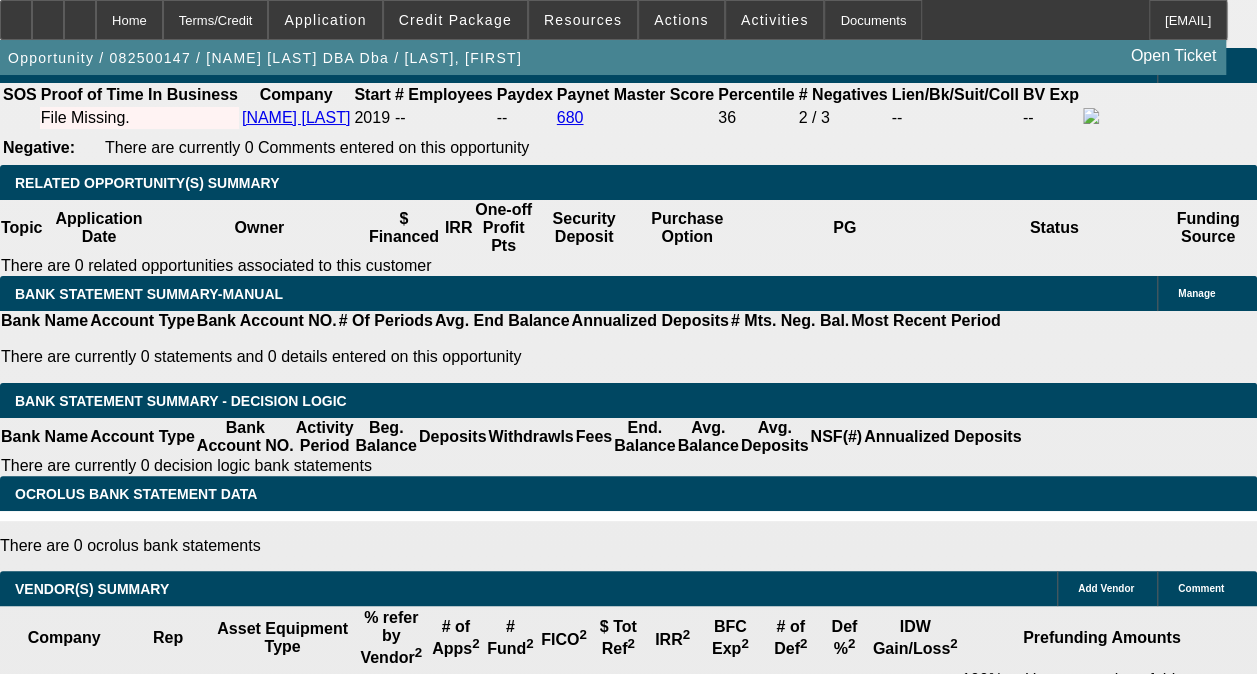 scroll, scrollTop: 3403, scrollLeft: 0, axis: vertical 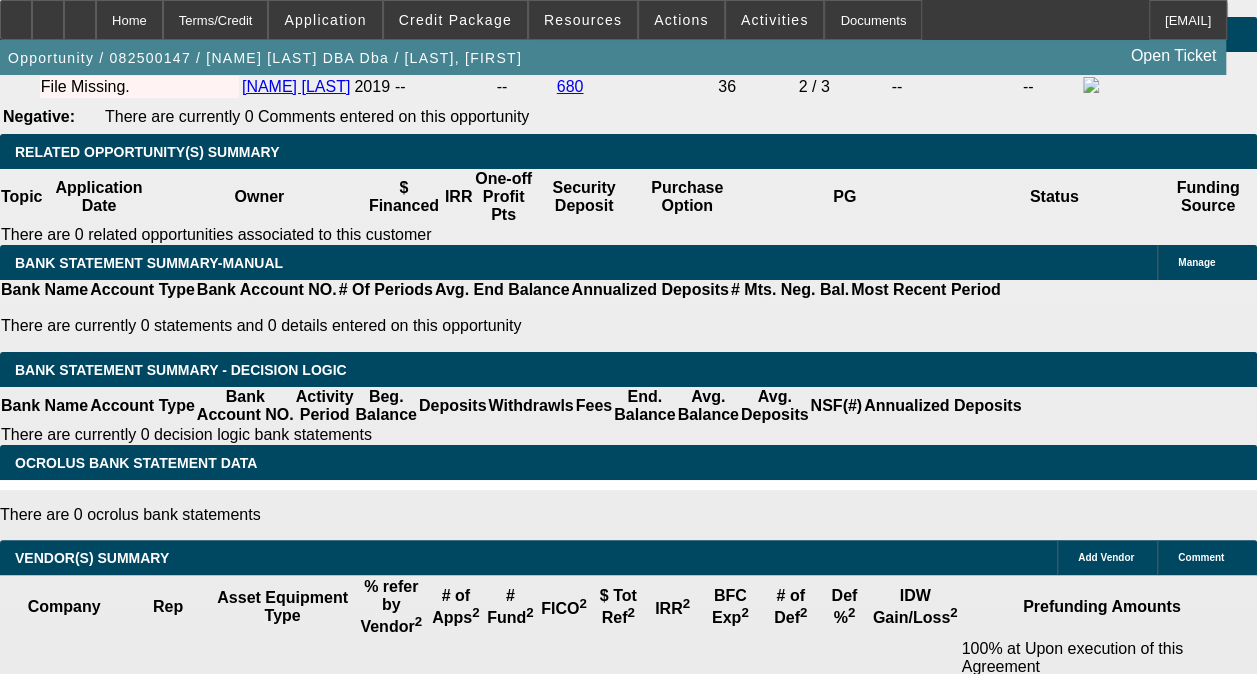 click on "Portfolio (Lease Agreement)" 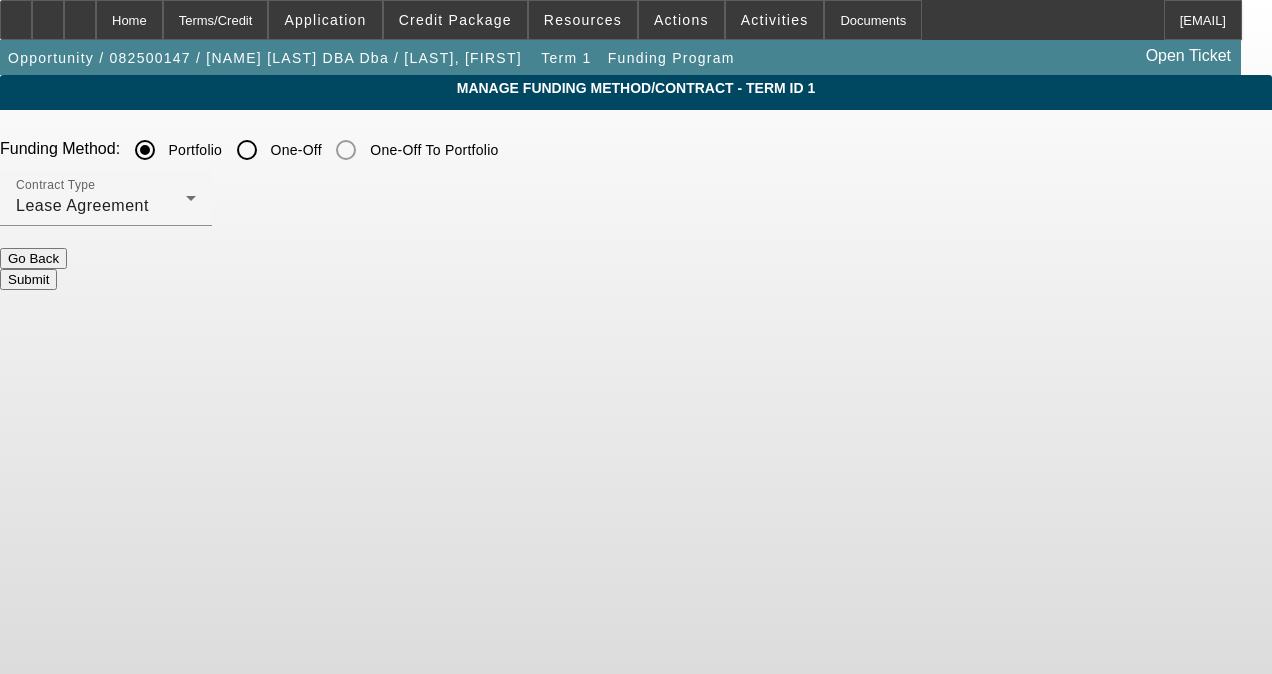 click on "One-Off" at bounding box center (247, 150) 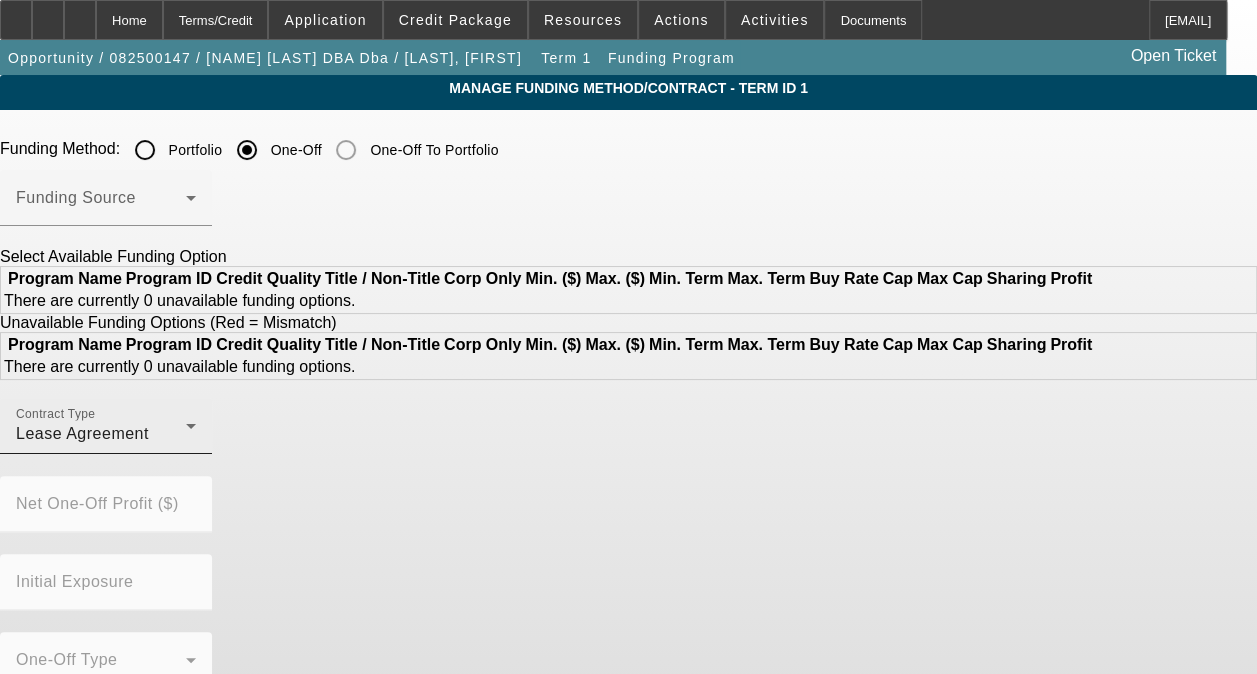 click on "Lease Agreement" at bounding box center [101, 434] 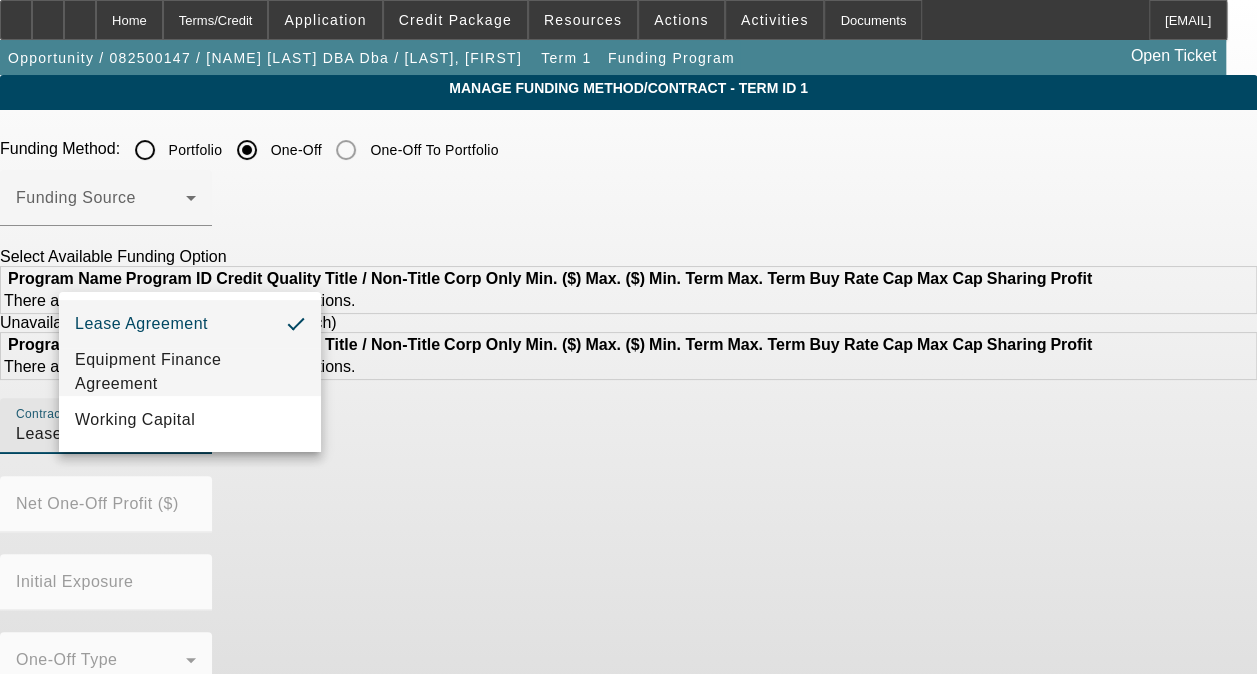click on "Equipment Finance Agreement" at bounding box center (190, 372) 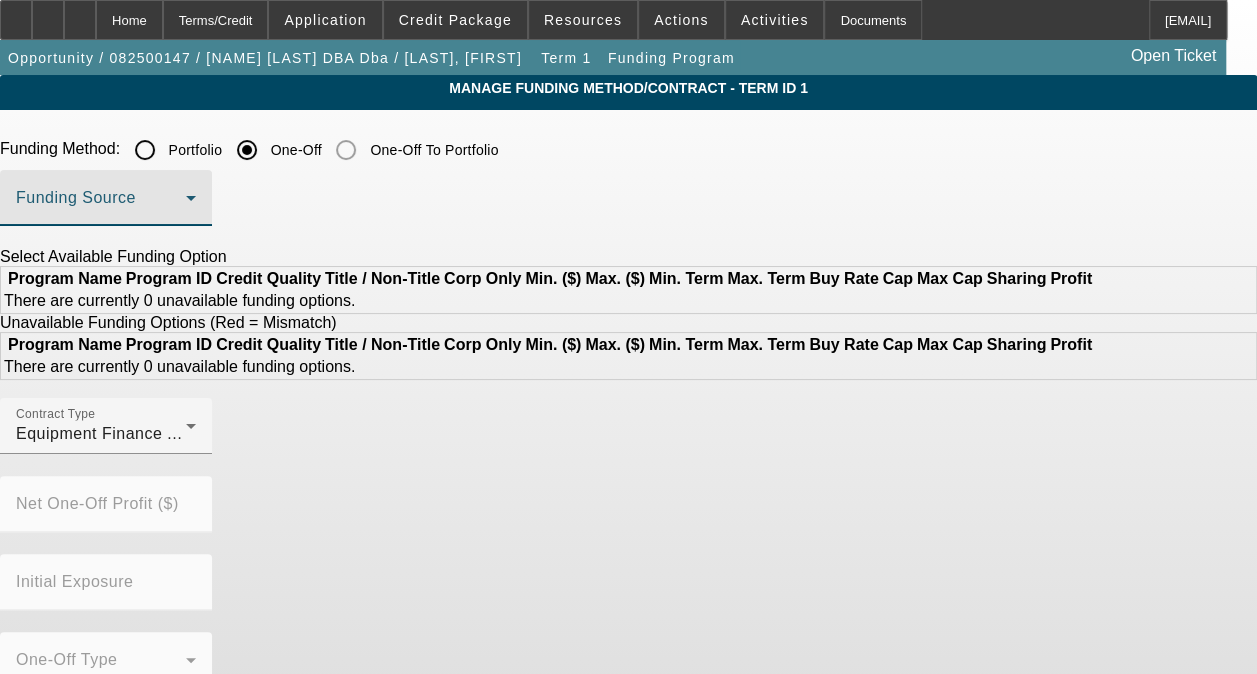 click at bounding box center (101, 206) 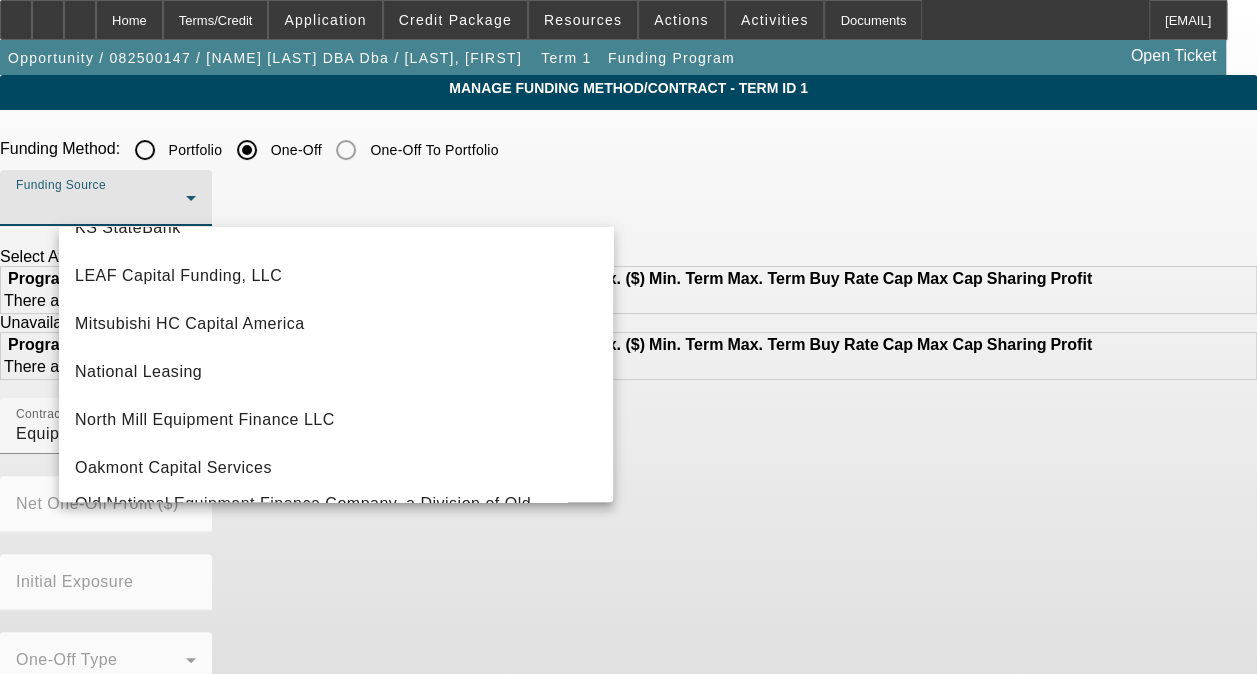 scroll, scrollTop: 461, scrollLeft: 0, axis: vertical 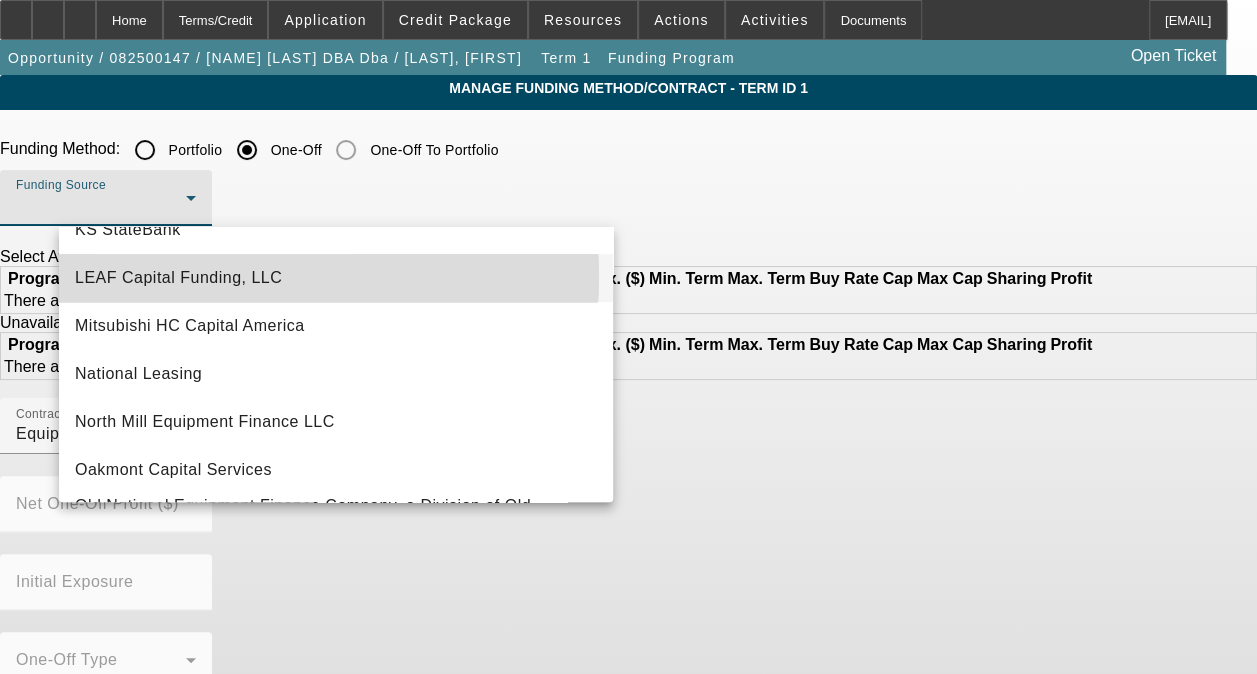 click on "LEAF Capital Funding, LLC" at bounding box center (178, 278) 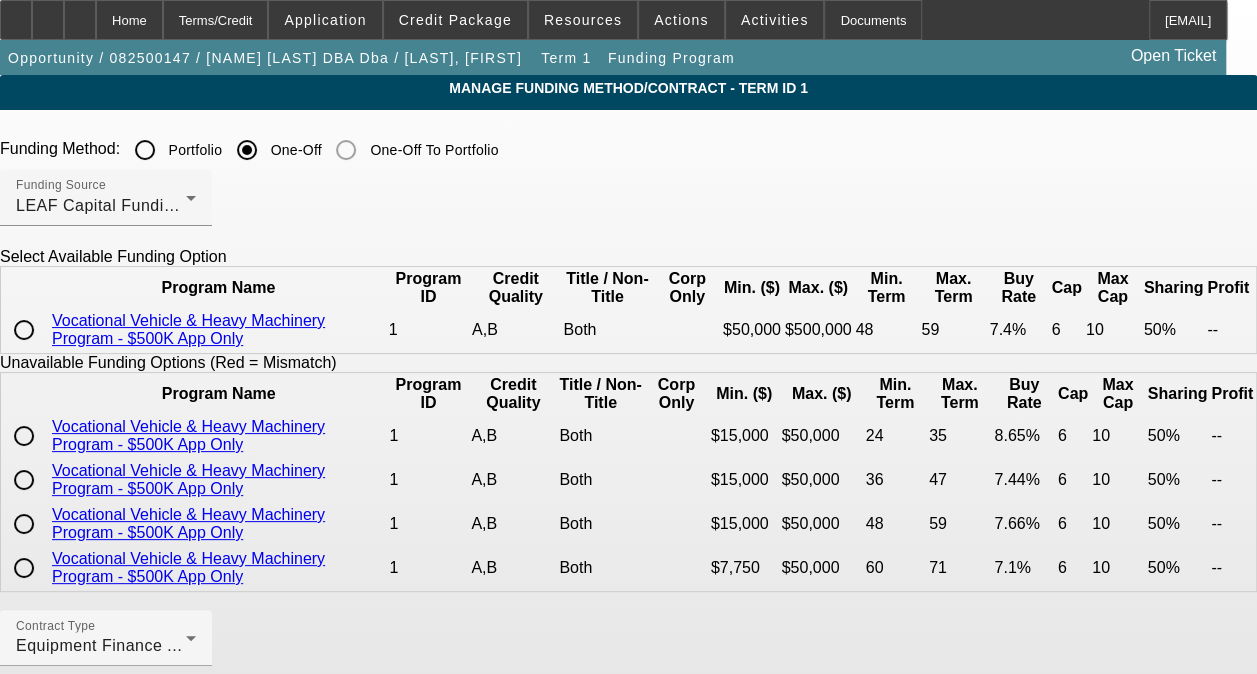 click at bounding box center [24, 330] 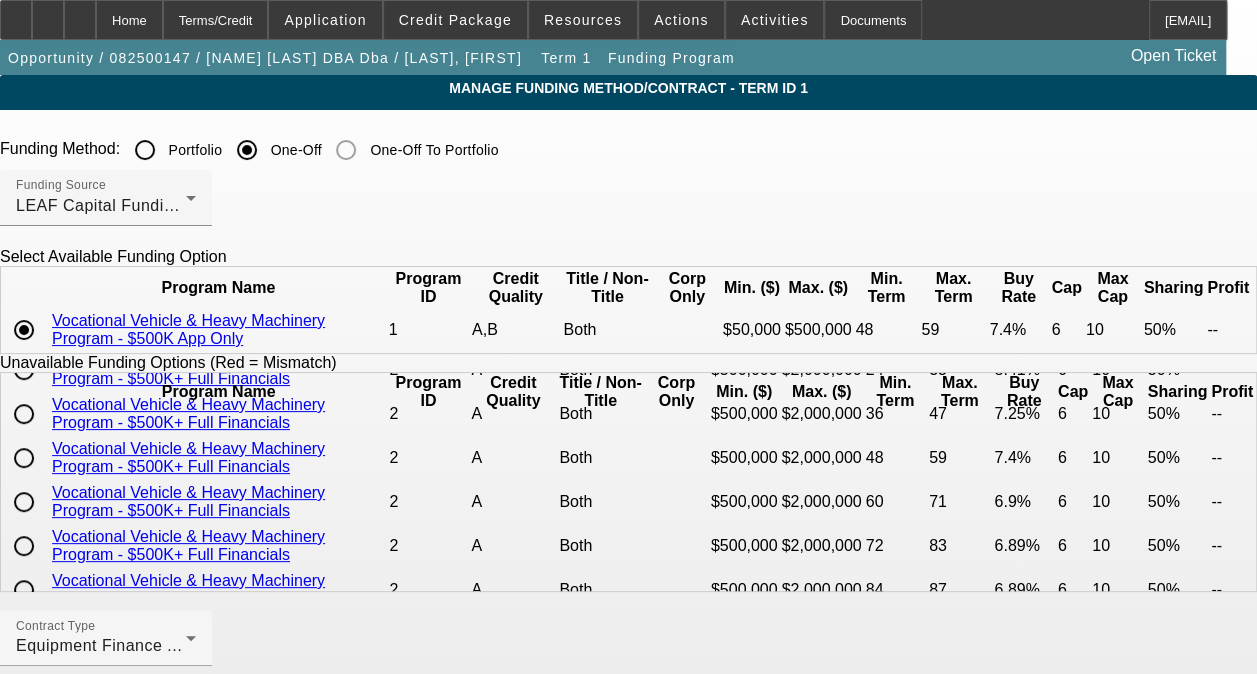 scroll, scrollTop: 692, scrollLeft: 0, axis: vertical 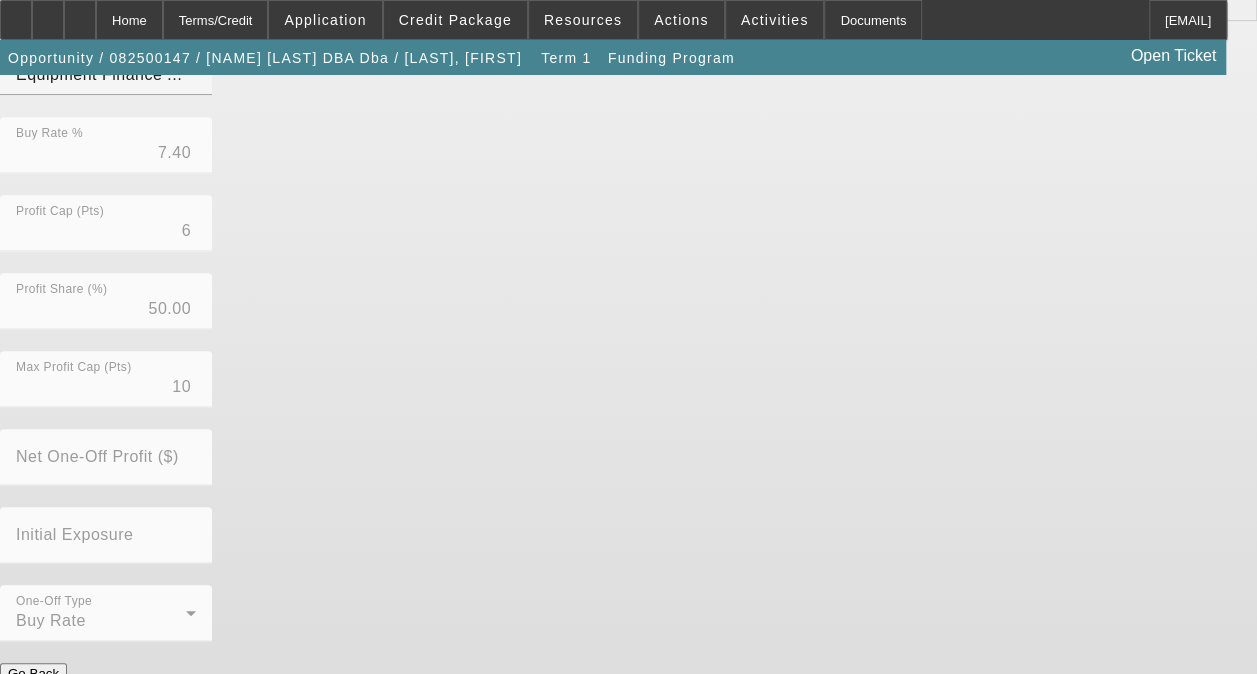 click on "Submit" at bounding box center (28, 694) 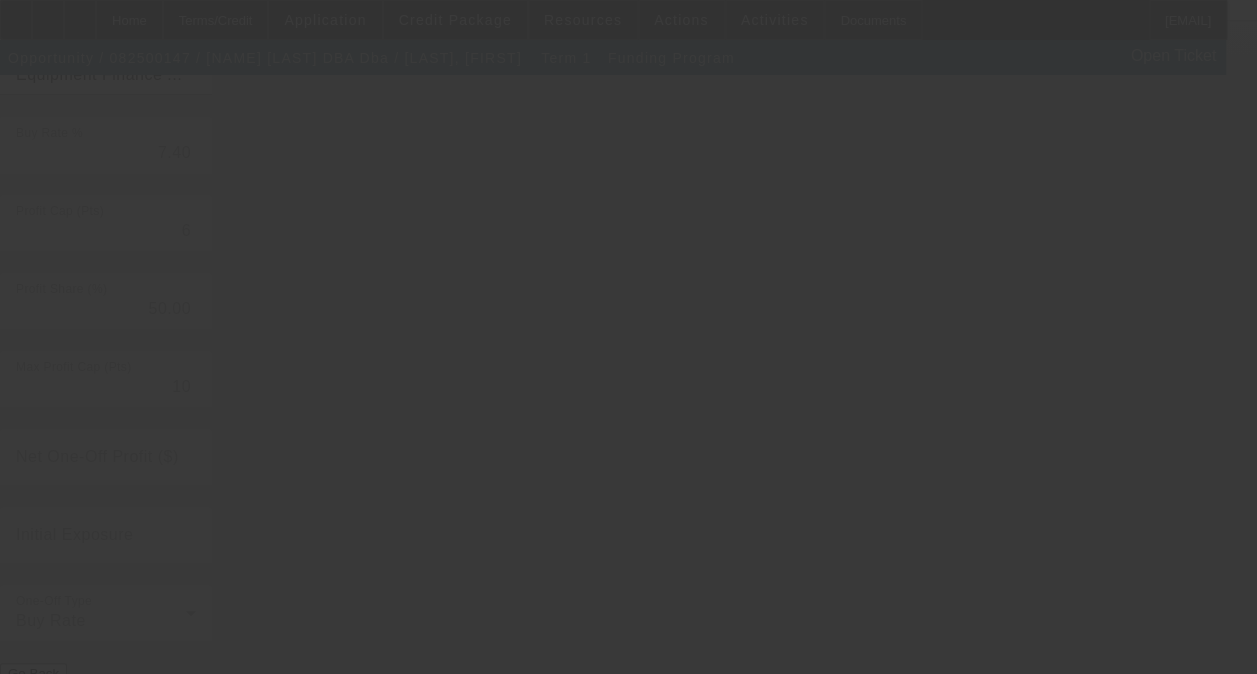 radio on "true" 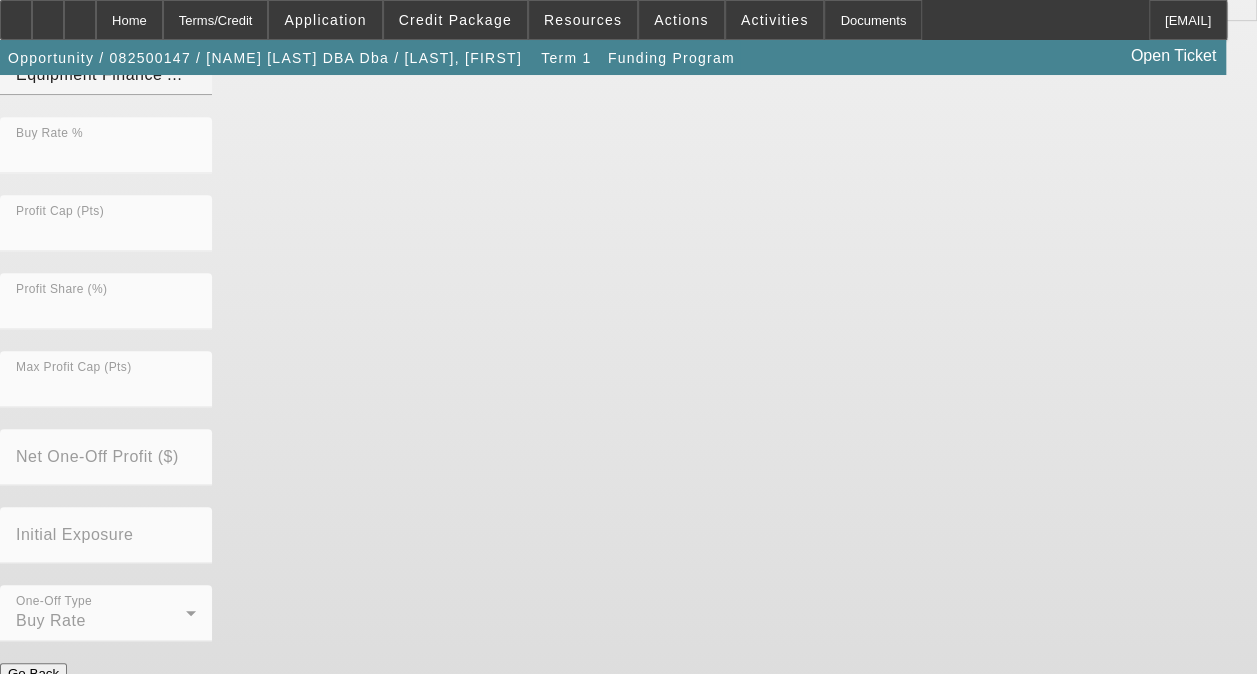 scroll, scrollTop: 0, scrollLeft: 0, axis: both 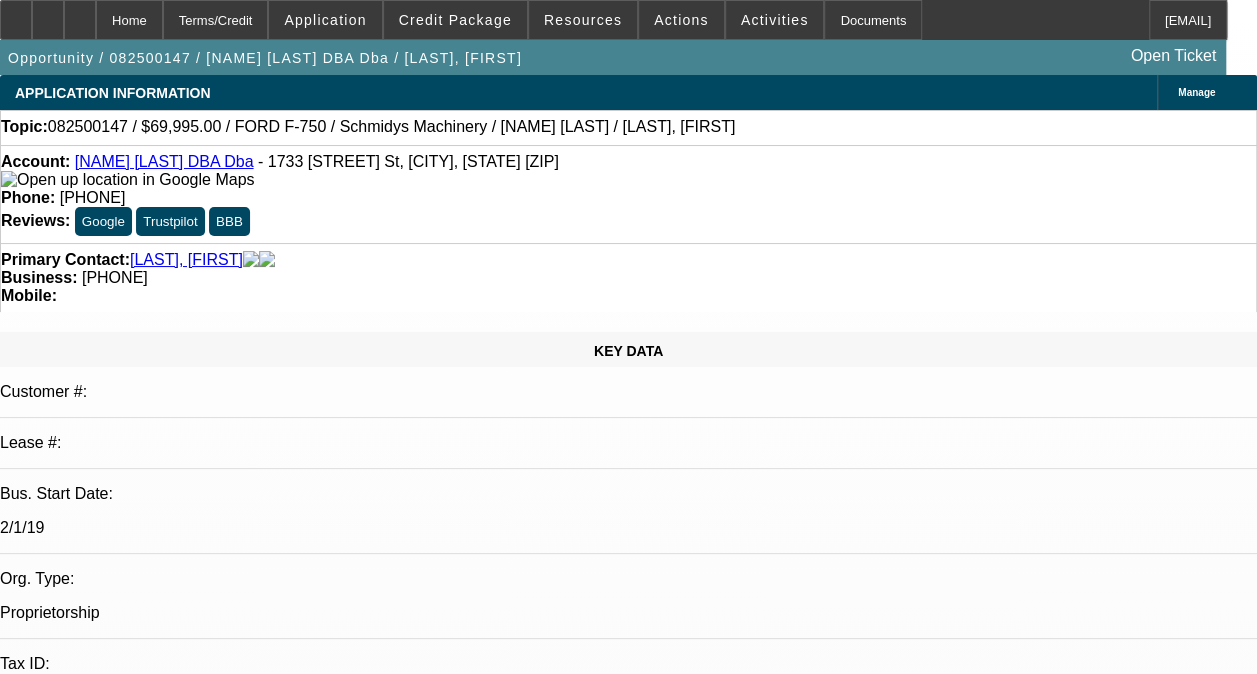 select on "0" 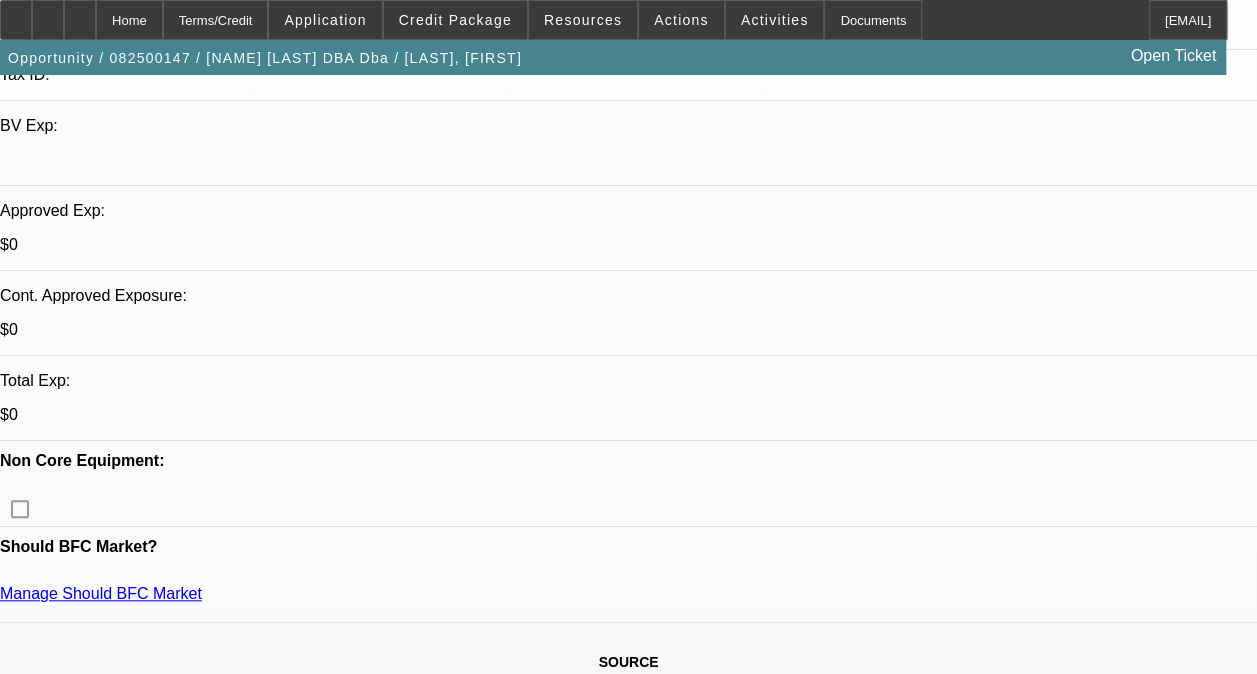 scroll, scrollTop: 700, scrollLeft: 0, axis: vertical 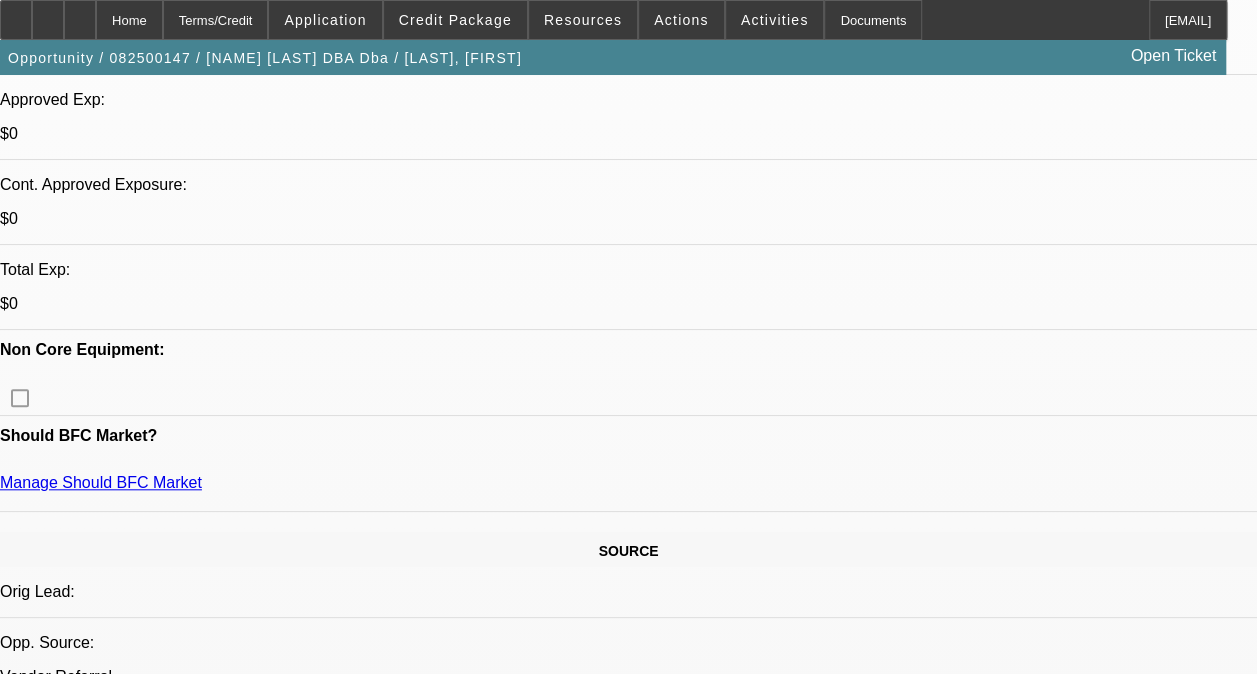 click on "14 Programs (5
Funding Source)" at bounding box center [794, 2438] 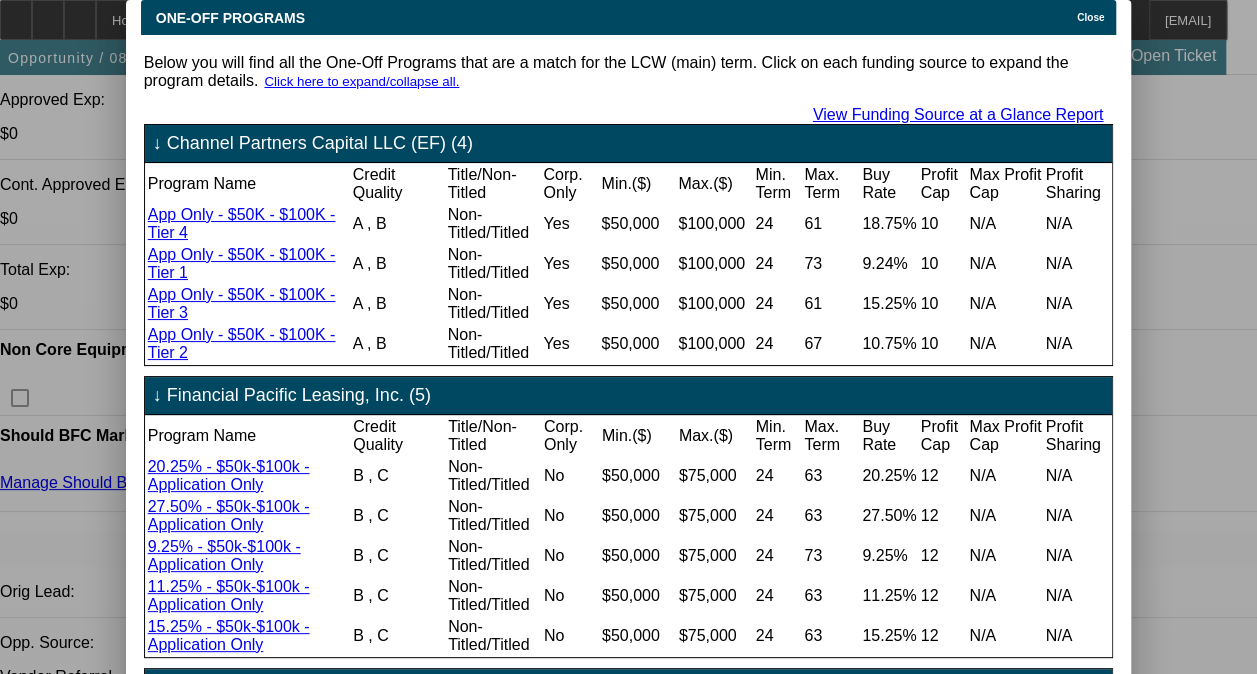scroll, scrollTop: 0, scrollLeft: 0, axis: both 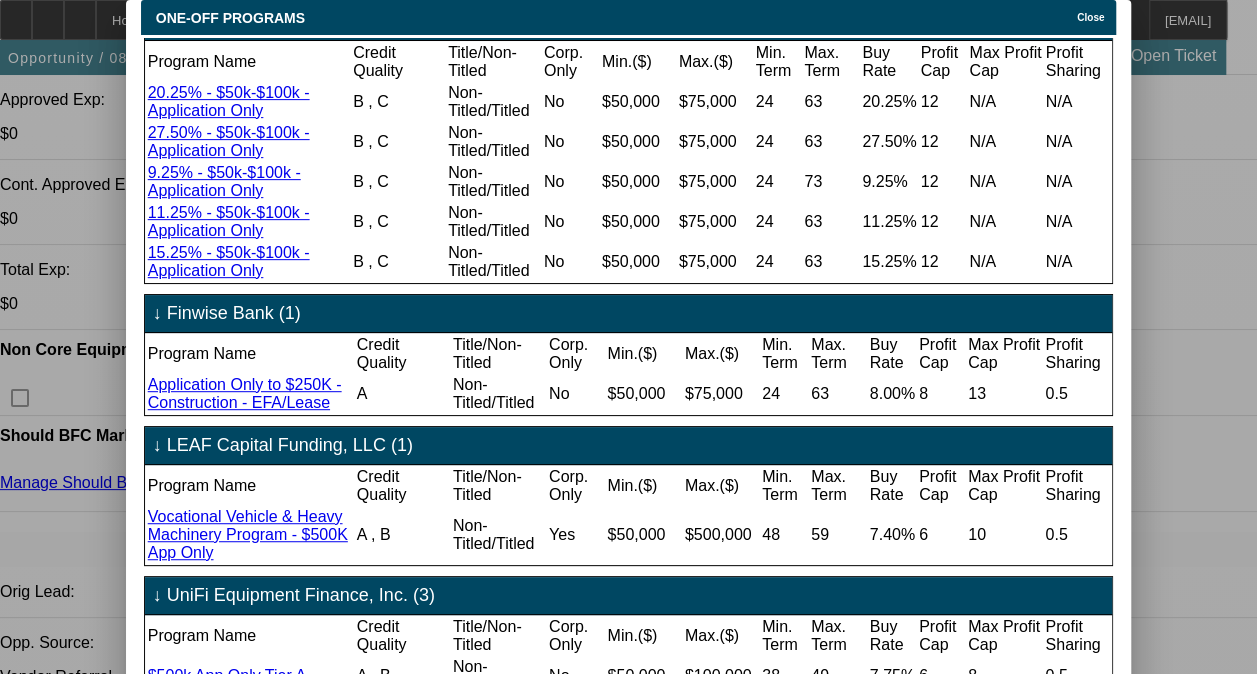 click on "Close" at bounding box center (1090, 17) 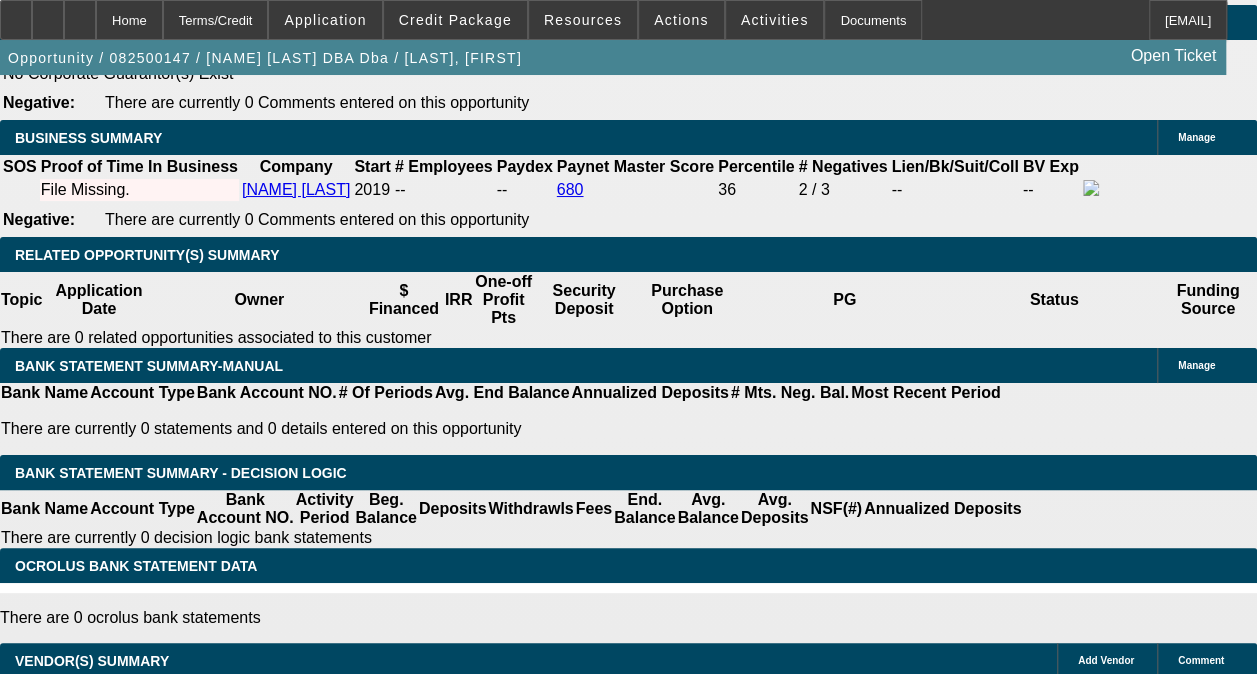 scroll, scrollTop: 3500, scrollLeft: 0, axis: vertical 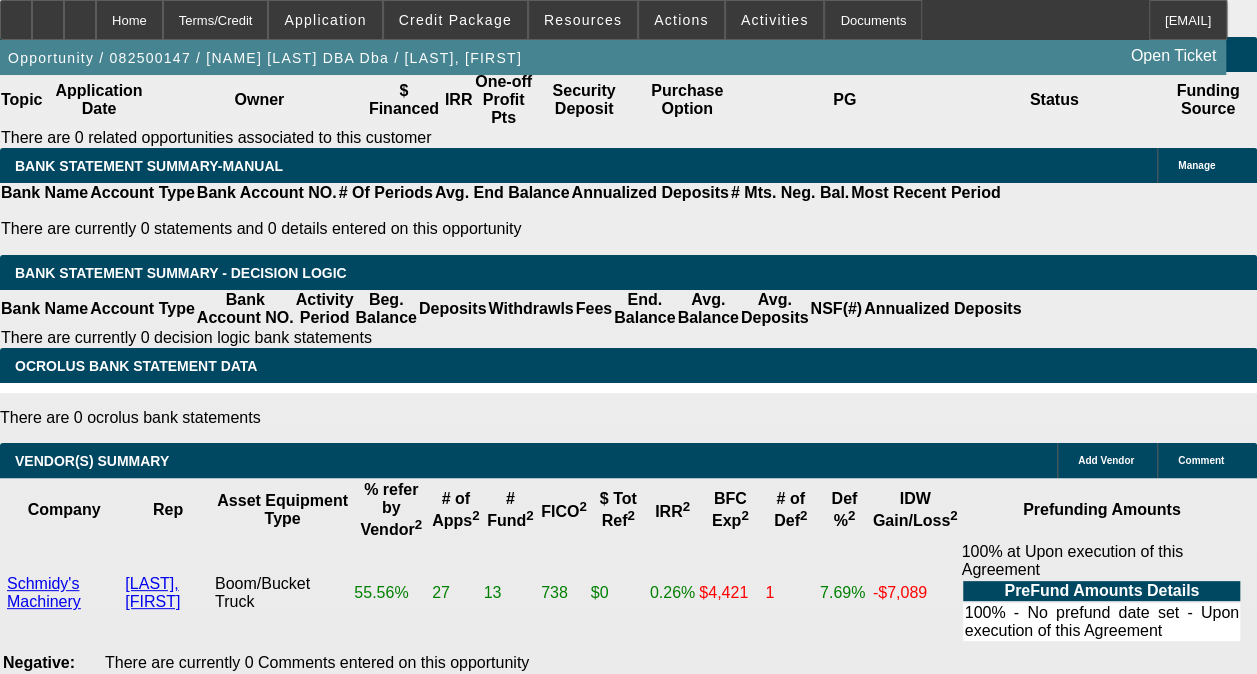 drag, startPoint x: 387, startPoint y: 224, endPoint x: 424, endPoint y: 223, distance: 37.01351 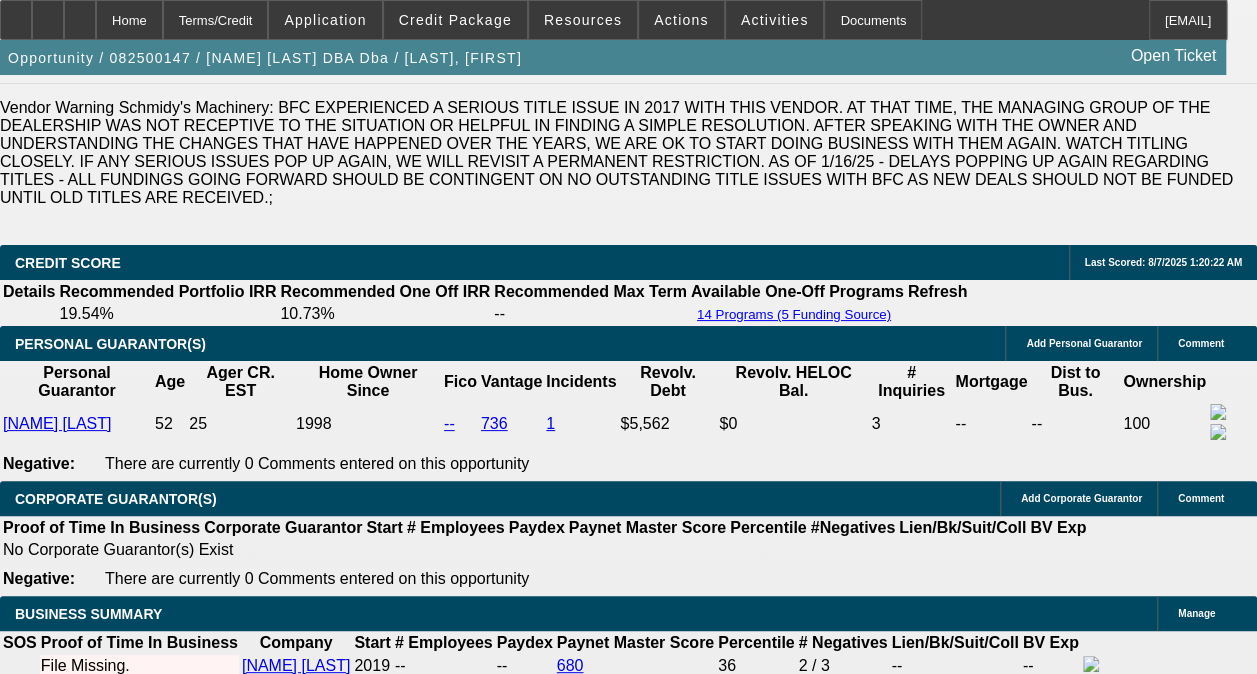 scroll, scrollTop: 2800, scrollLeft: 0, axis: vertical 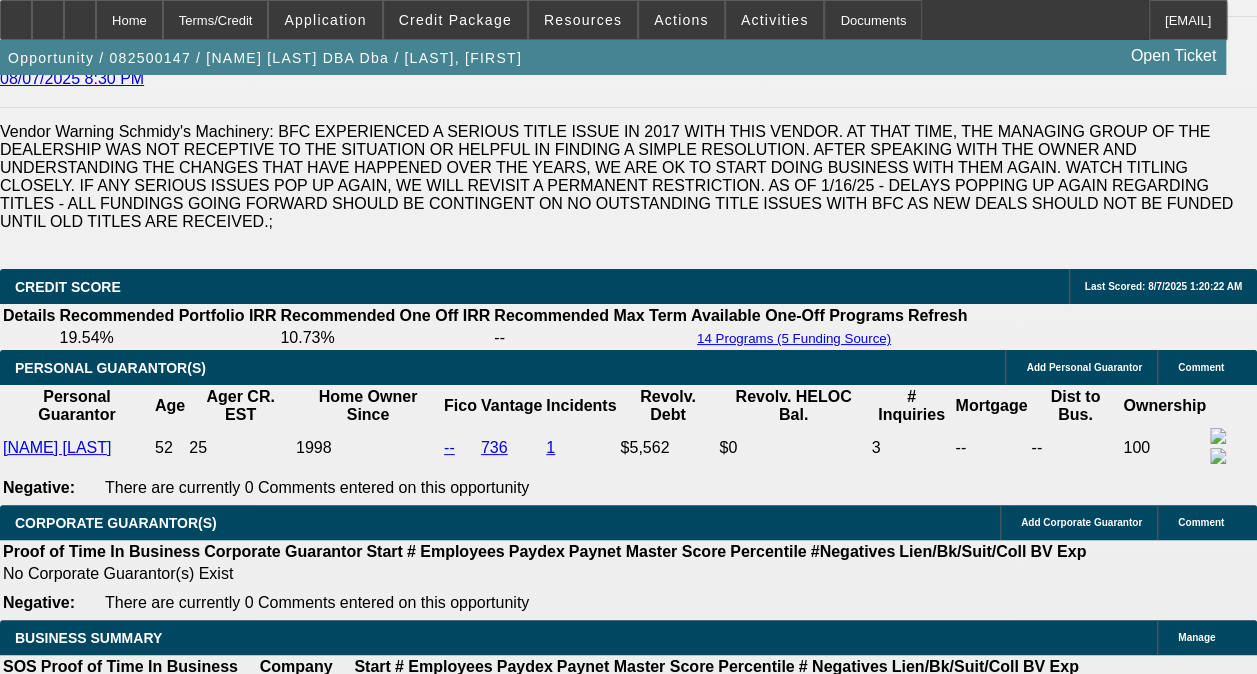click at bounding box center (269, 1907) 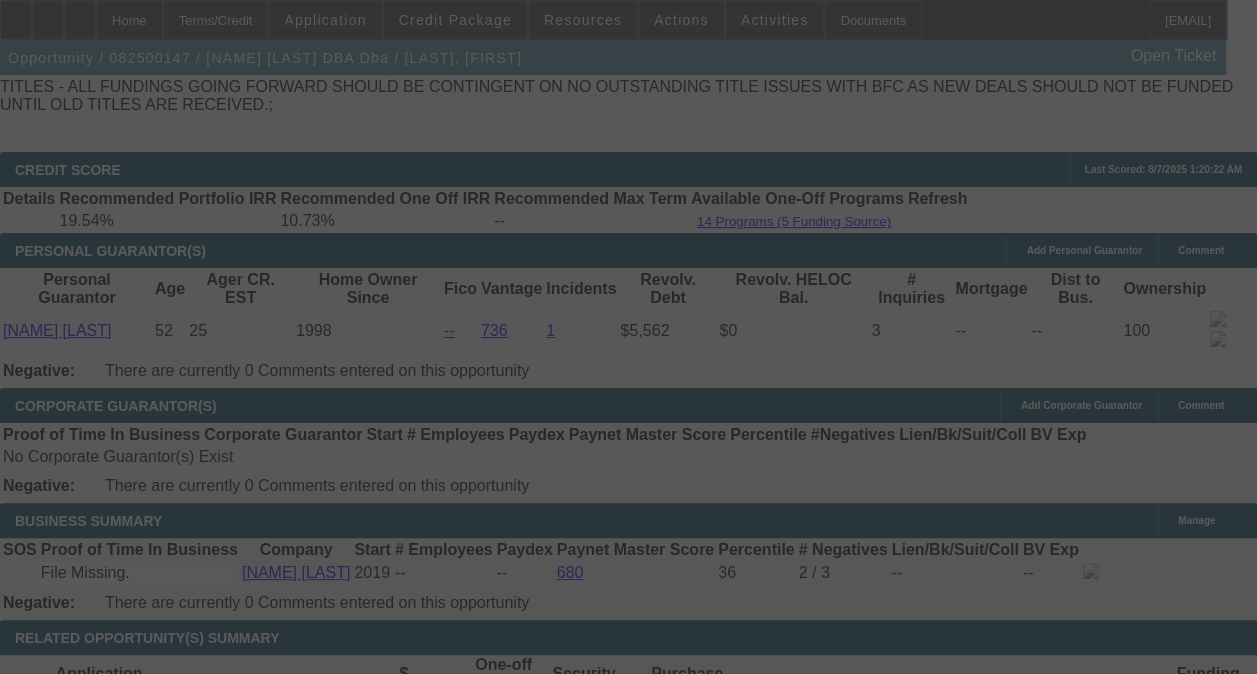 scroll, scrollTop: 3000, scrollLeft: 0, axis: vertical 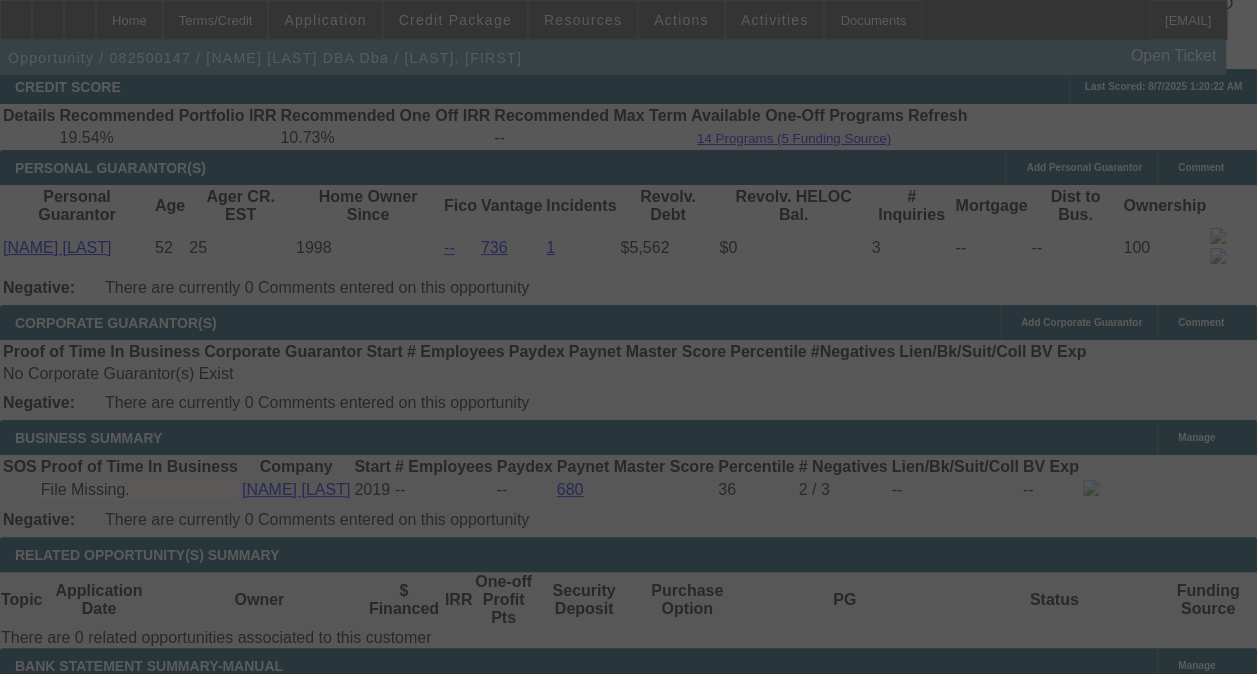 select on "0" 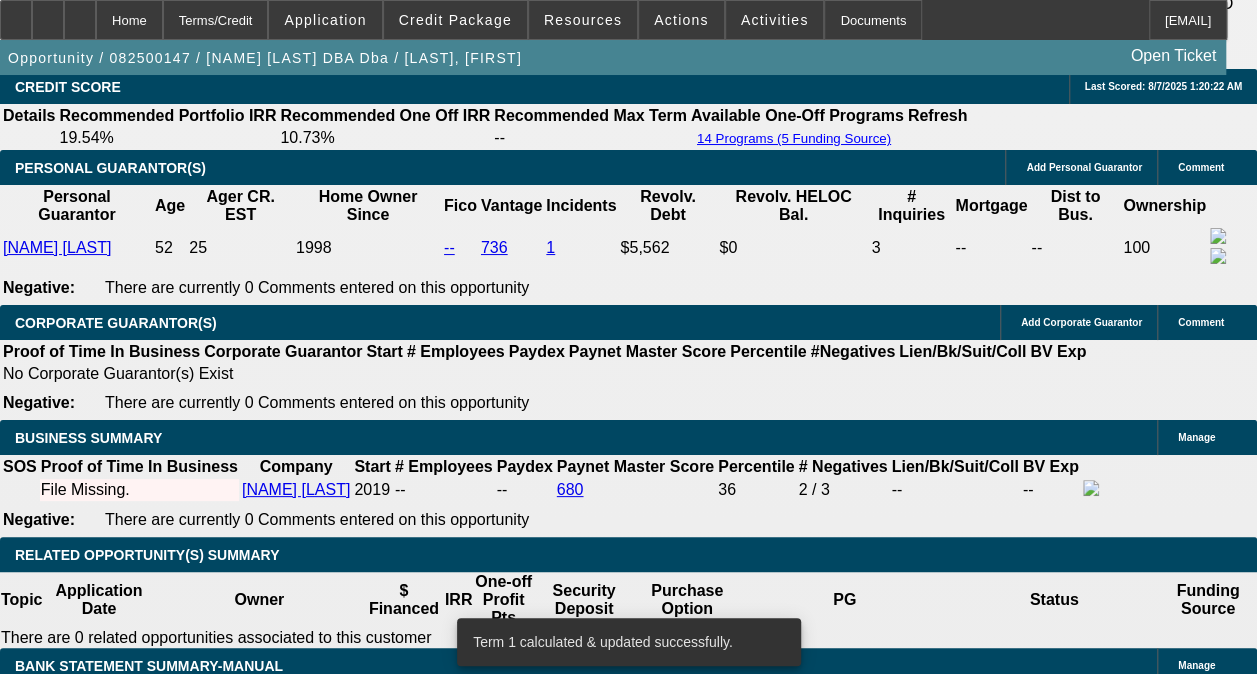 click at bounding box center [269, 1707] 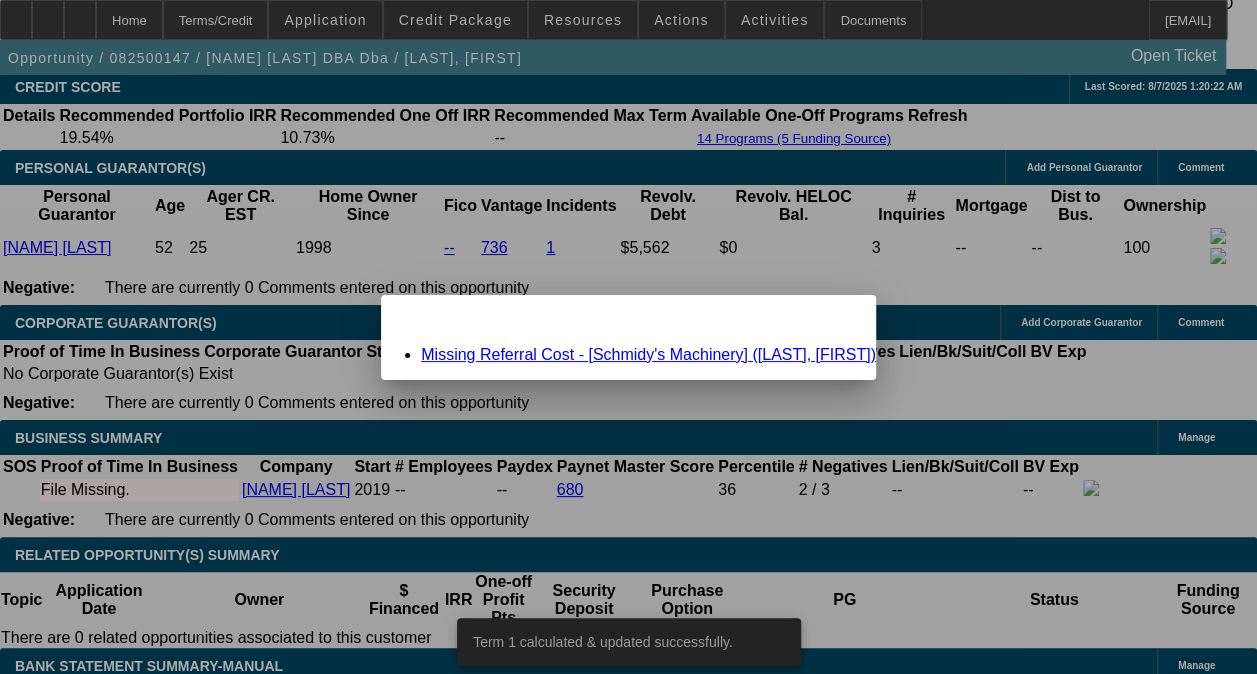 scroll, scrollTop: 0, scrollLeft: 0, axis: both 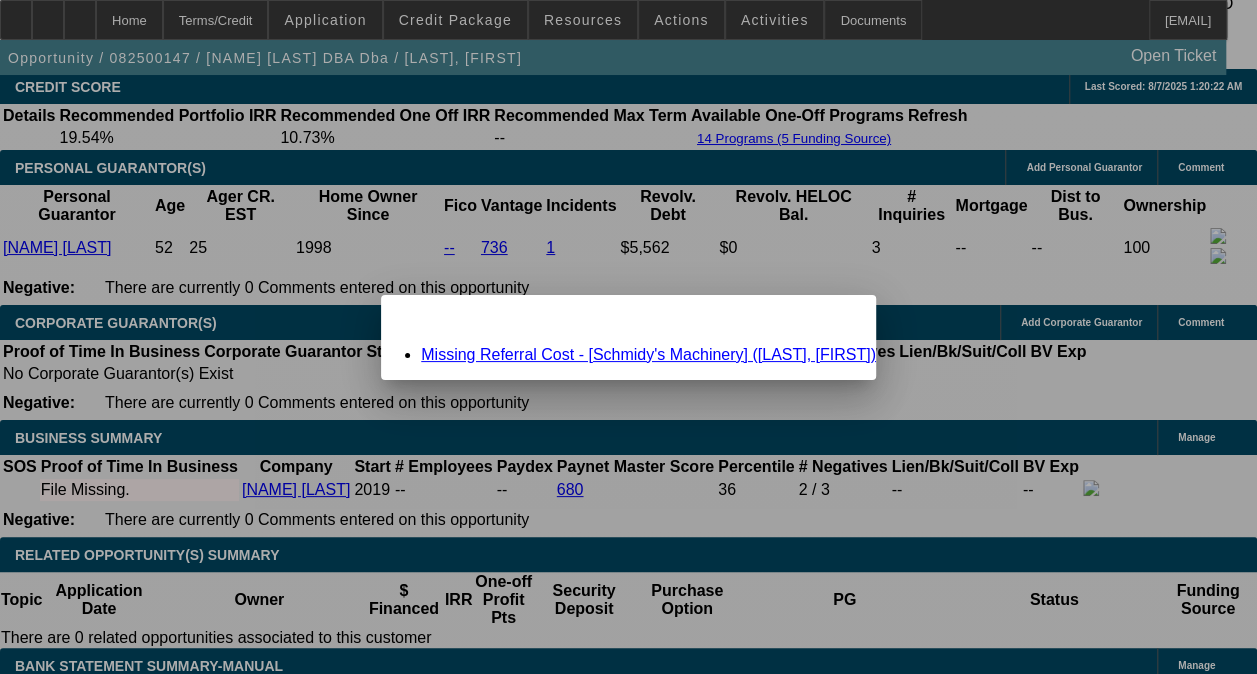 click on "Missing Referral Cost - [Schmidy's Machinery] (Schmid, Jesse)" at bounding box center [648, 354] 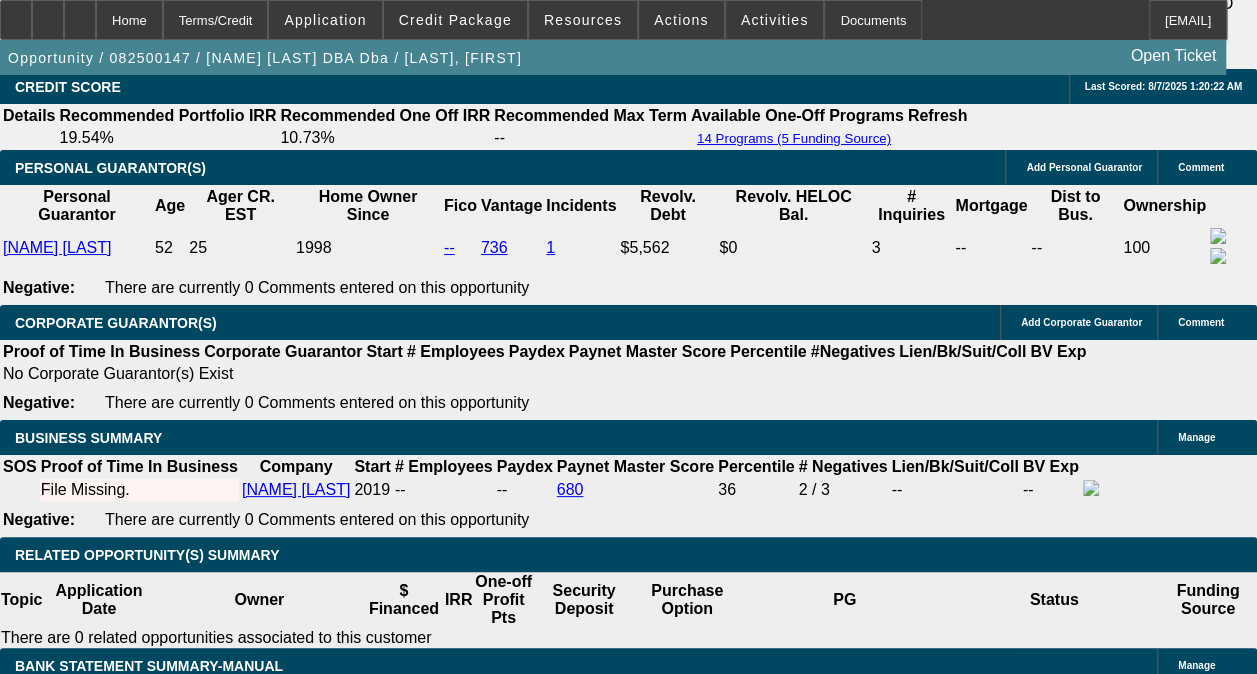scroll, scrollTop: 3000, scrollLeft: 0, axis: vertical 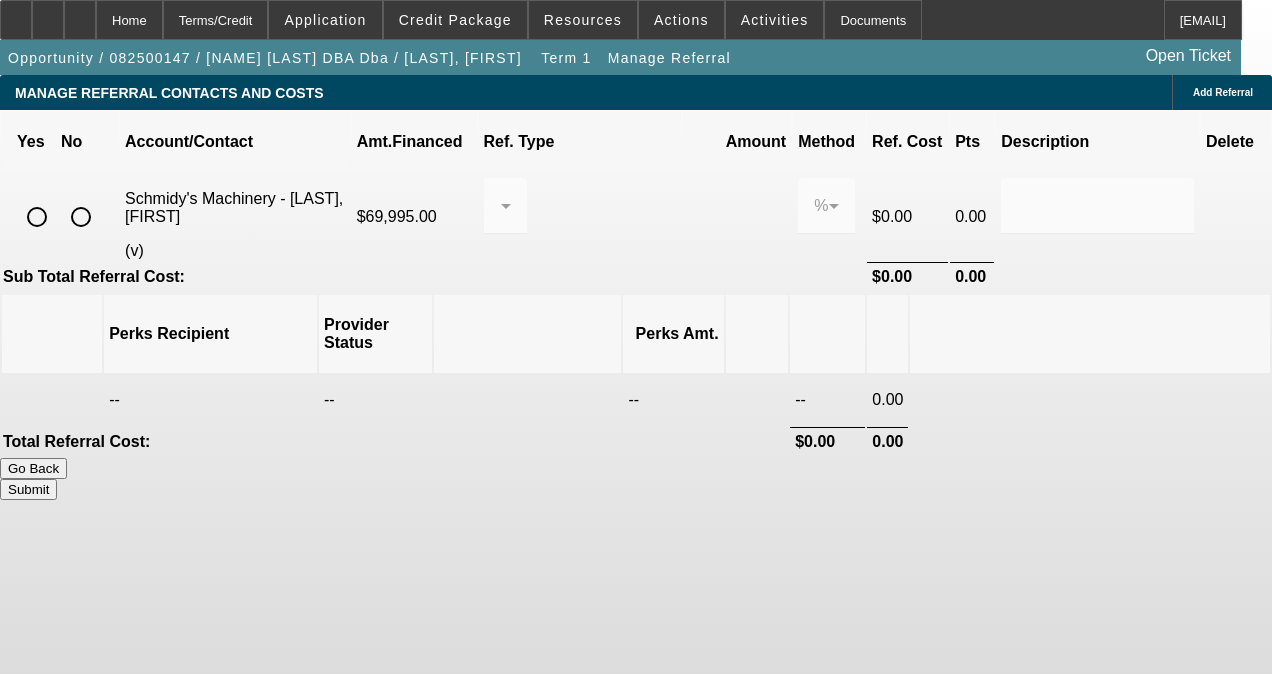 click at bounding box center [81, 217] 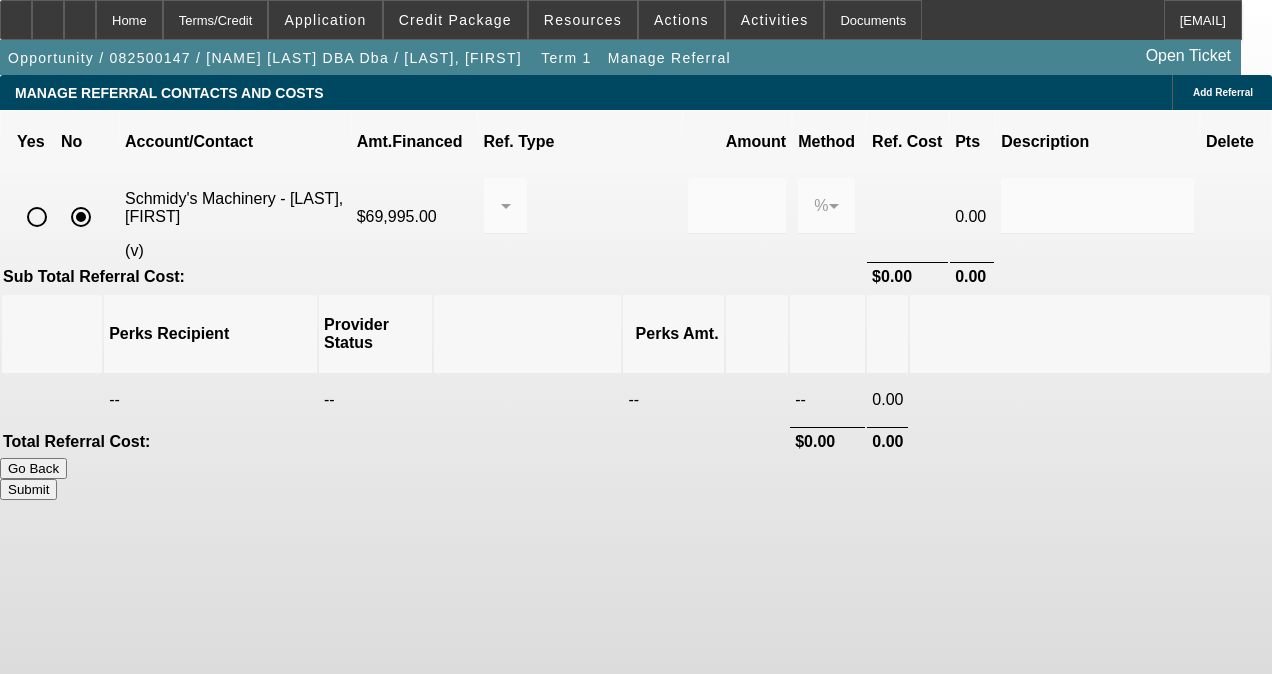 click on "Submit" at bounding box center [28, 489] 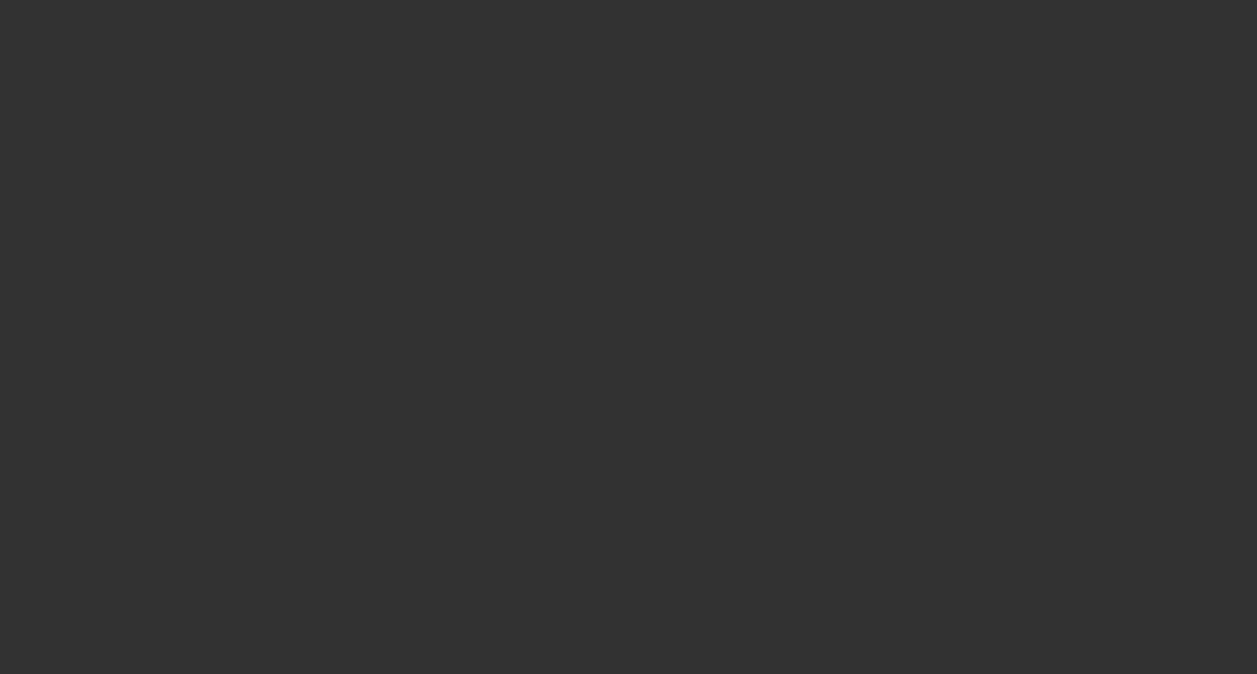 scroll, scrollTop: 500, scrollLeft: 0, axis: vertical 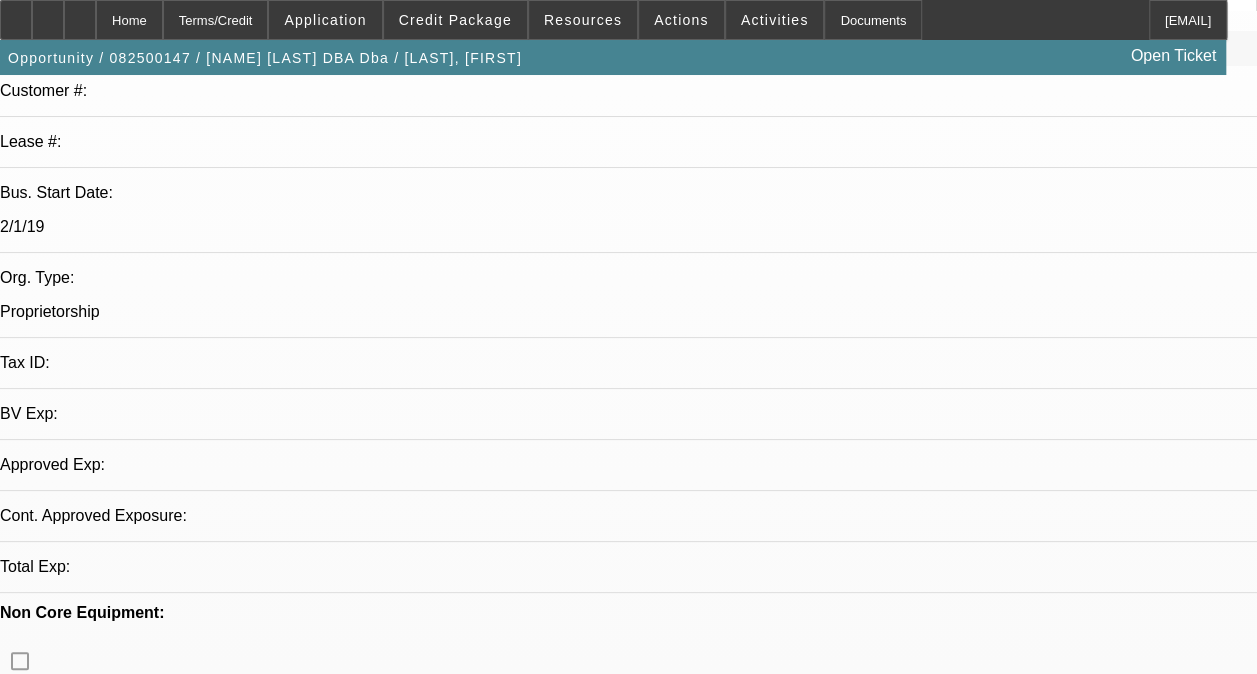 select on "0" 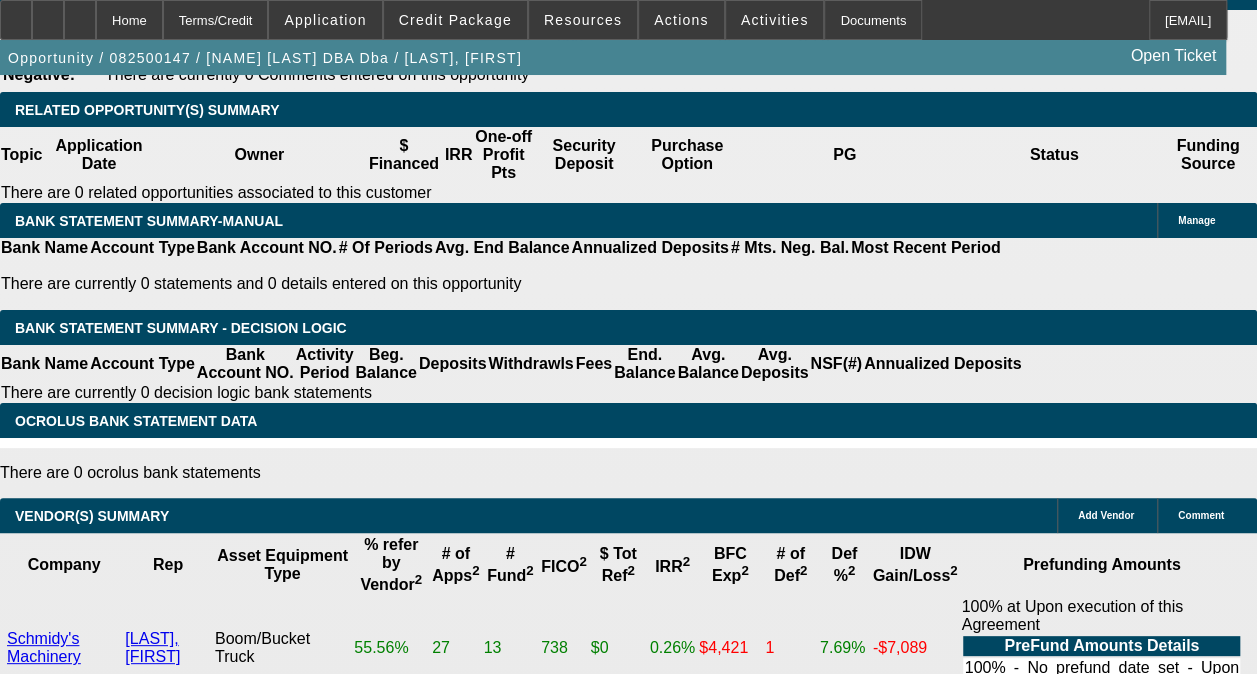 scroll, scrollTop: 3549, scrollLeft: 0, axis: vertical 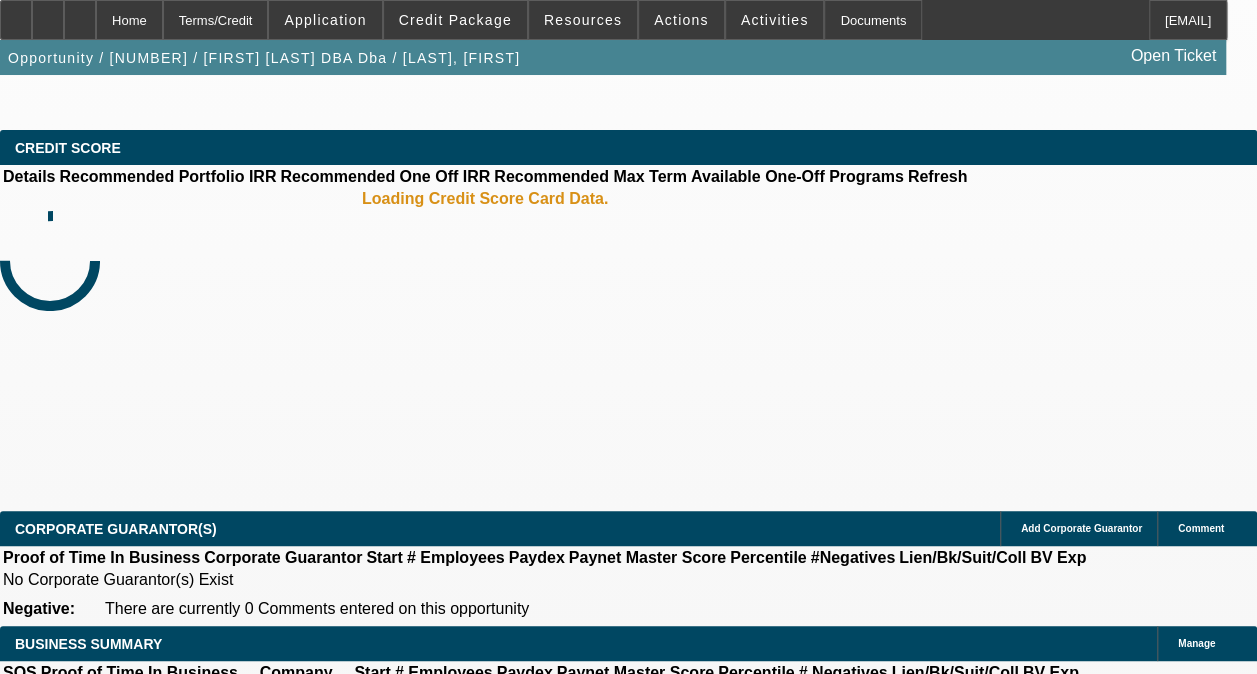 select on "0" 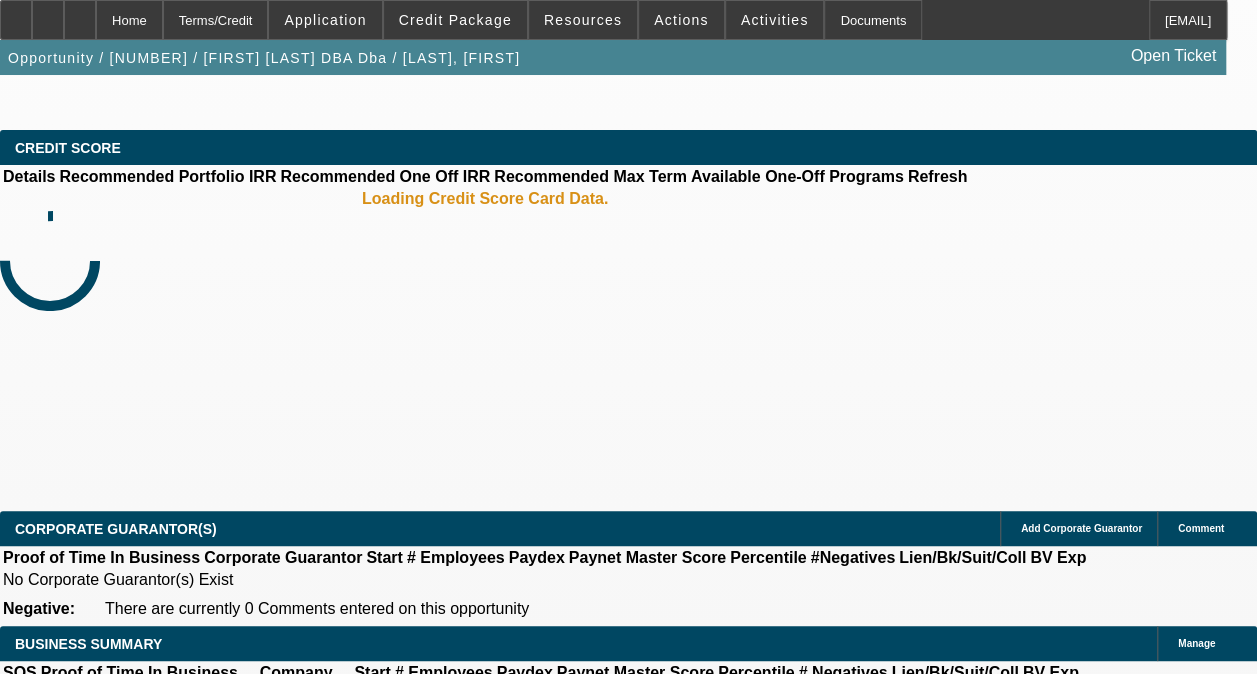 select on "0" 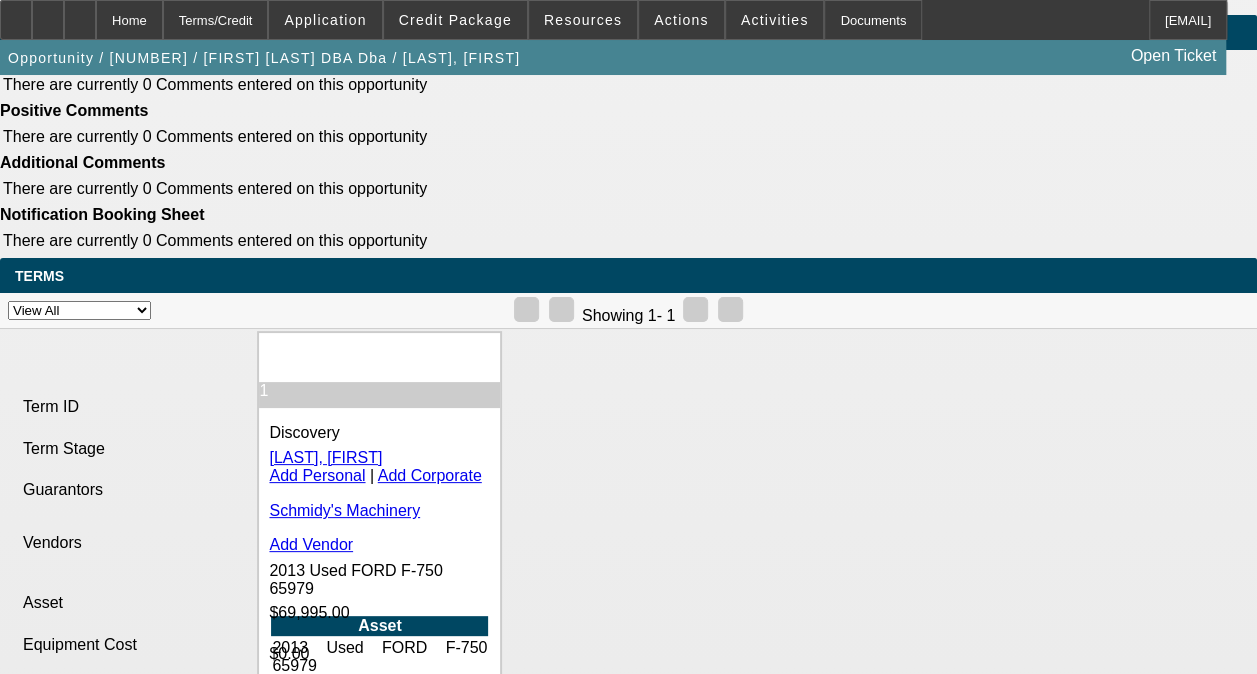 scroll, scrollTop: 2200, scrollLeft: 0, axis: vertical 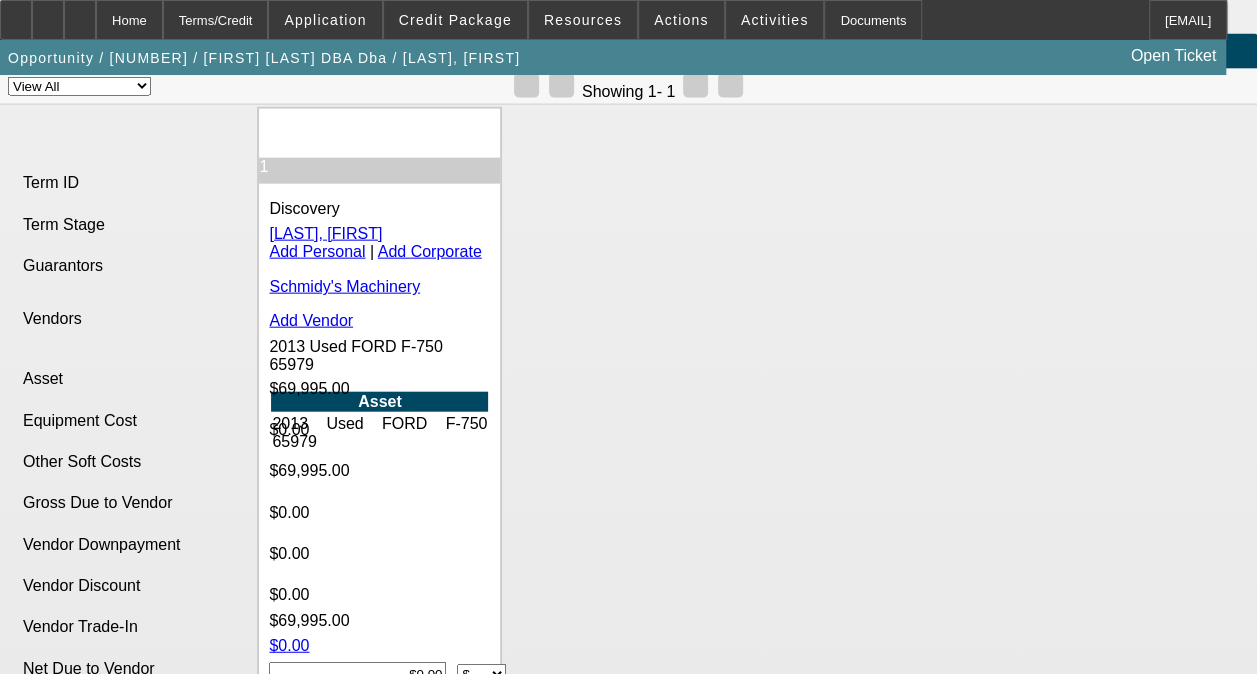 click on "Manage" 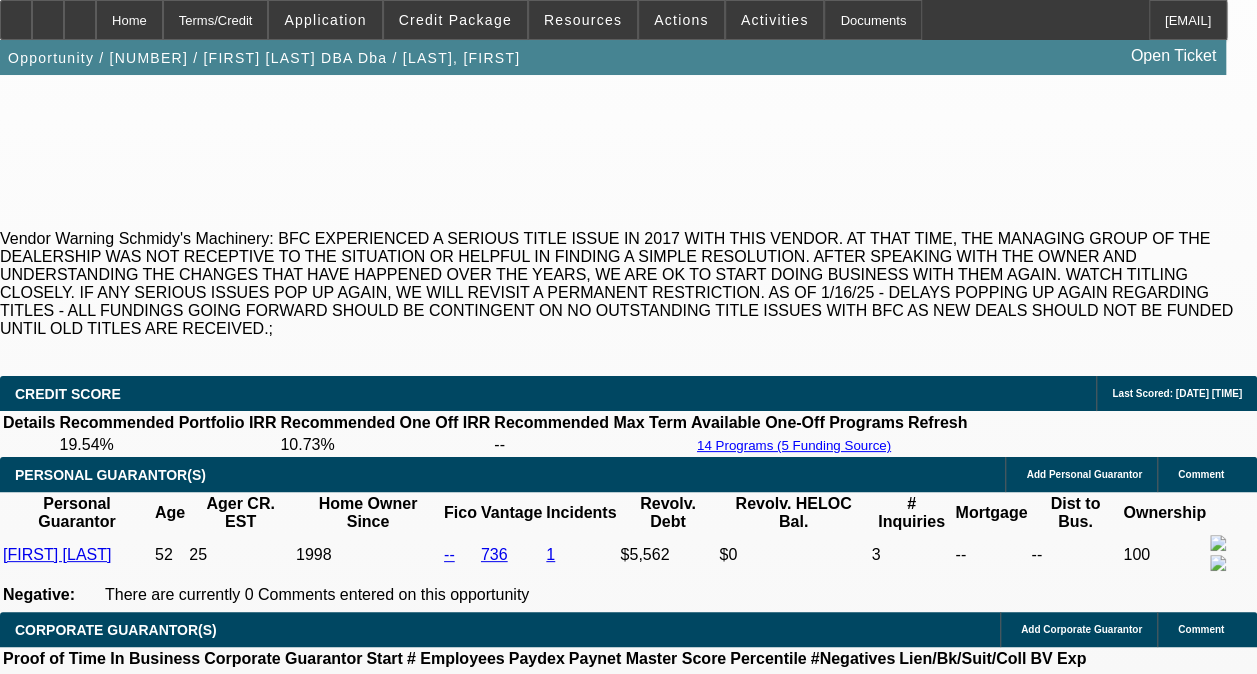 scroll, scrollTop: 0, scrollLeft: 0, axis: both 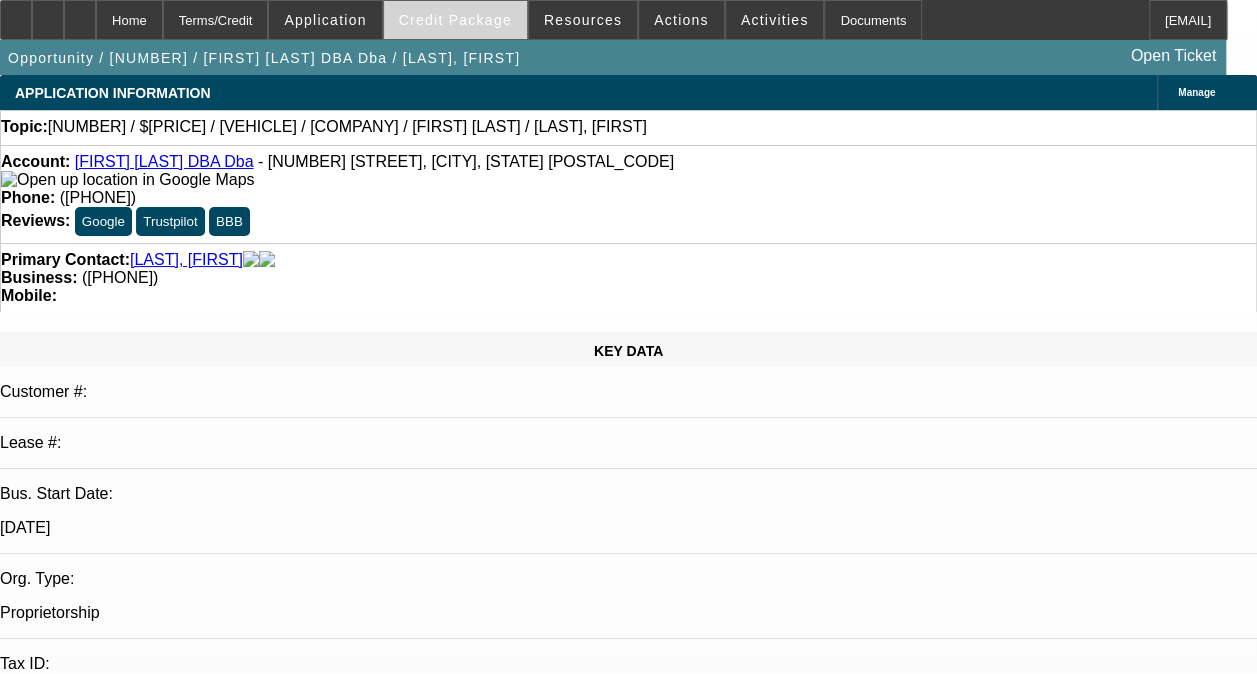 click at bounding box center [455, 20] 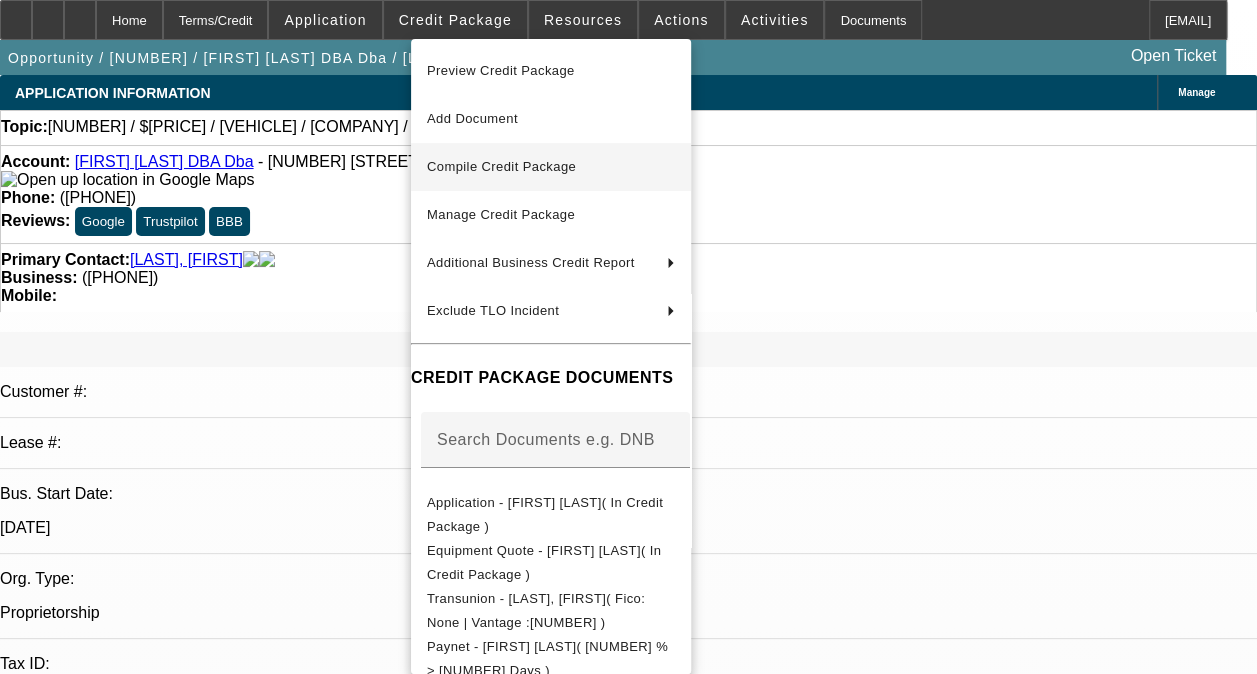 click on "Compile Credit Package" at bounding box center (501, 166) 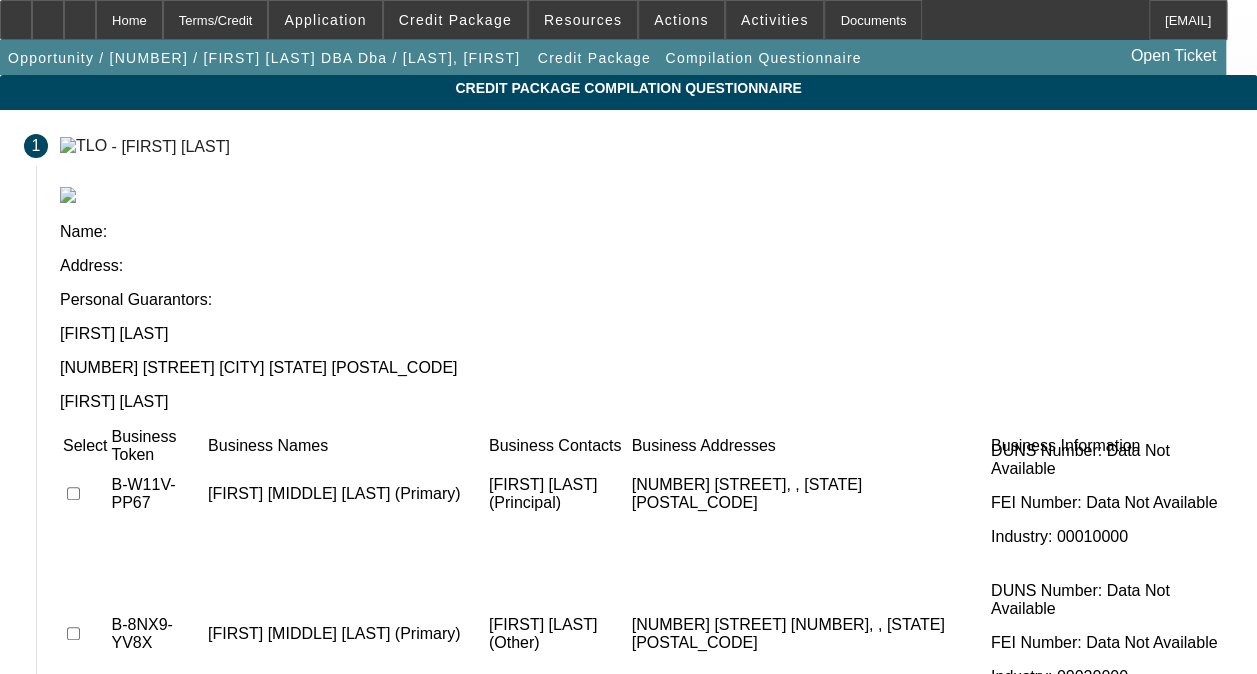 scroll, scrollTop: 68, scrollLeft: 0, axis: vertical 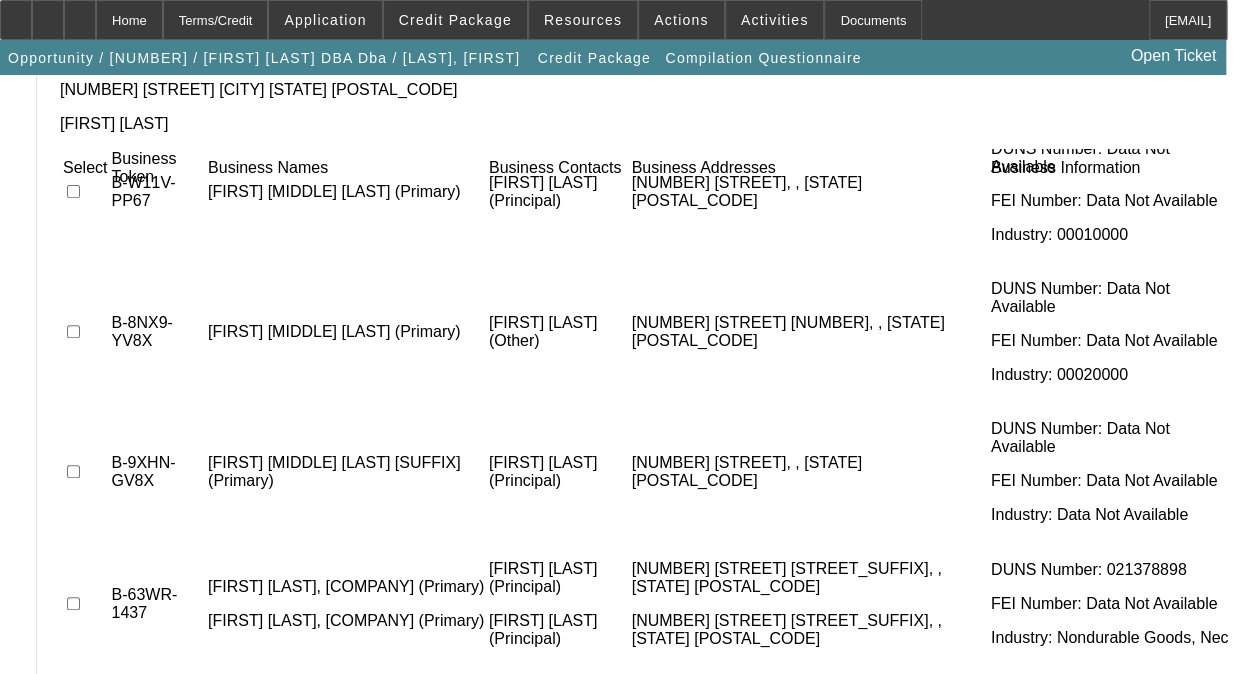 click on "Not Found" at bounding box center [106, 717] 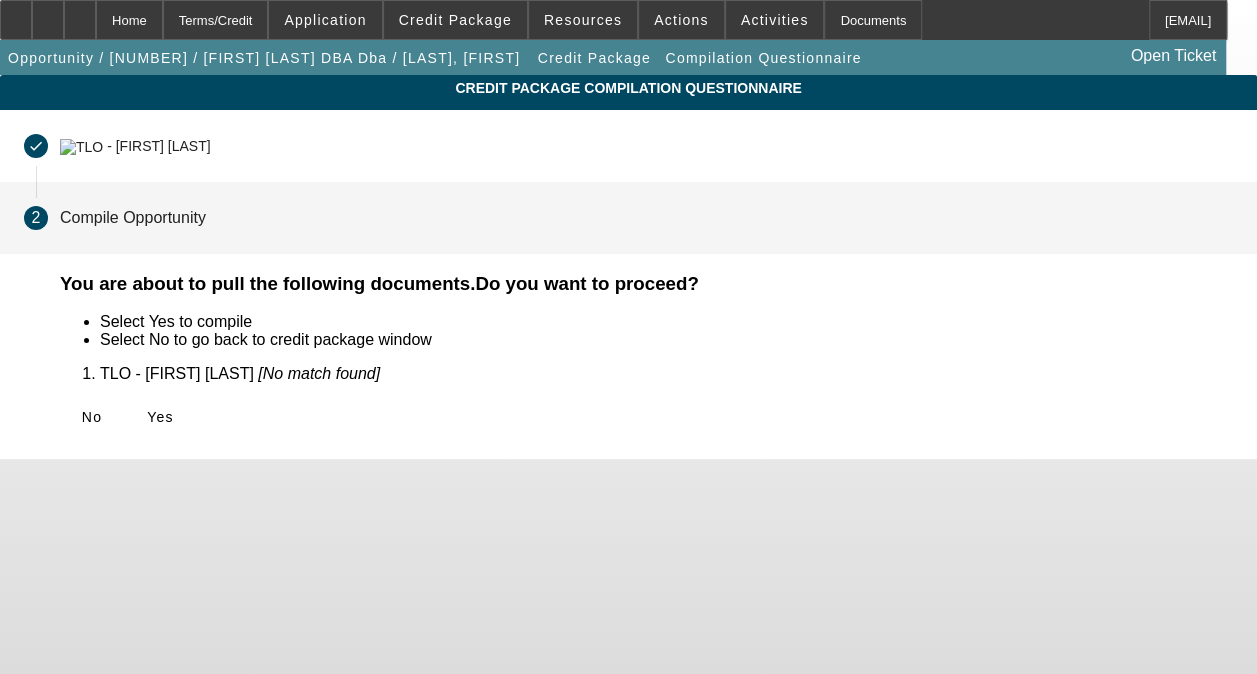 scroll, scrollTop: 0, scrollLeft: 0, axis: both 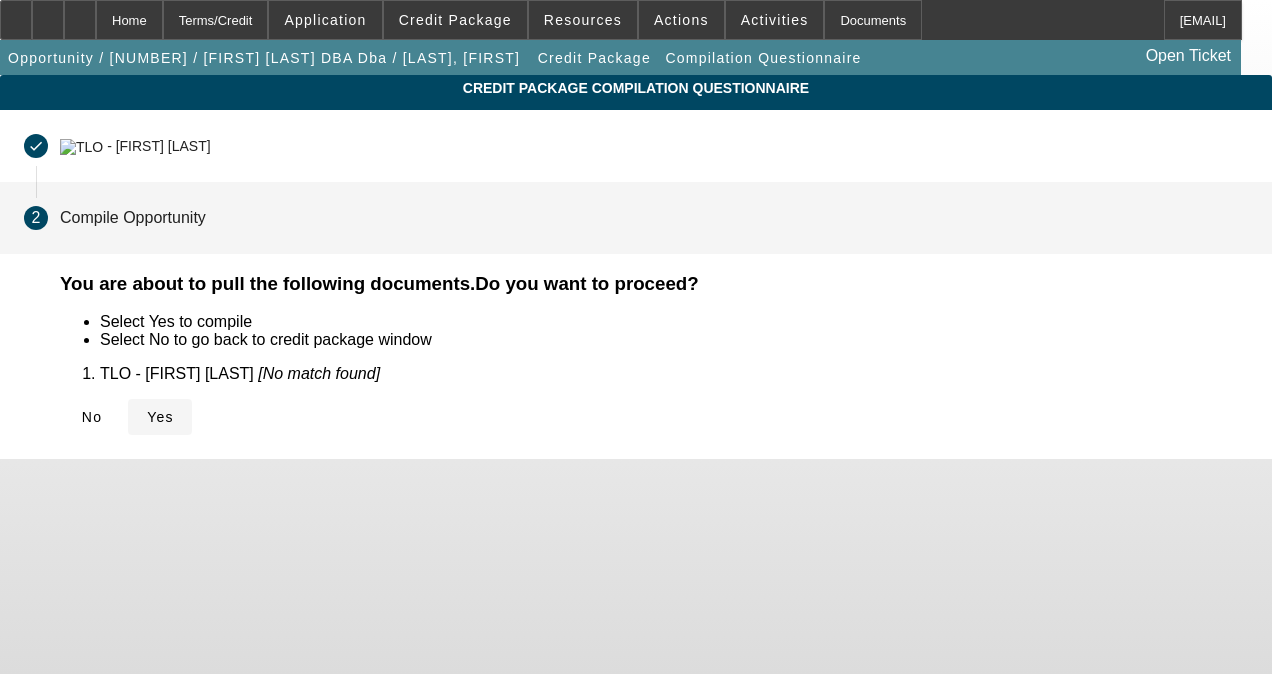 click at bounding box center [147, 417] 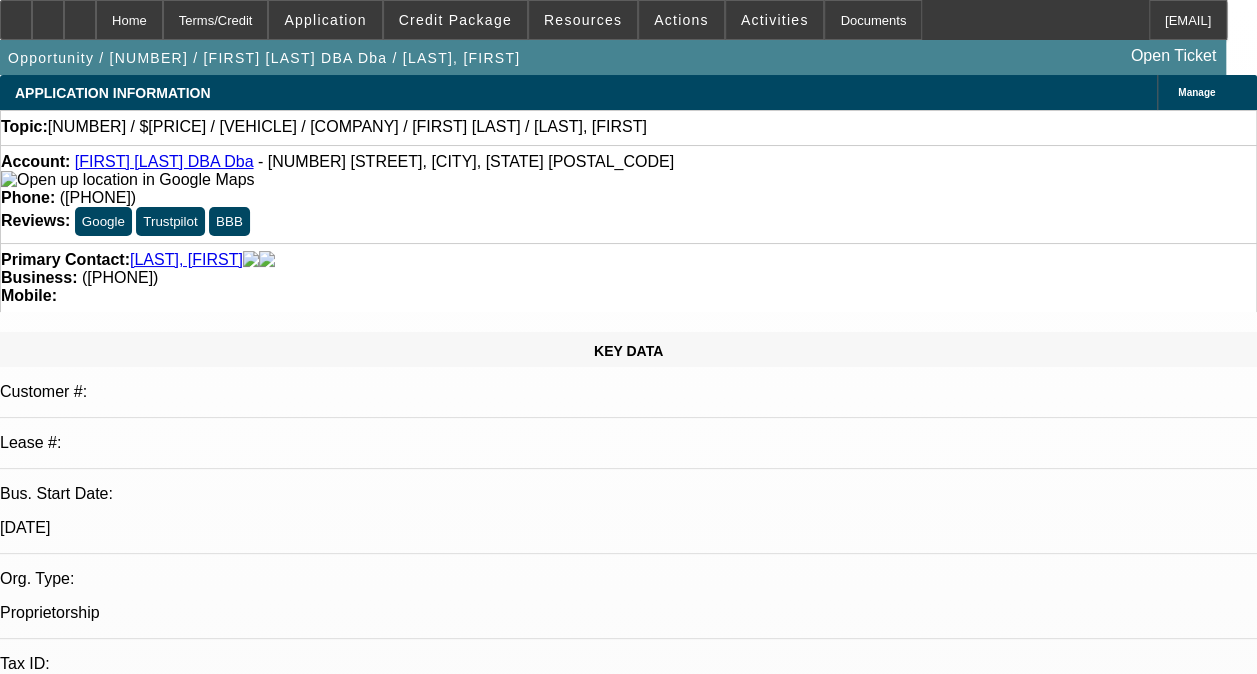 select on "0" 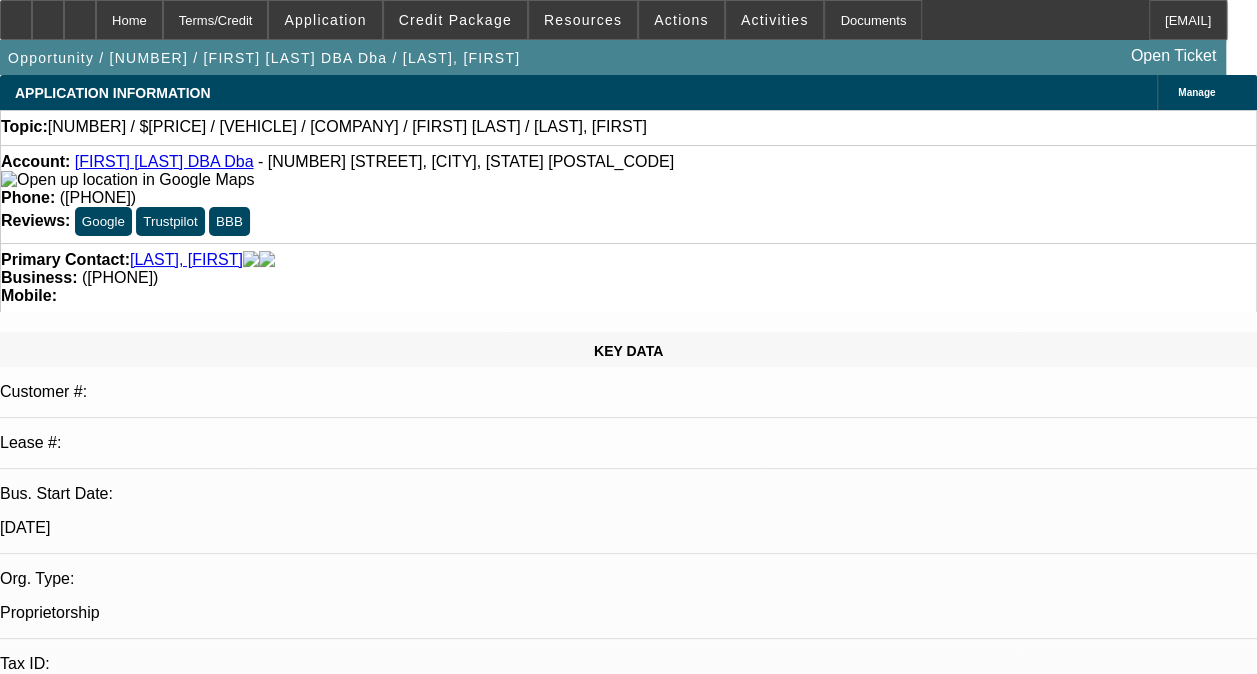 click on "[FIRST] [LAST] DBA Dba" at bounding box center (164, 161) 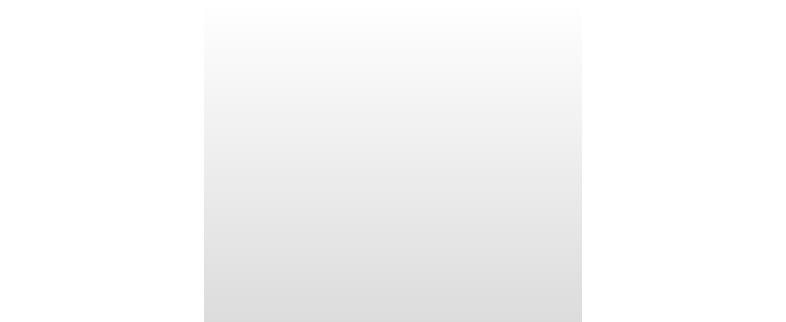 scroll, scrollTop: 0, scrollLeft: 0, axis: both 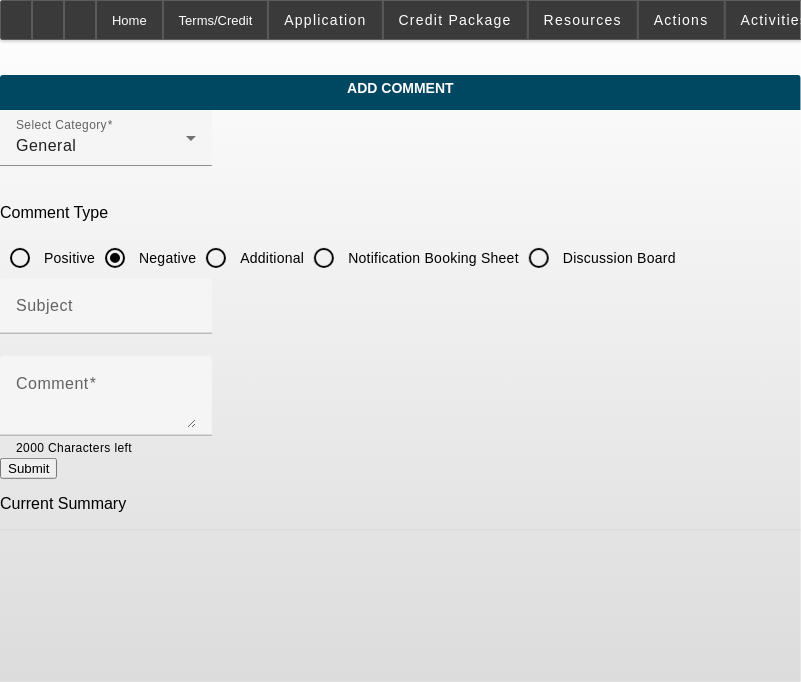 click on "Additional" at bounding box center (216, 258) 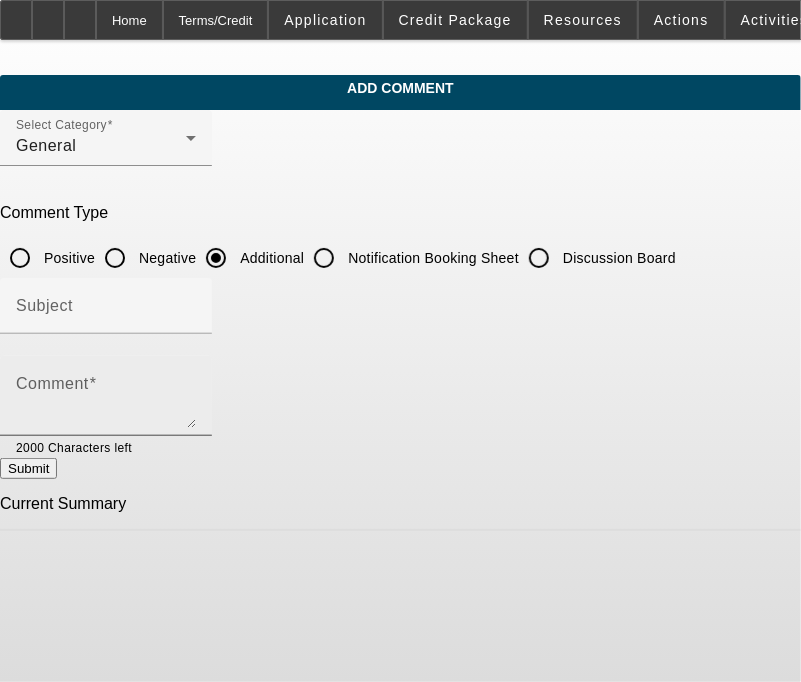 click on "Comment" at bounding box center [106, 404] 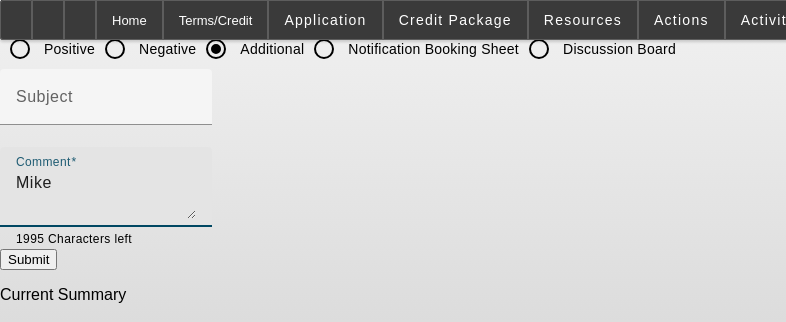 scroll, scrollTop: 216, scrollLeft: 0, axis: vertical 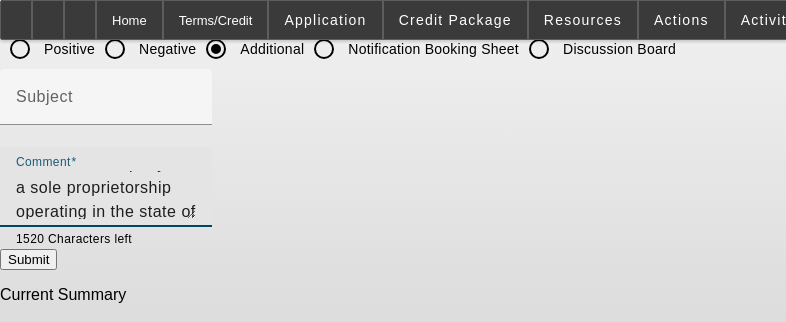 click on "[FIRST] [LAST] opened MS Tree Service in 2019. The company is a sole proprietorship operating in the state of [STATE]. The company specializes in tree removal, trimming, stump grinding and chipping. They are looking to finance a 2013 Ford F750 elevated bucket truck for their commercial and older residential property contracts with more mature trees that require more elevated work. The final invoice will be provided once the customer has inspected the truck upon pre-approval." at bounding box center [106, 195] 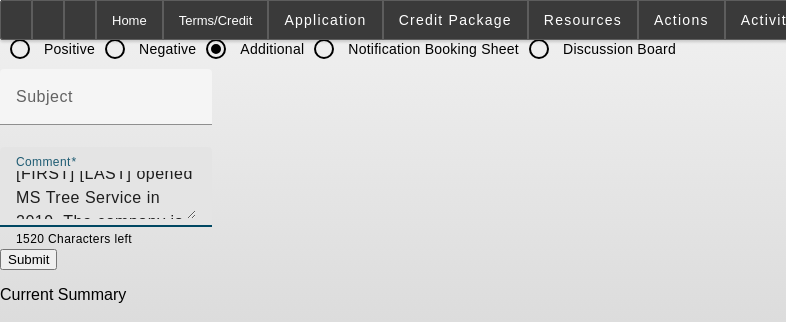 scroll, scrollTop: 0, scrollLeft: 0, axis: both 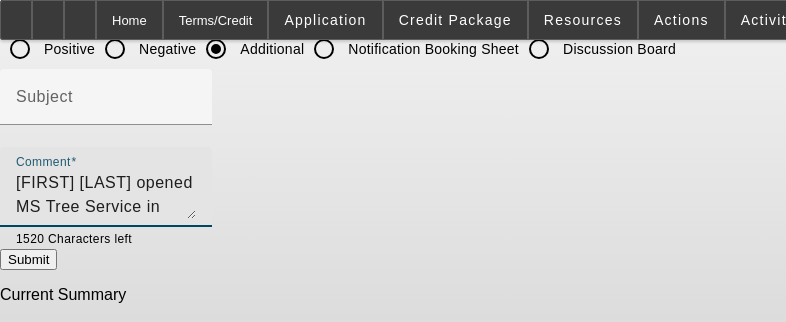 drag, startPoint x: 304, startPoint y: 203, endPoint x: 48, endPoint y: 167, distance: 258.51886 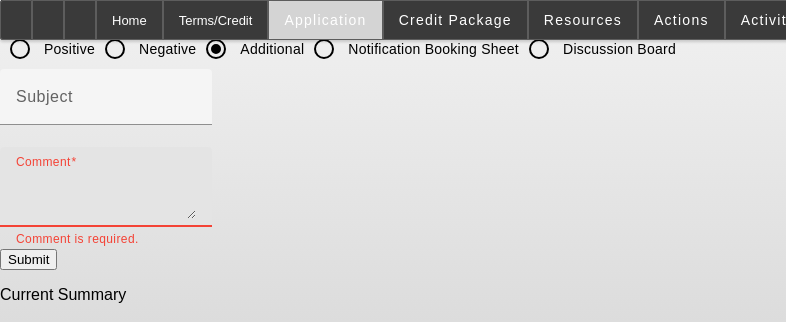 paste on "[FIRST] [LAST] established MS Tree Service in 2019 as a sole proprietorship based in [STATE]. The company specializes in tree removal, trimming, stump grinding, and chipping services. MS Tree Service is seeking financing for a 2013 Ford F750 elevated bucket truck to support its commercial and older residential contracts, which often involve mature trees requiring elevated access. A final invoice will be provided once the customer completes an inspection of the truck following pre-approval." 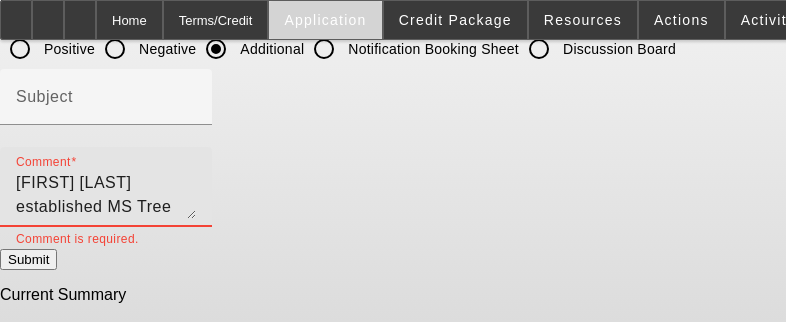 scroll, scrollTop: 67, scrollLeft: 0, axis: vertical 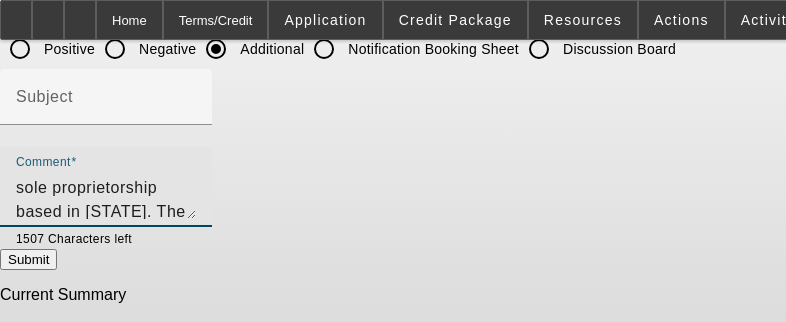 type on "[FIRST] [LAST] established MS Tree Service in 2019 as a sole proprietorship based in [STATE]. The company specializes in tree removal, trimming, stump grinding, and chipping services. MS Tree Service is seeking financing for a 2013 Ford F750 elevated bucket truck to support its commercial and older residential contracts, which often involve mature trees requiring elevated access. A final invoice will be provided once the customer completes an inspection of the truck following pre-approval." 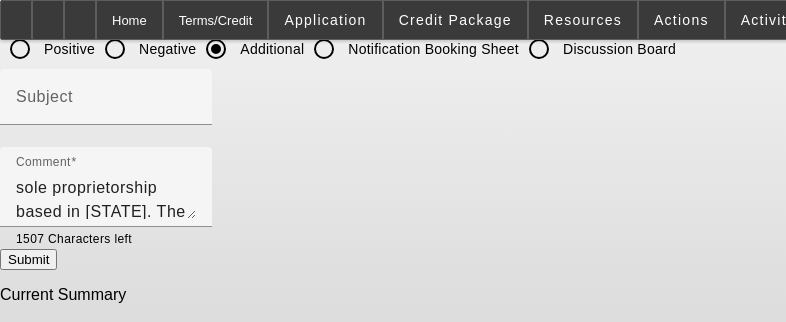 click on "Submit" at bounding box center (28, 259) 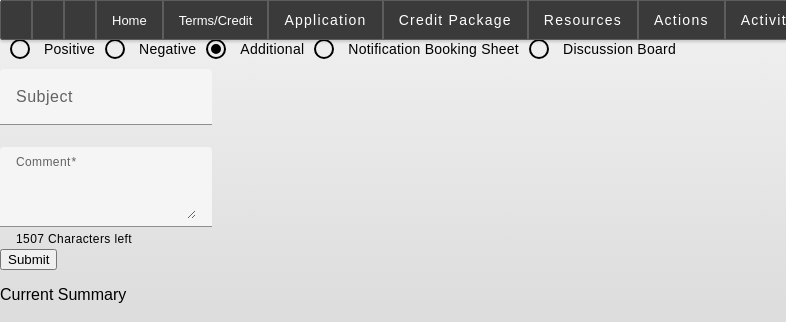 radio on "true" 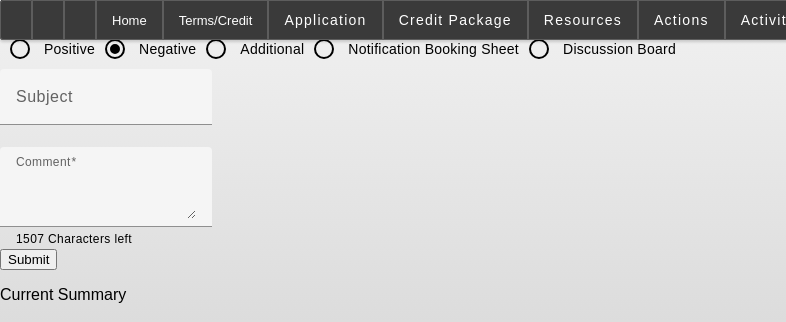 scroll, scrollTop: 0, scrollLeft: 0, axis: both 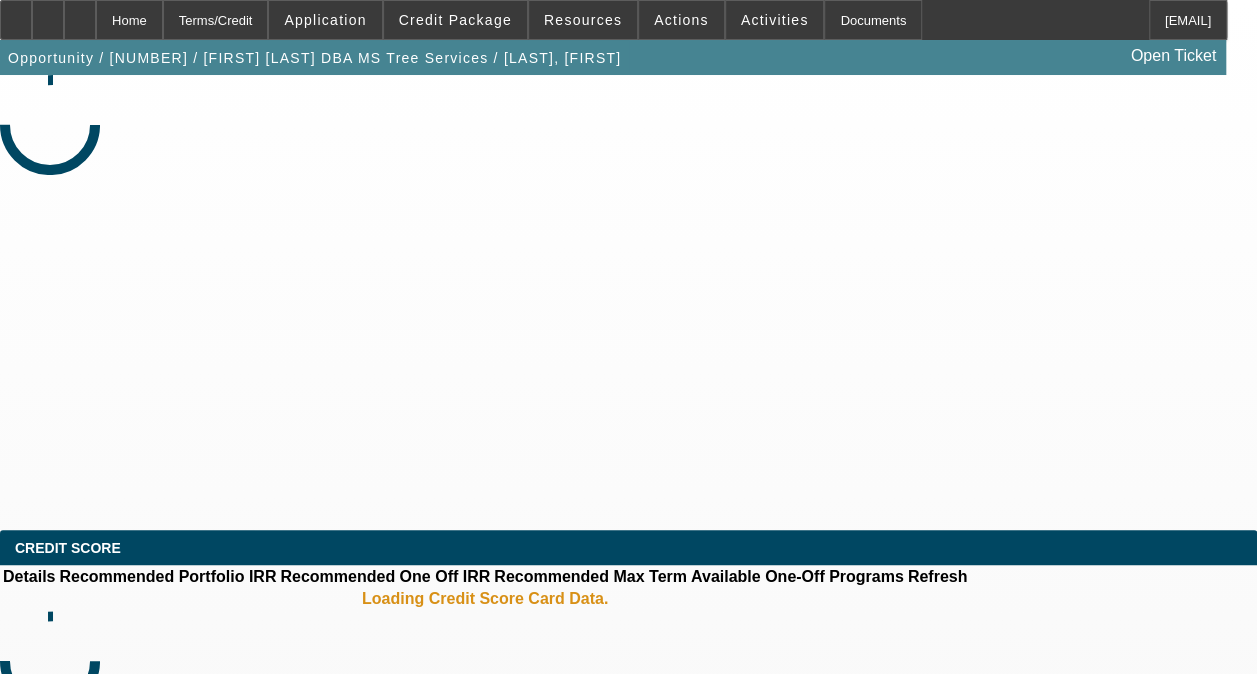 select on "0" 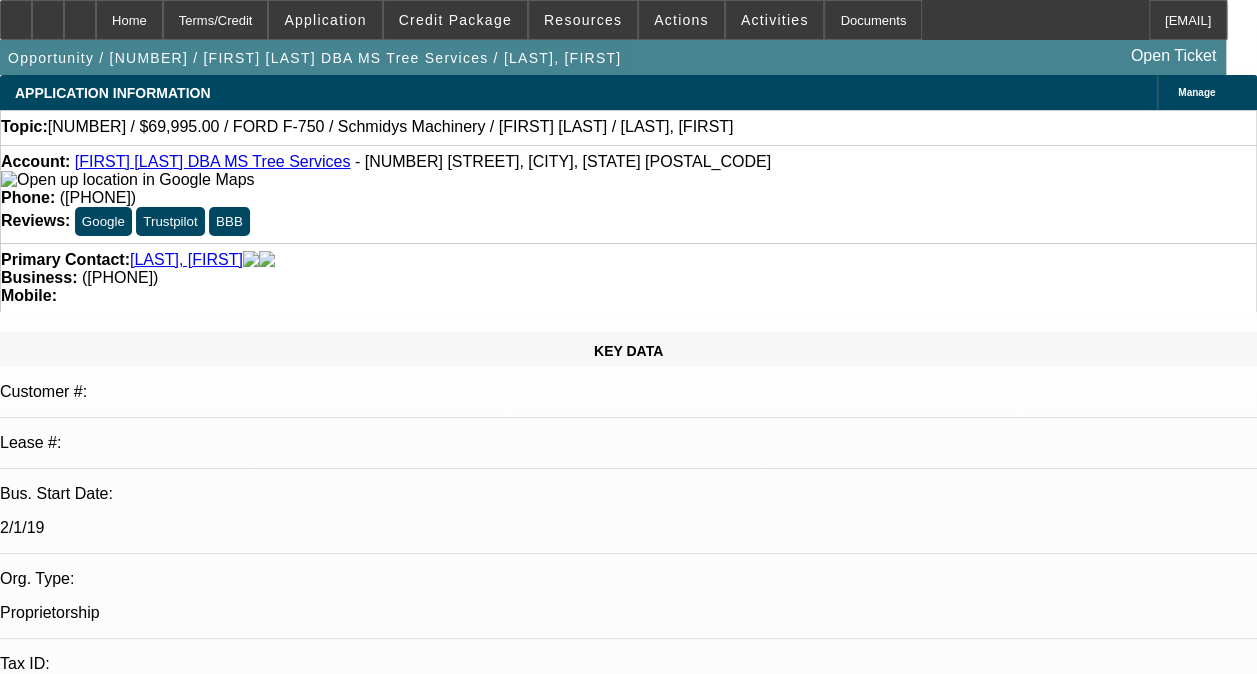 select on "1" 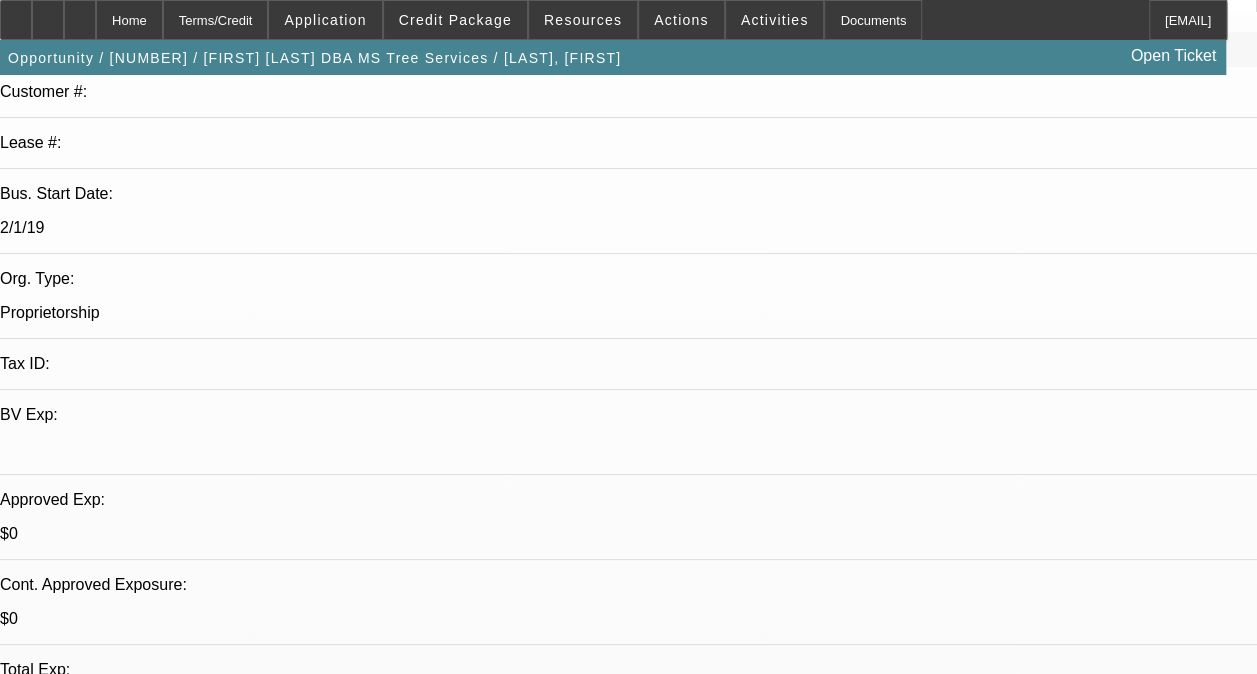 scroll, scrollTop: 200, scrollLeft: 0, axis: vertical 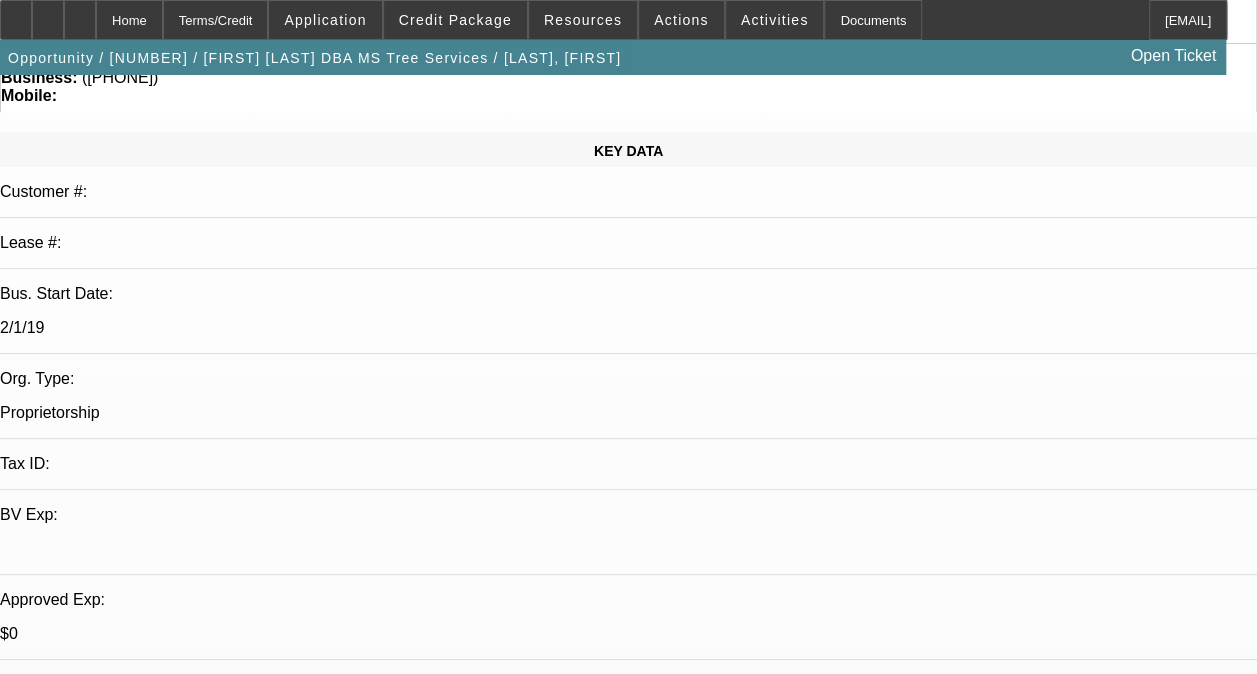 click on "Assign" at bounding box center (32, 2606) 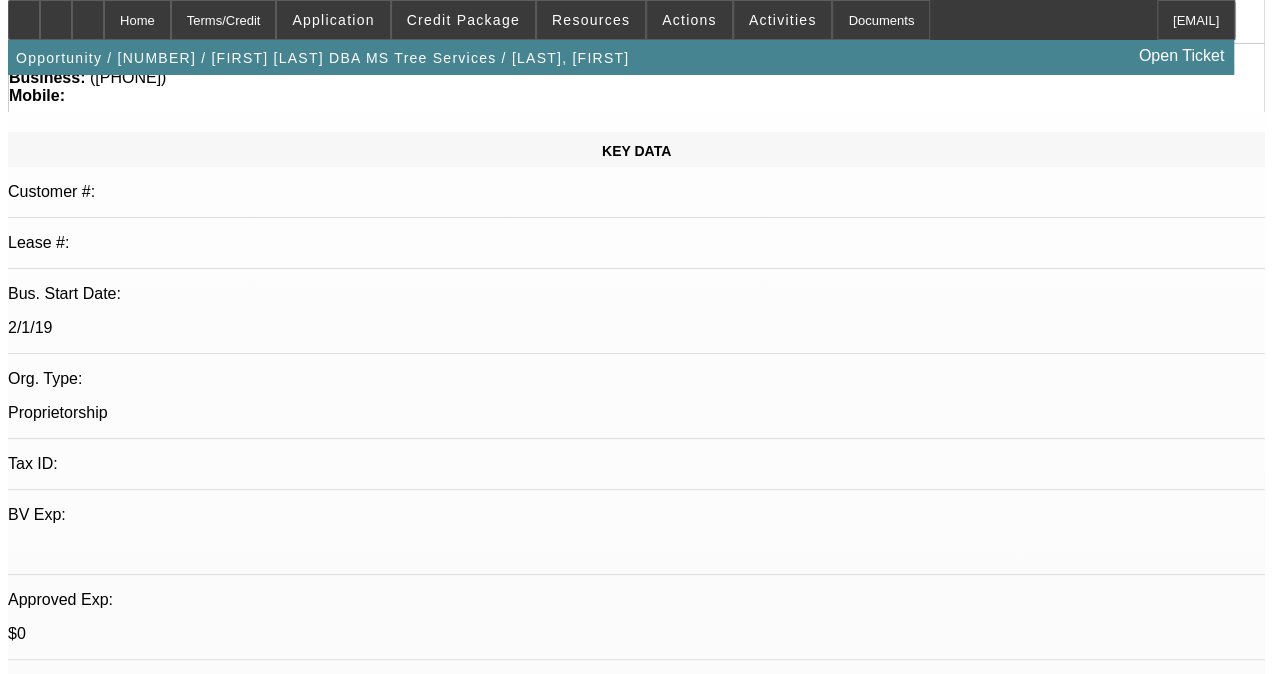 scroll, scrollTop: 0, scrollLeft: 0, axis: both 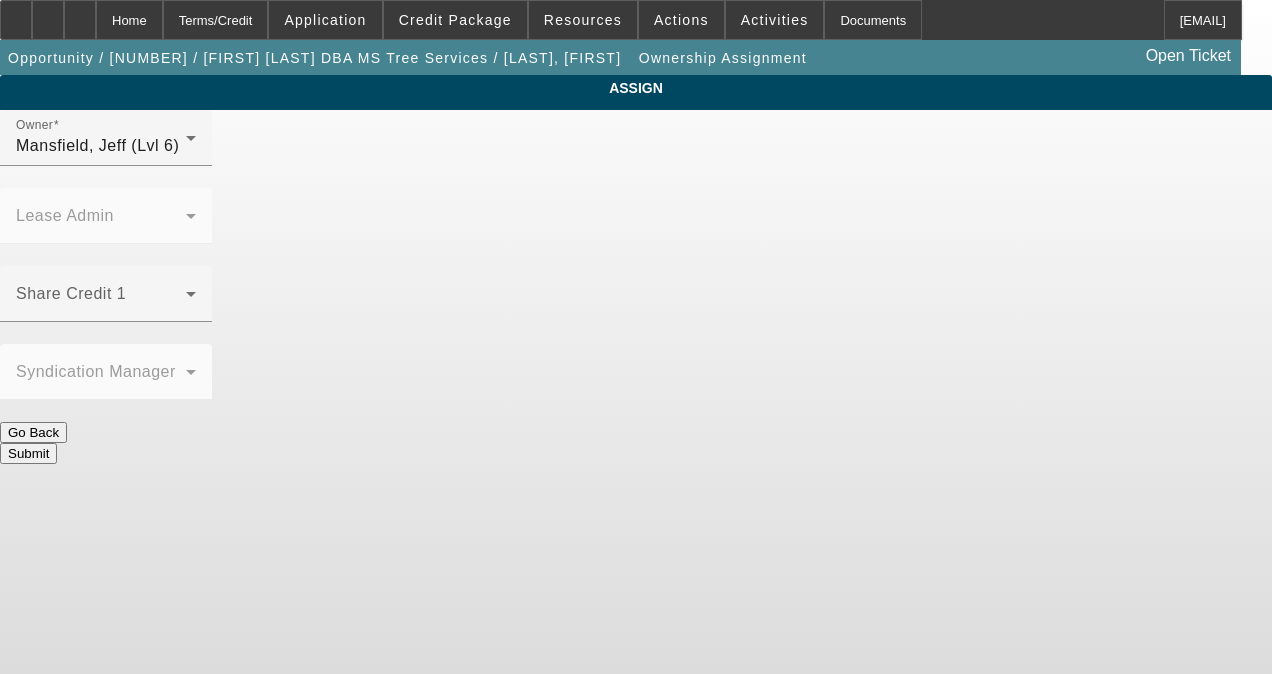 click at bounding box center [101, 302] 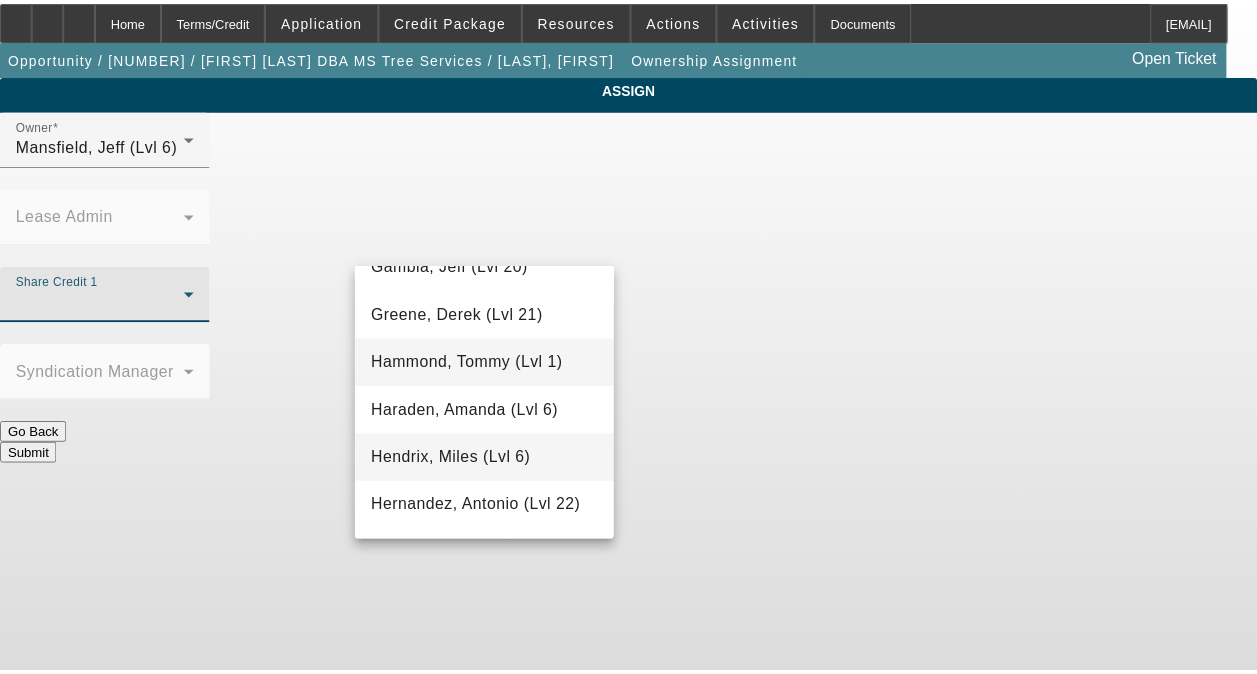 scroll, scrollTop: 1037, scrollLeft: 0, axis: vertical 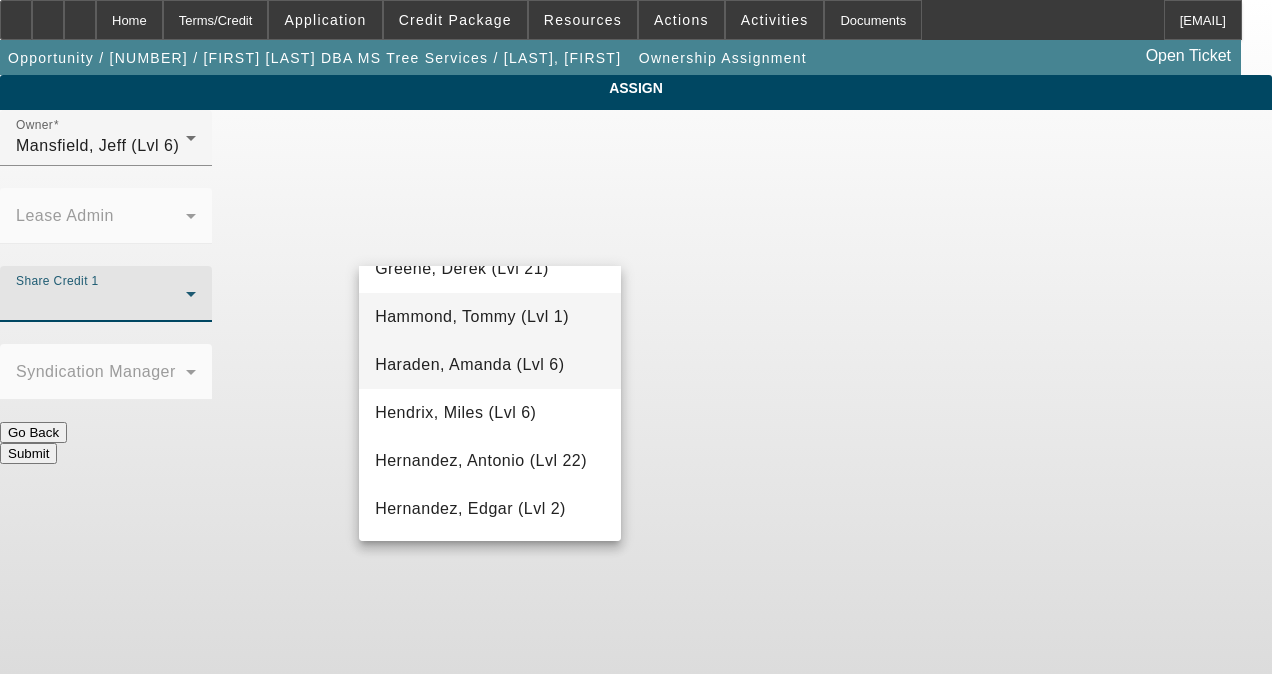 click on "Haraden, Amanda (Lvl 6)" at bounding box center (469, 365) 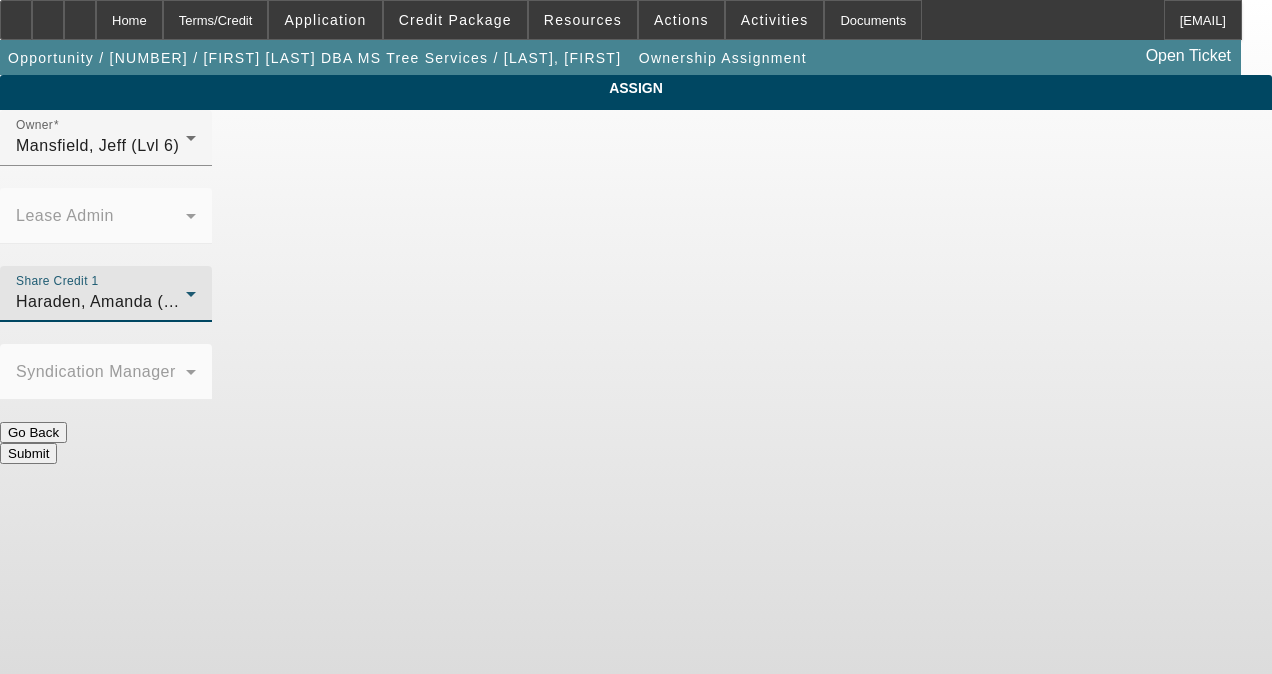 click on "Submit" 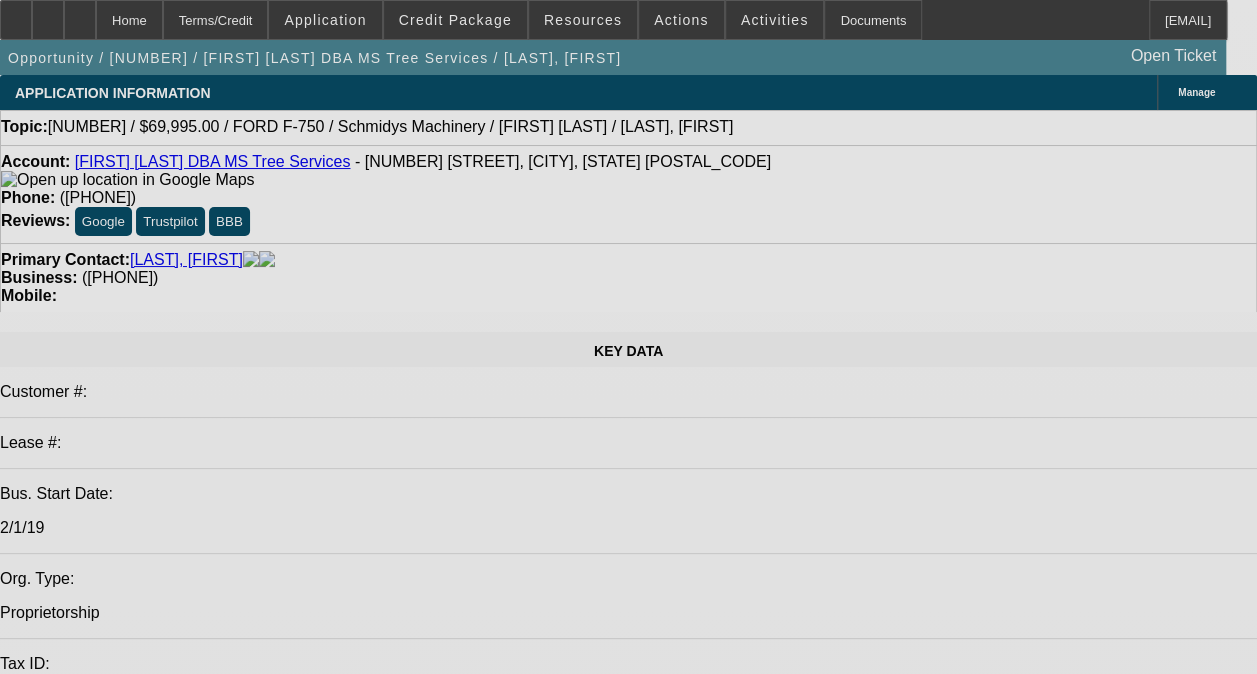 select on "0" 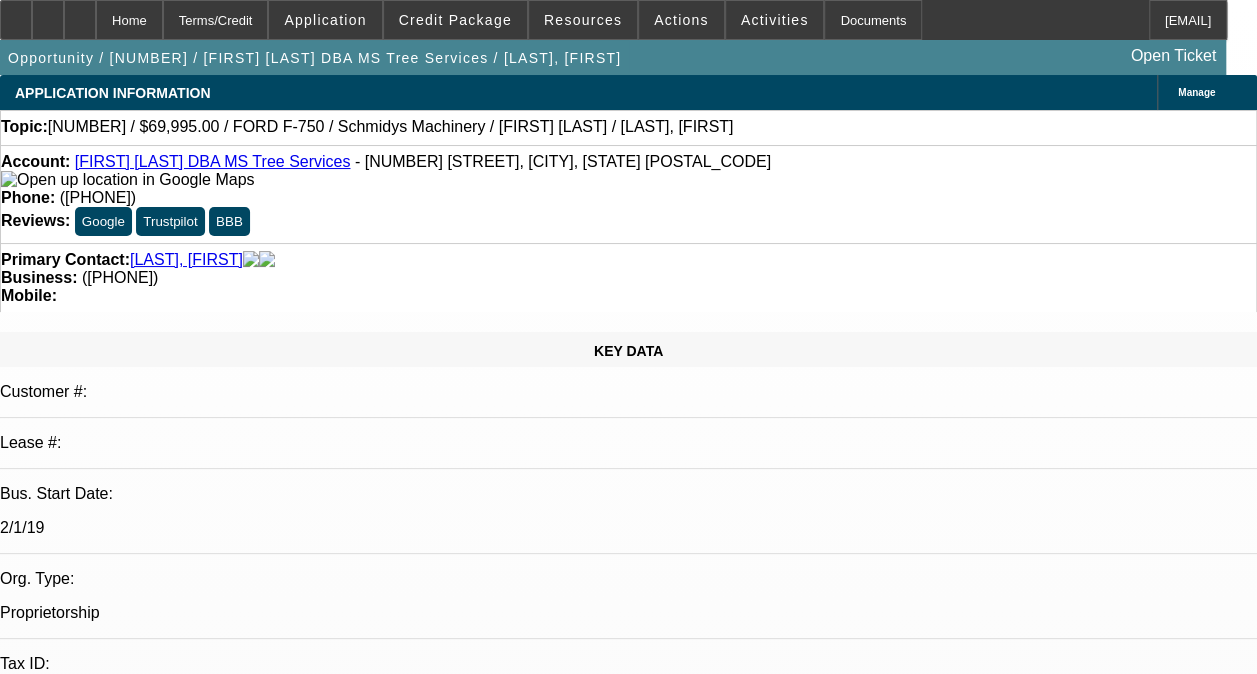 select on "0" 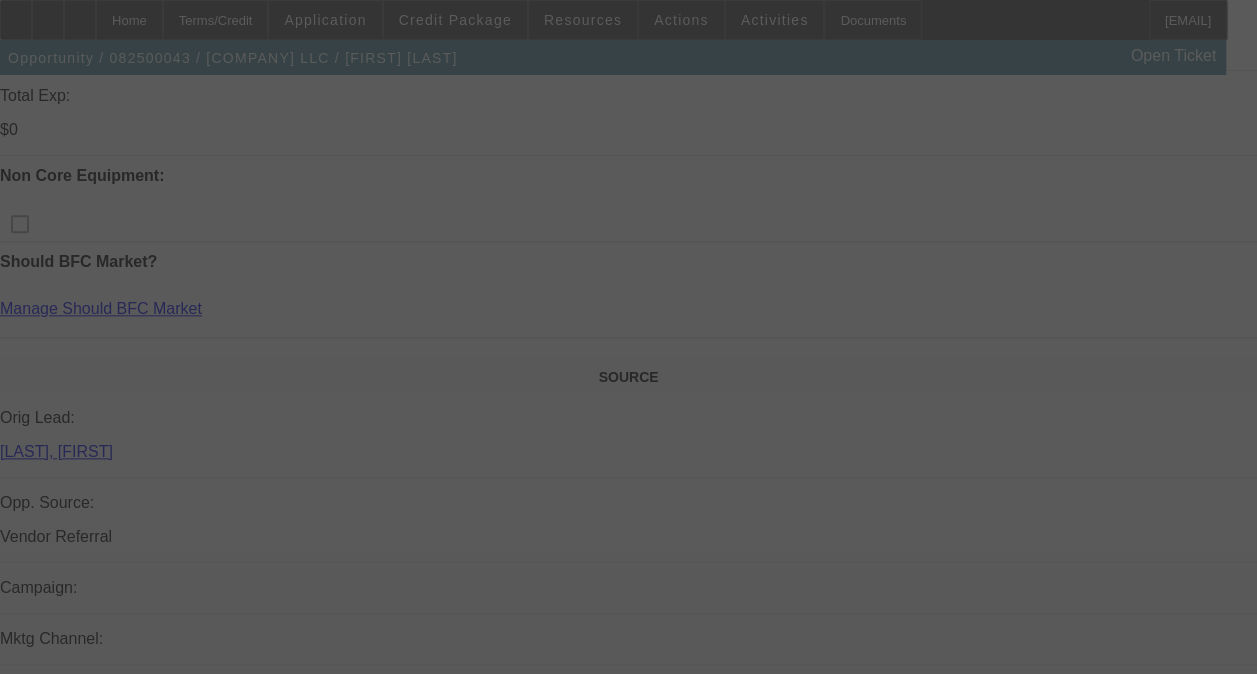 scroll, scrollTop: 1100, scrollLeft: 0, axis: vertical 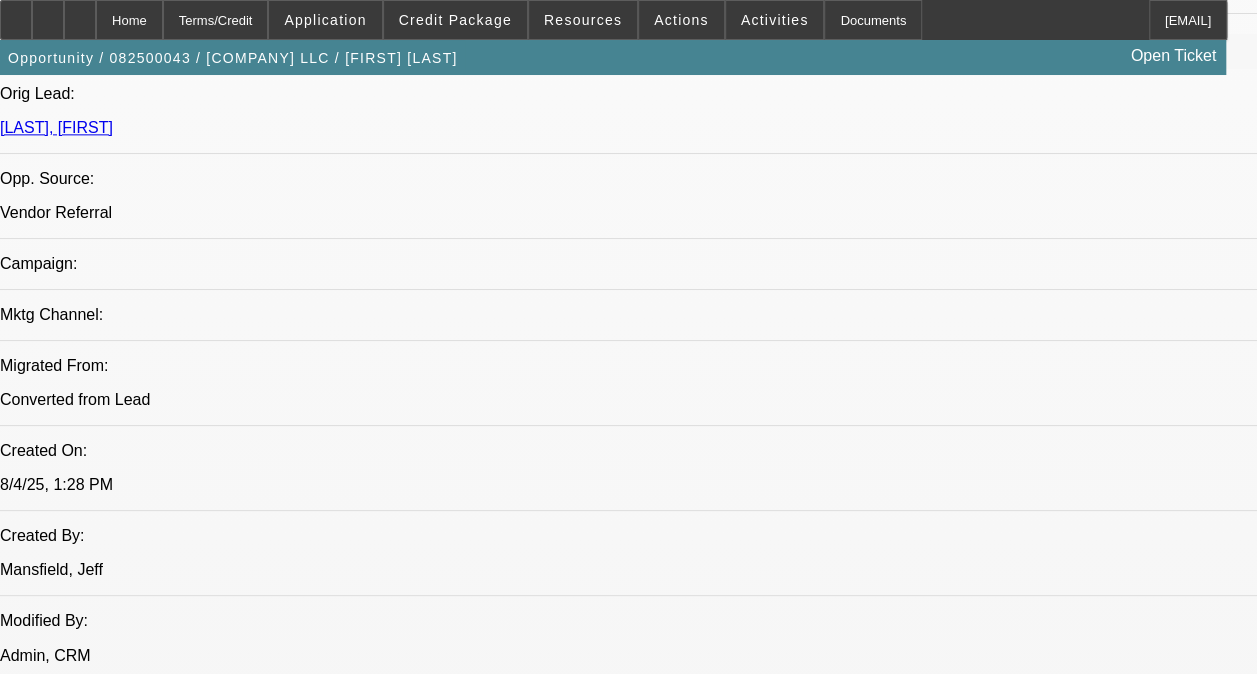 select on "0" 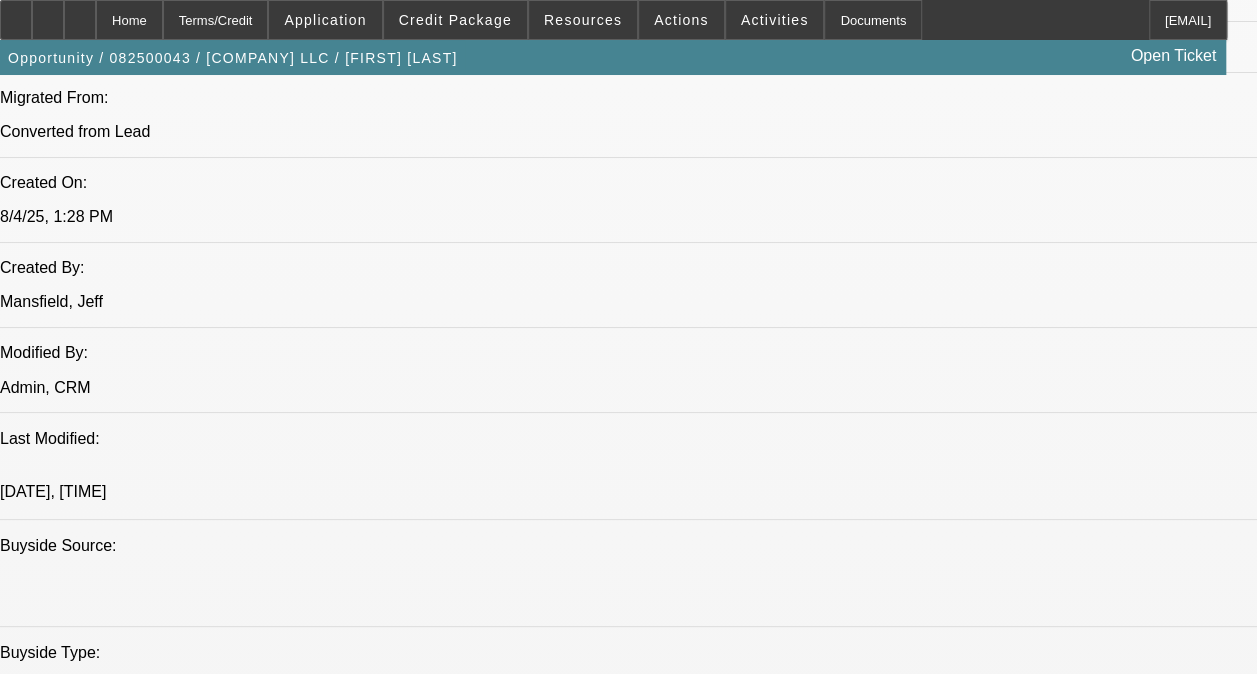 select on "1" 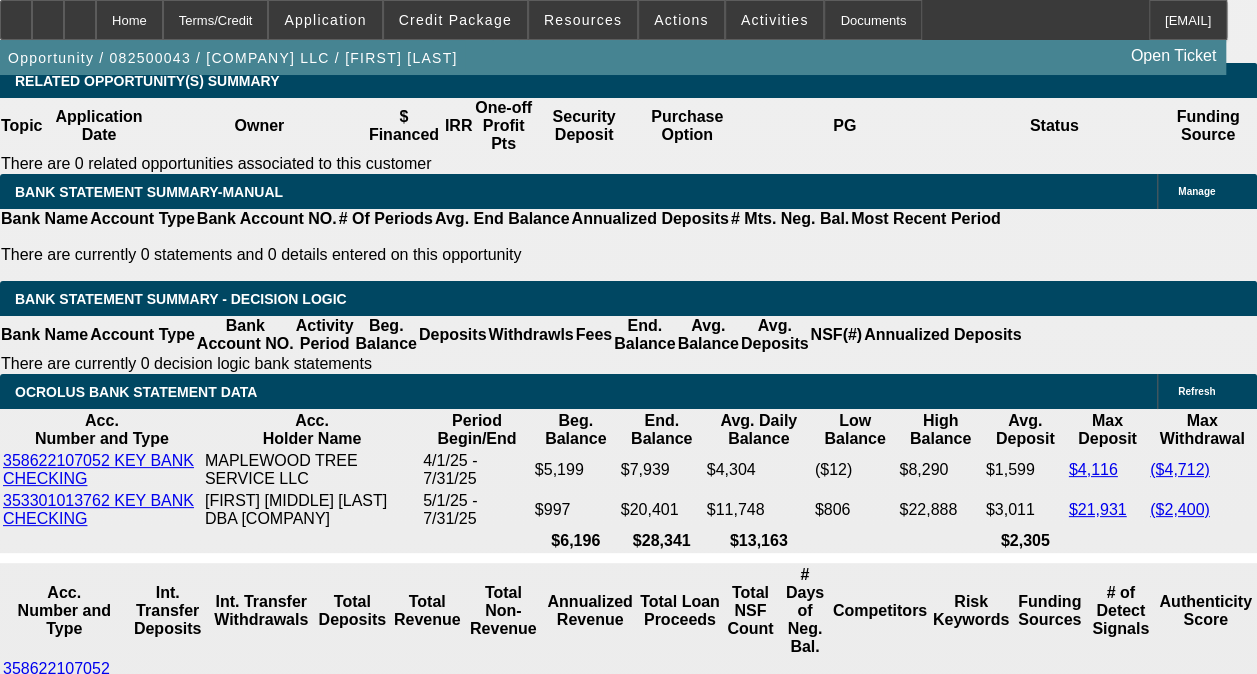 scroll, scrollTop: 3628, scrollLeft: 0, axis: vertical 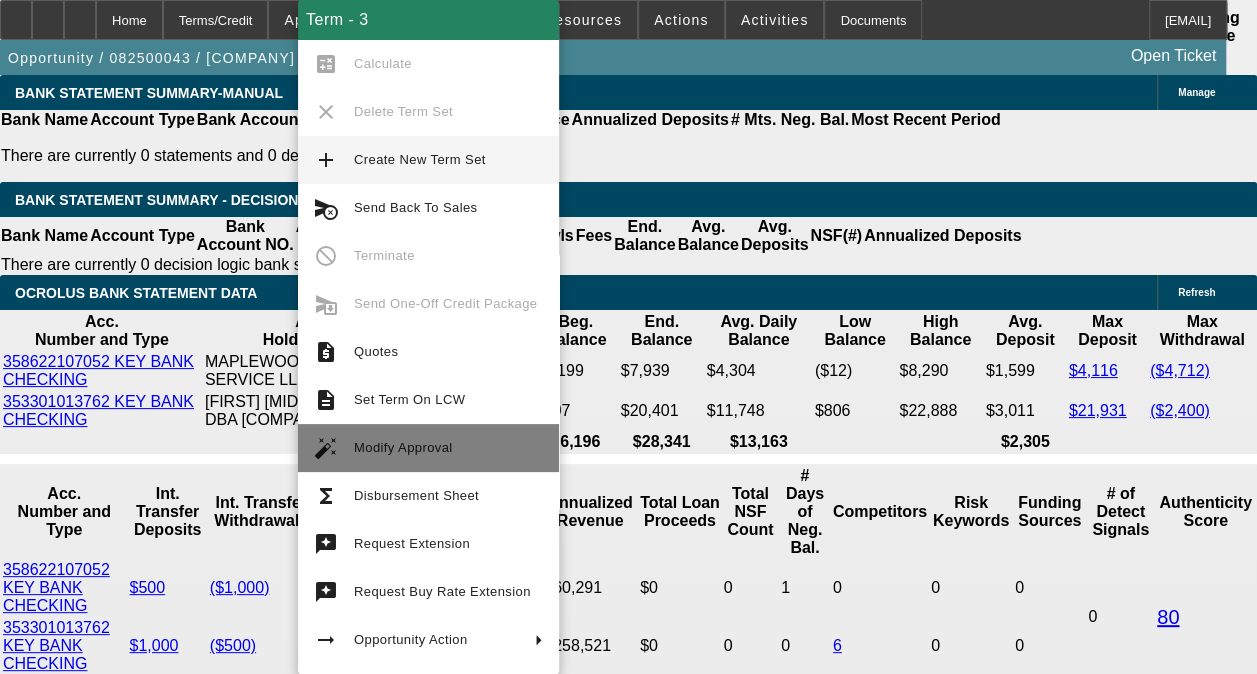 click on "auto_fix_high
Modify Approval" at bounding box center (428, 448) 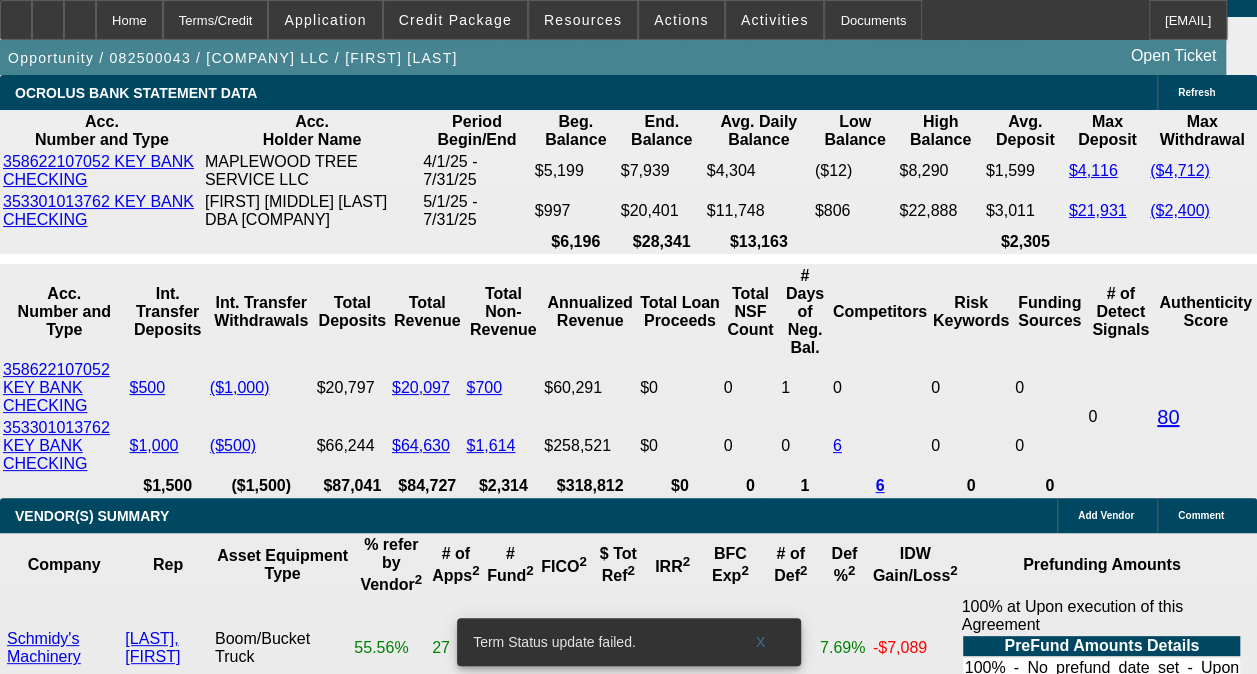 scroll, scrollTop: 4028, scrollLeft: 0, axis: vertical 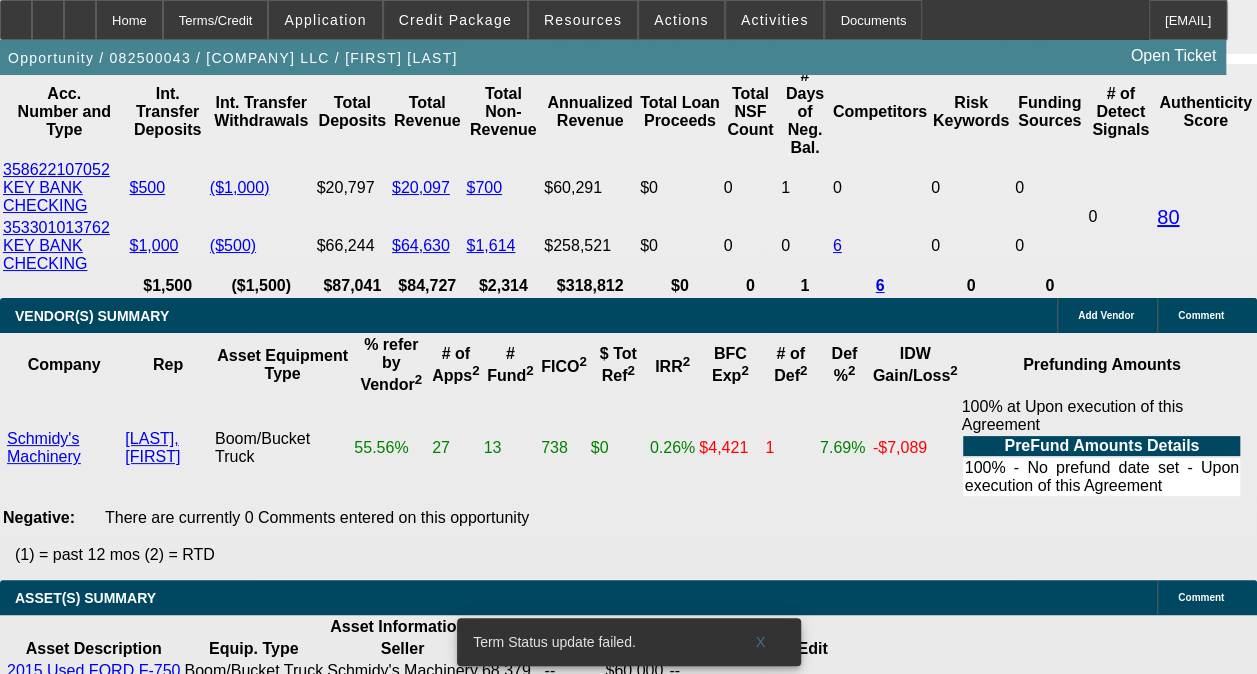 click on "$1,600.73
x
48
12.7
%
Bal Pmt. (BFC)" 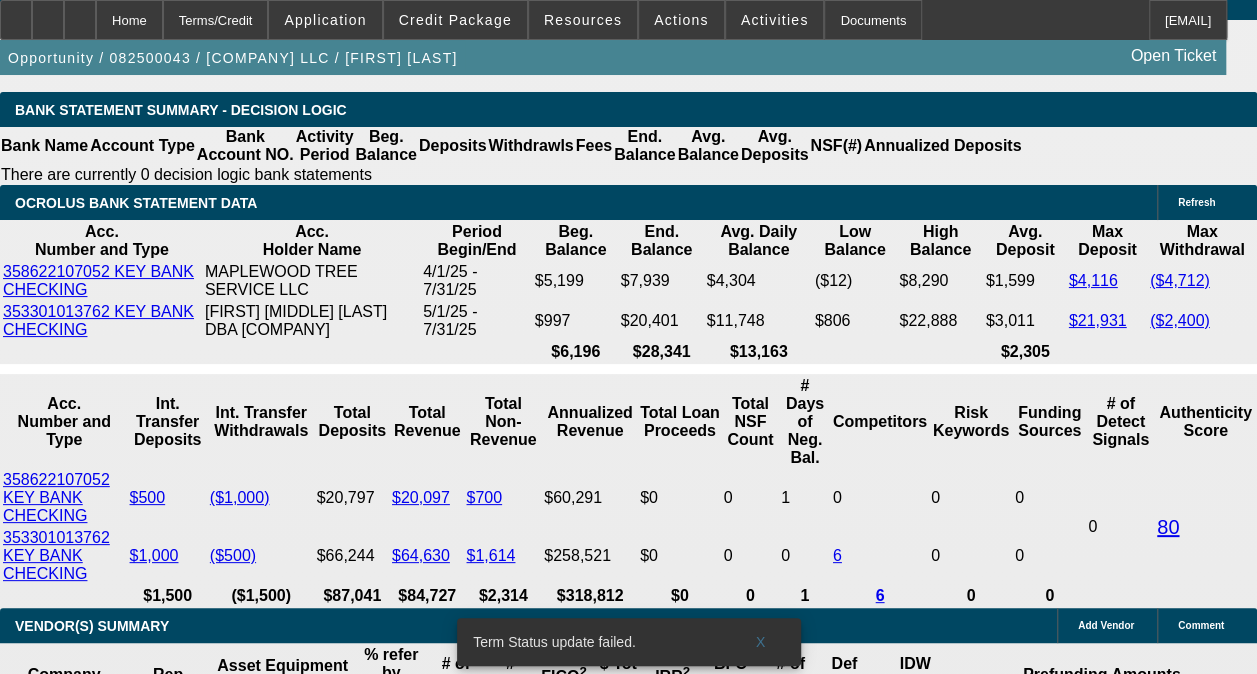 scroll, scrollTop: 3628, scrollLeft: 0, axis: vertical 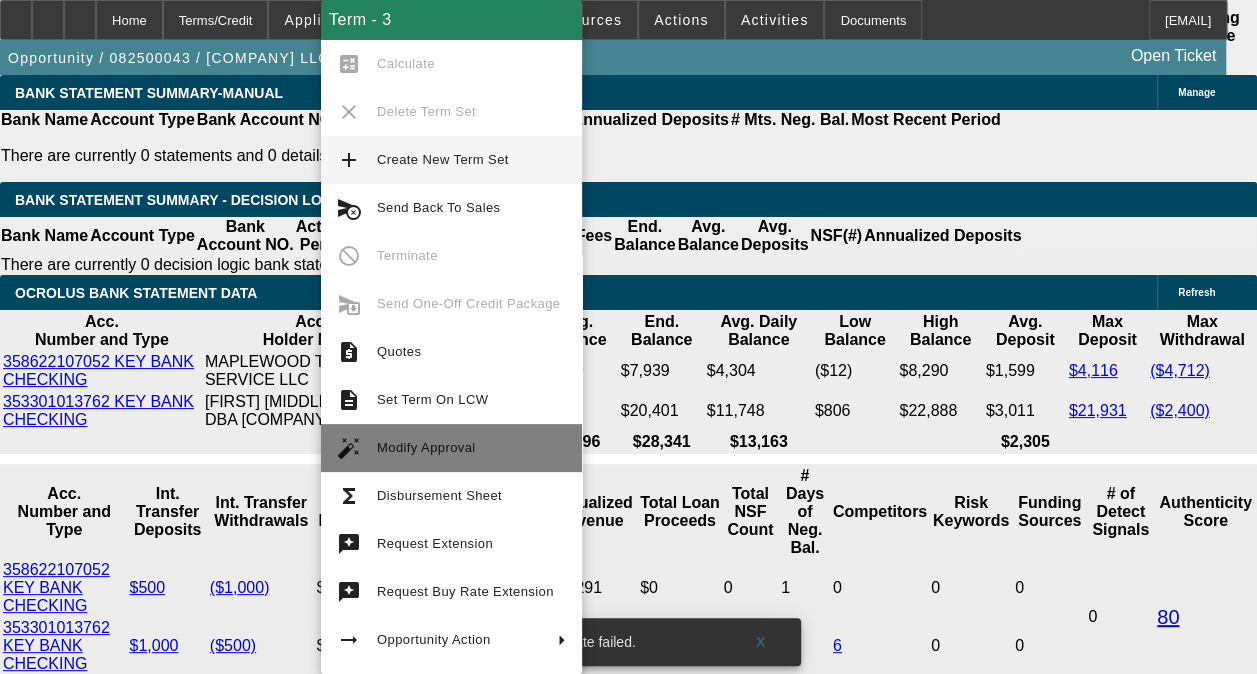click on "auto_fix_high
Modify Approval" at bounding box center [451, 448] 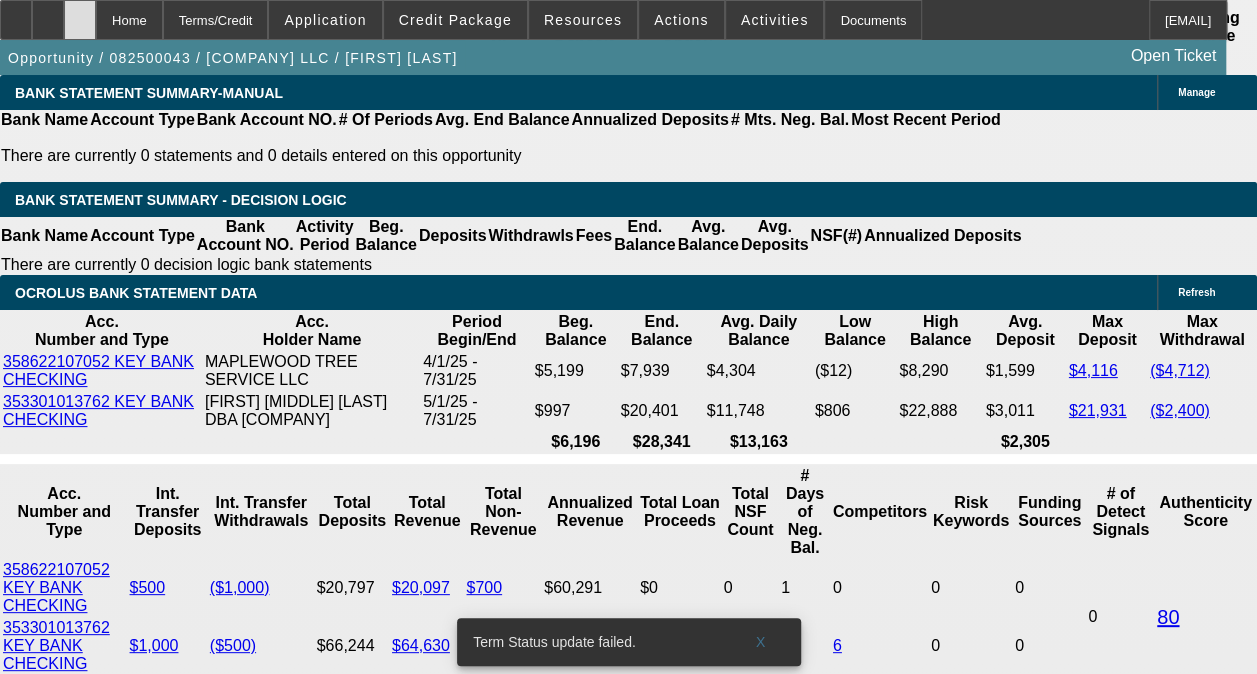 click at bounding box center (80, 20) 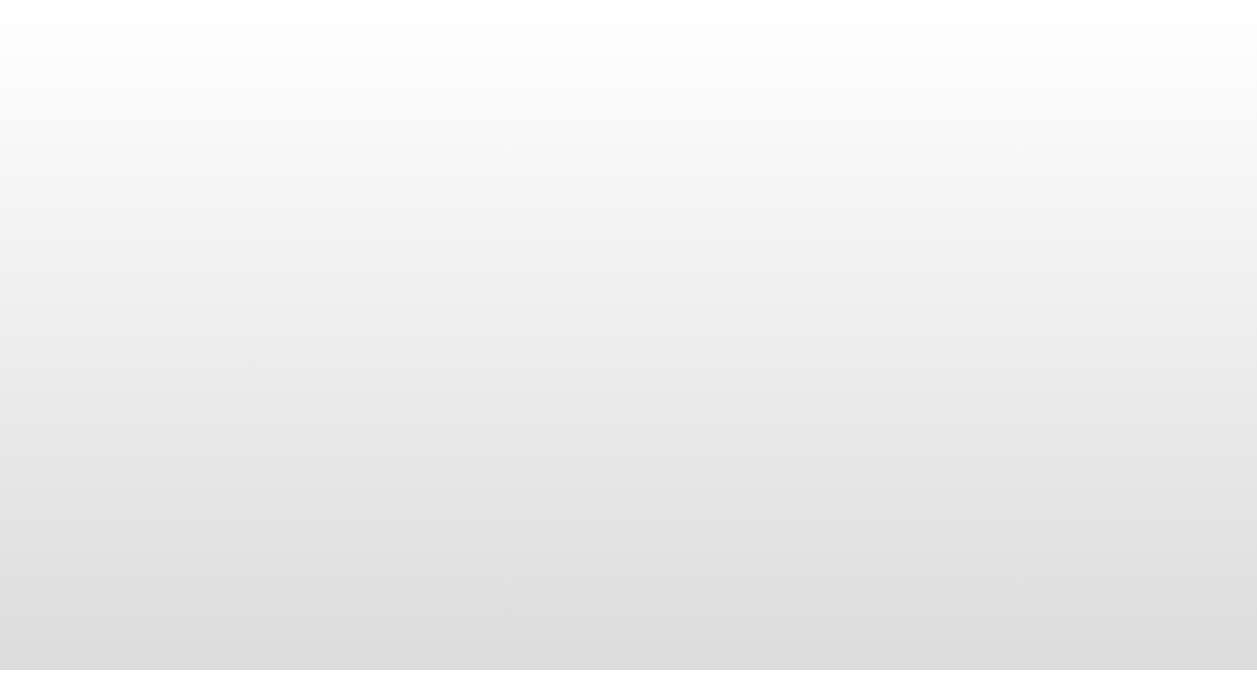 scroll, scrollTop: 0, scrollLeft: 0, axis: both 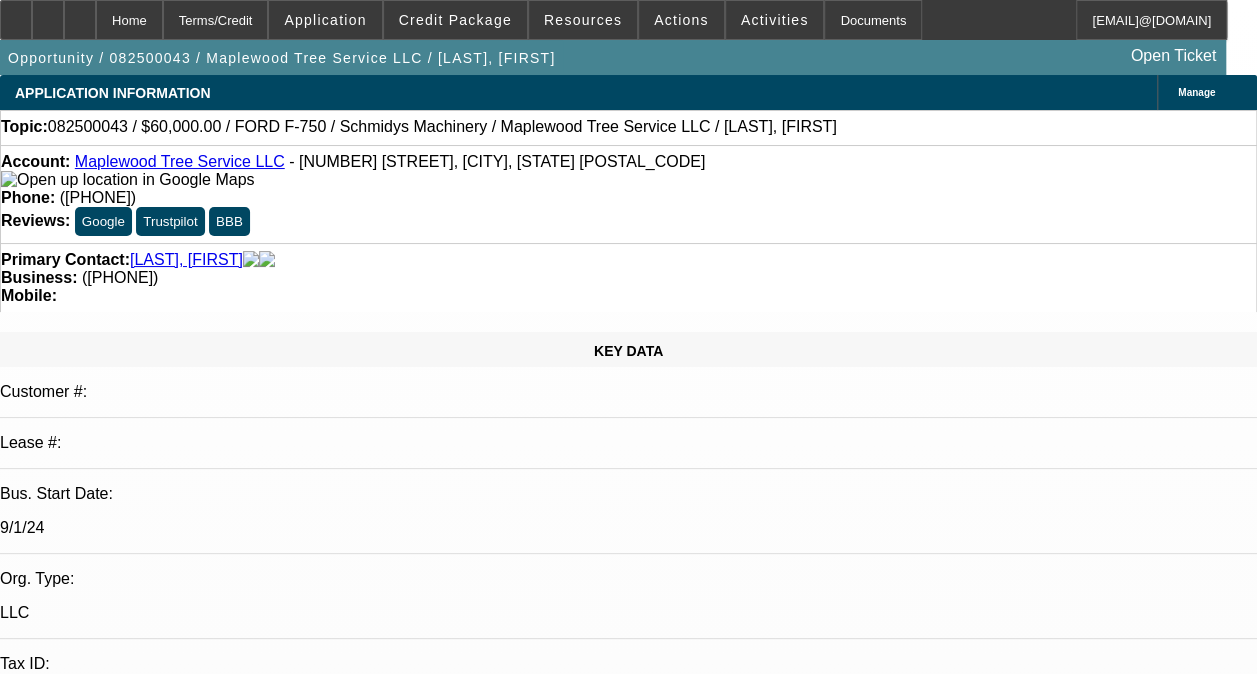 select on "0" 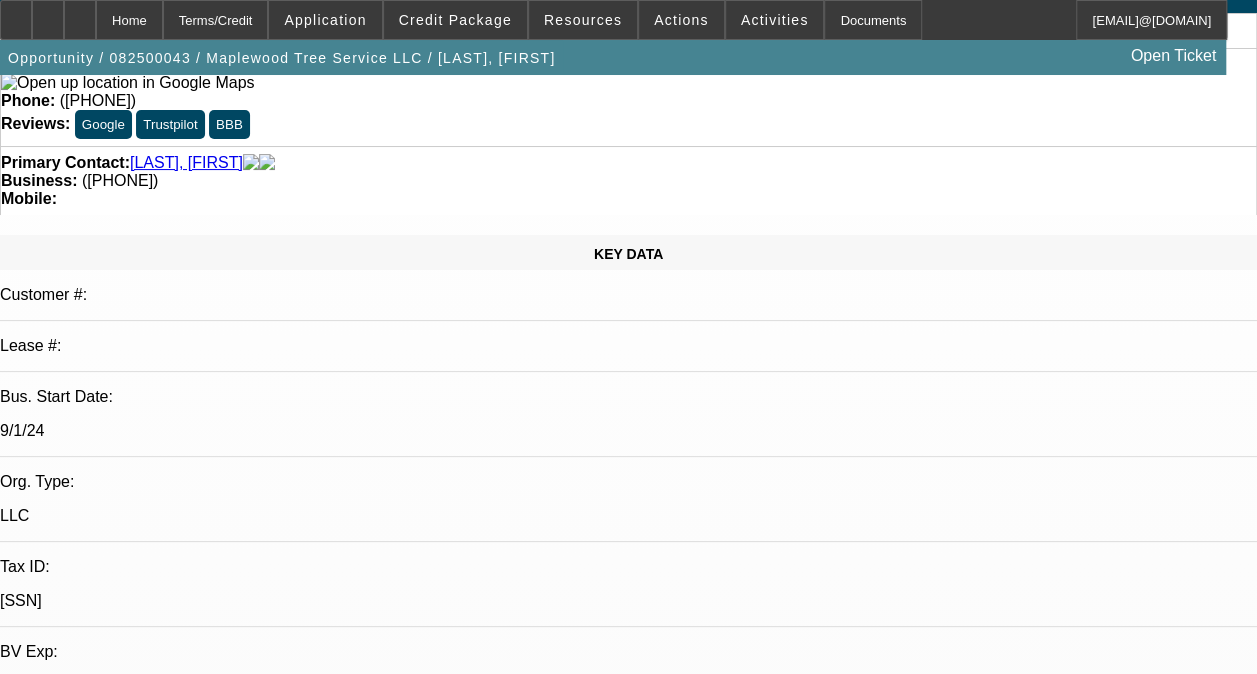 select on "1" 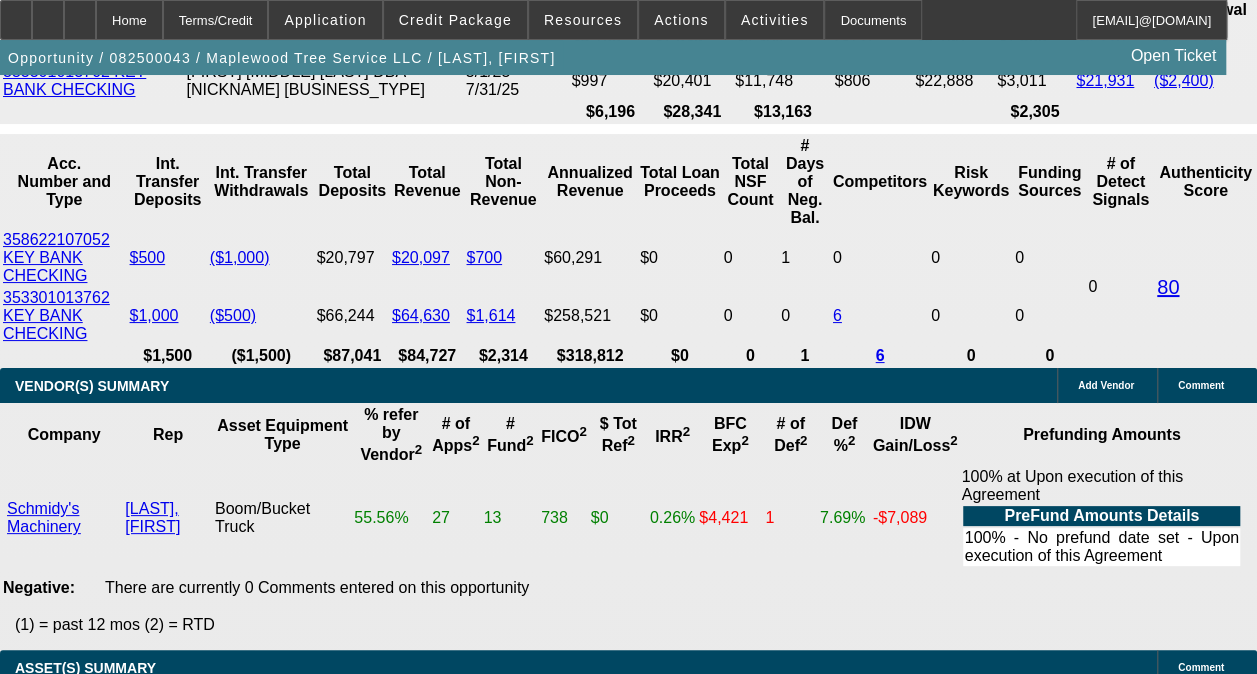 scroll, scrollTop: 4000, scrollLeft: 0, axis: vertical 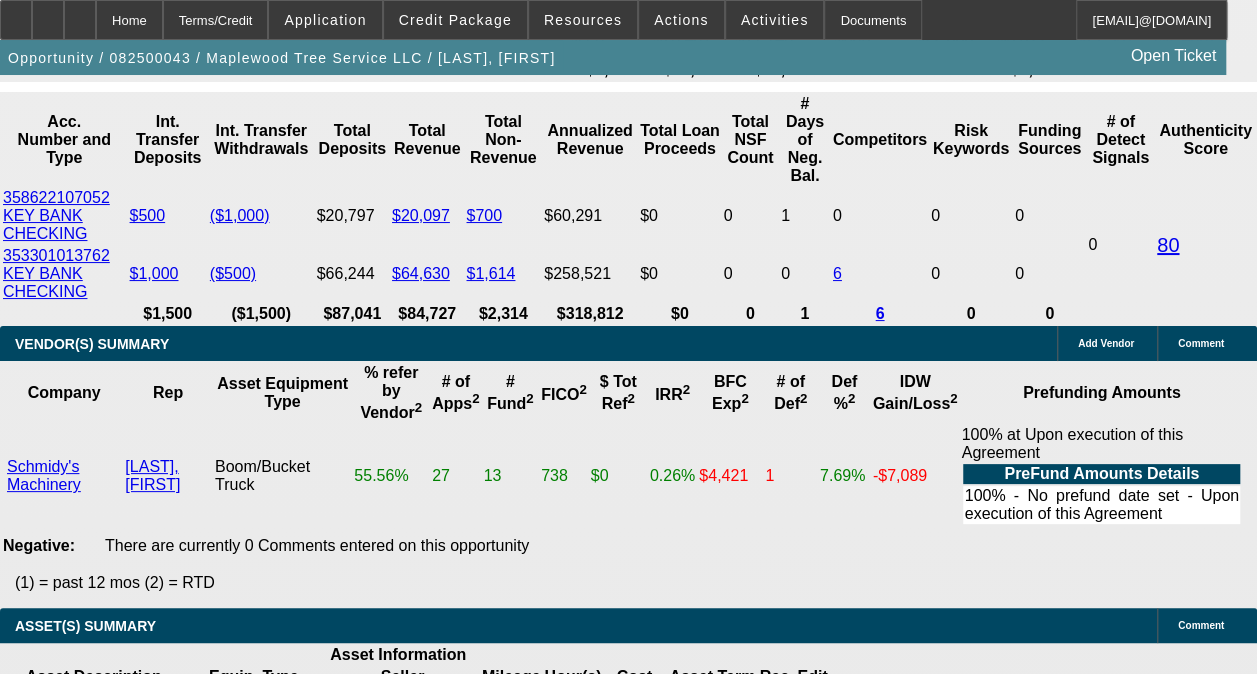 drag, startPoint x: 378, startPoint y: 346, endPoint x: 426, endPoint y: 355, distance: 48.83646 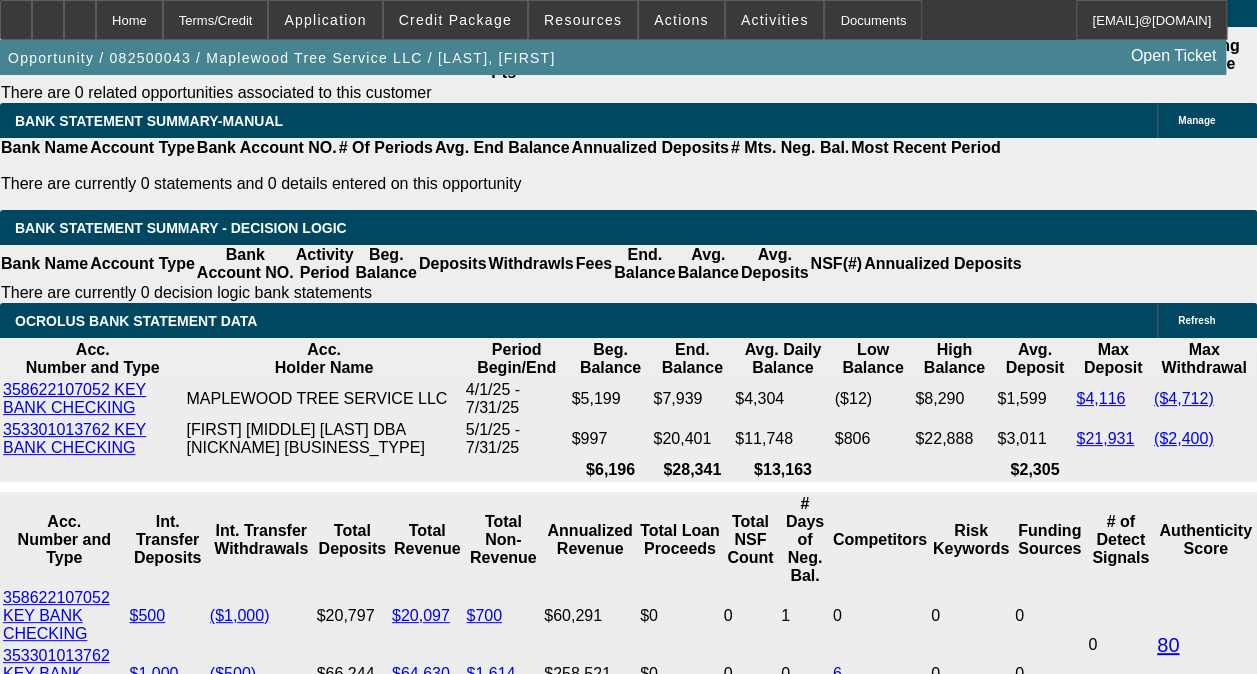 click at bounding box center (269, 1580) 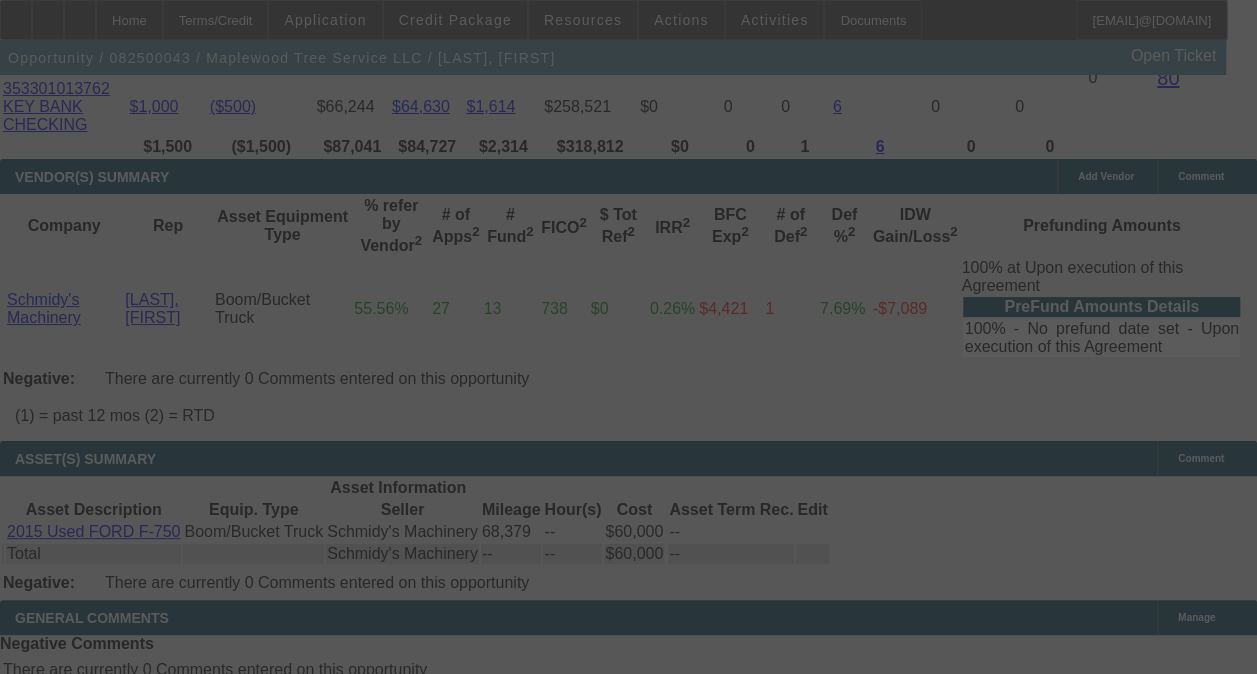 scroll, scrollTop: 4300, scrollLeft: 0, axis: vertical 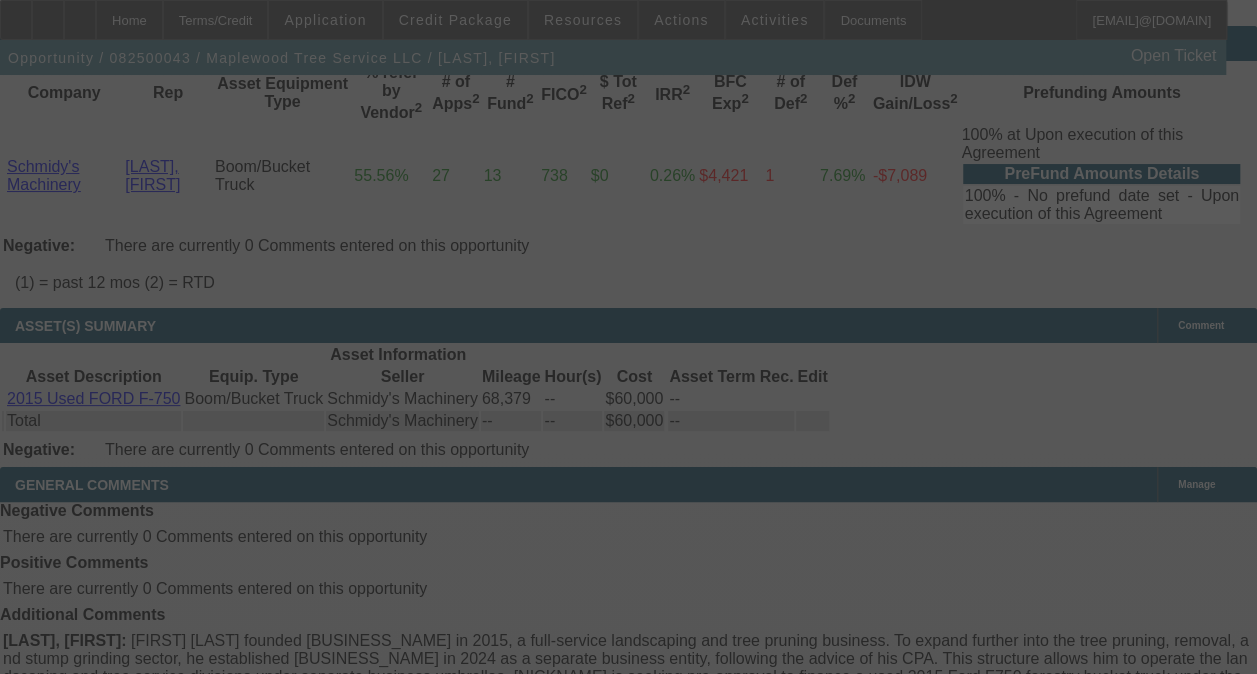select on "0" 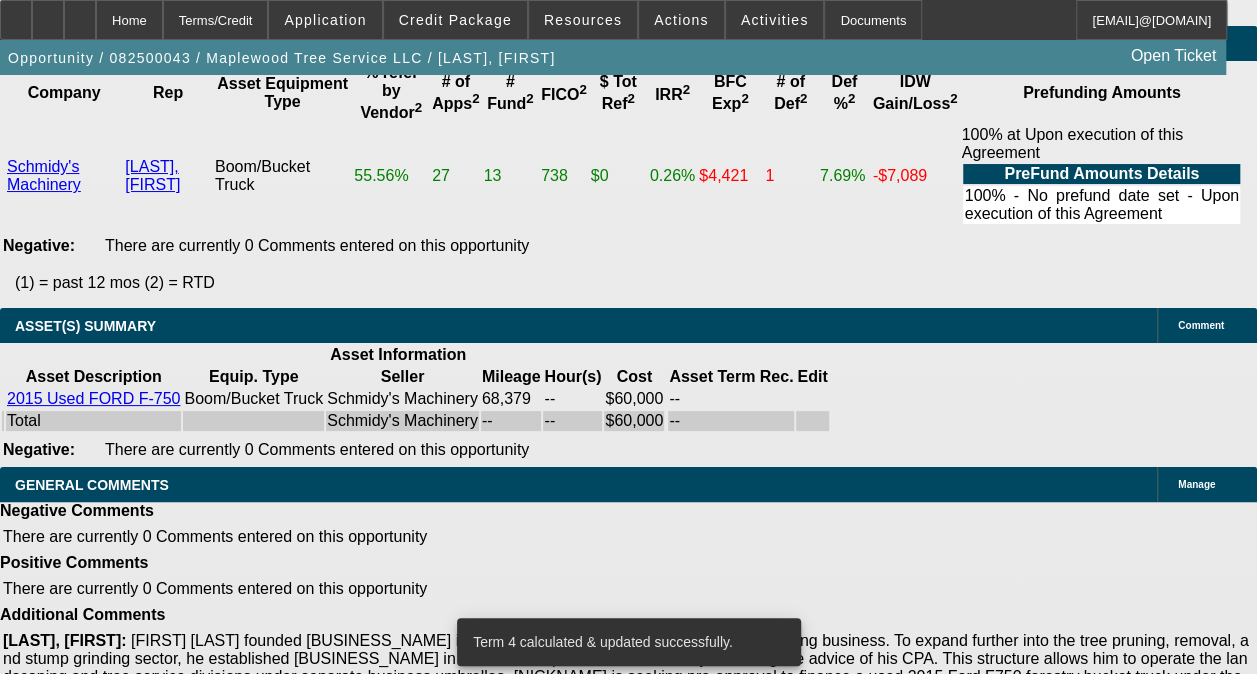scroll, scrollTop: 3500, scrollLeft: 0, axis: vertical 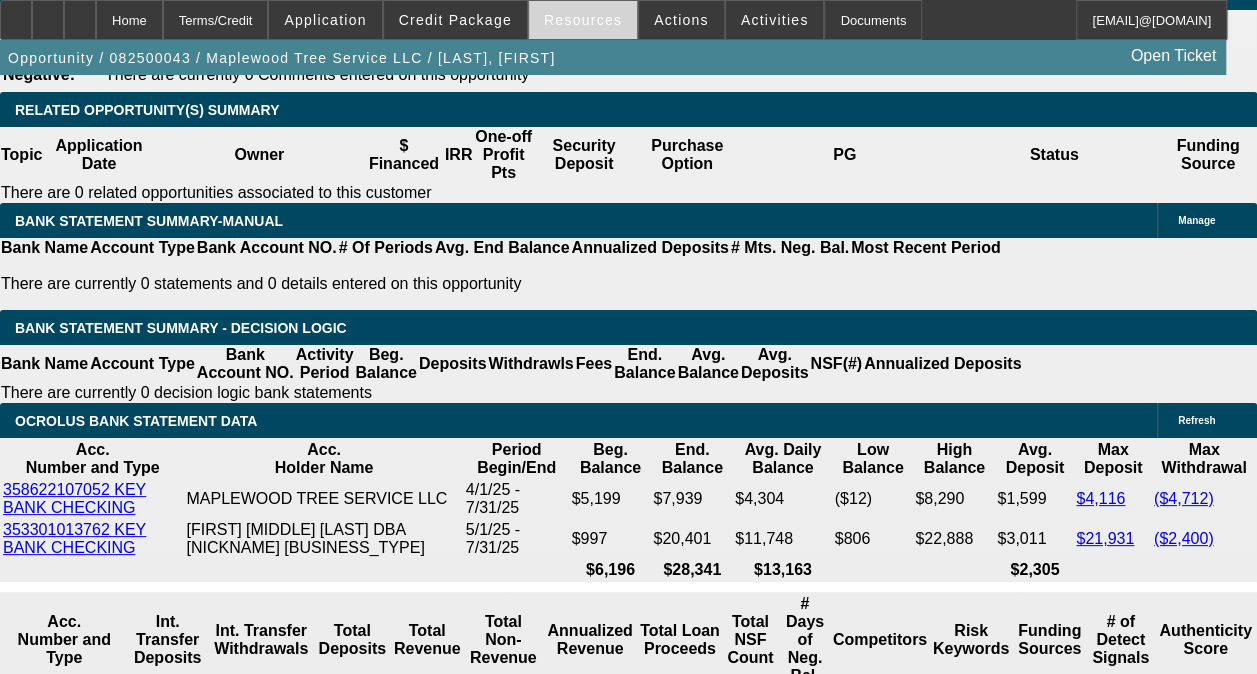 click on "Resources" at bounding box center (583, 20) 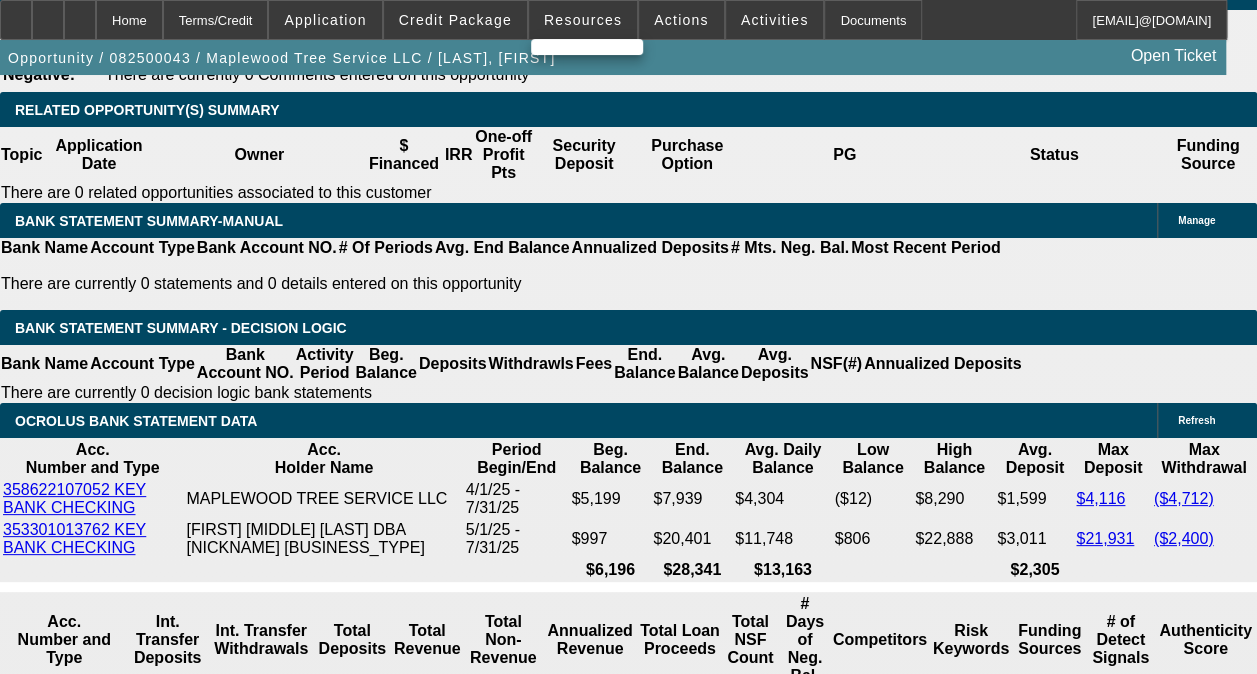 click at bounding box center [628, 337] 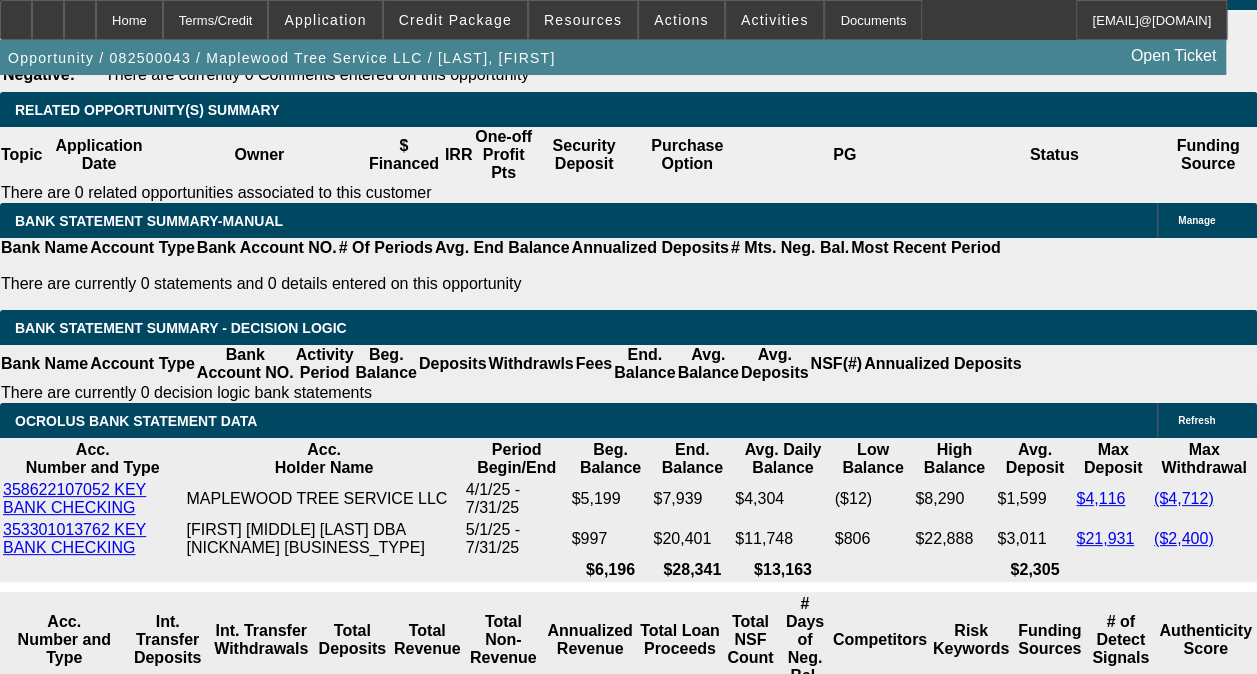 click on "Resources" at bounding box center (583, 20) 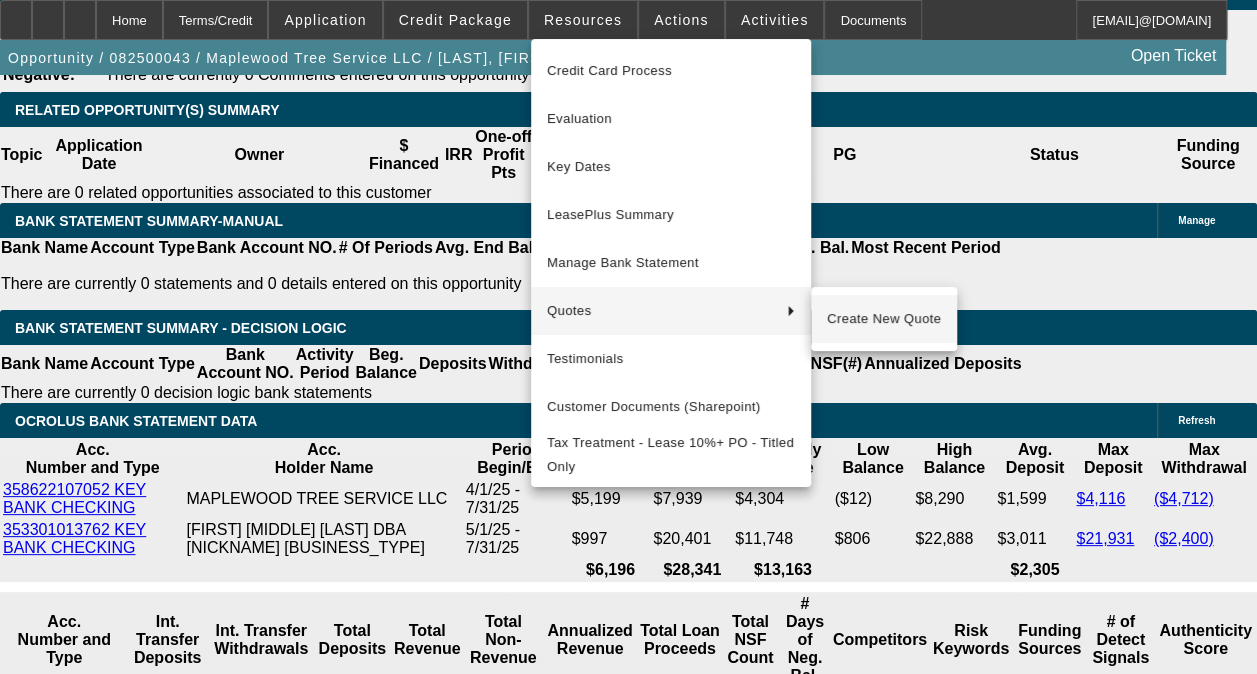 click on "Create New Quote" at bounding box center [884, 319] 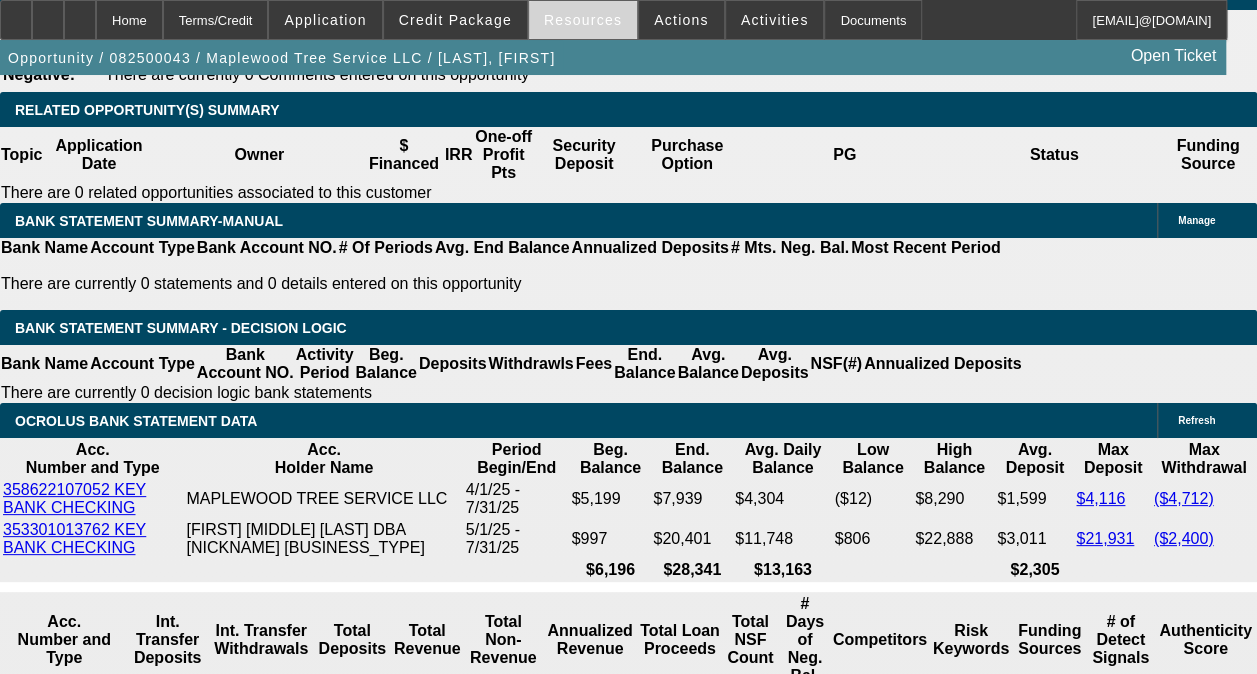 click at bounding box center [583, 20] 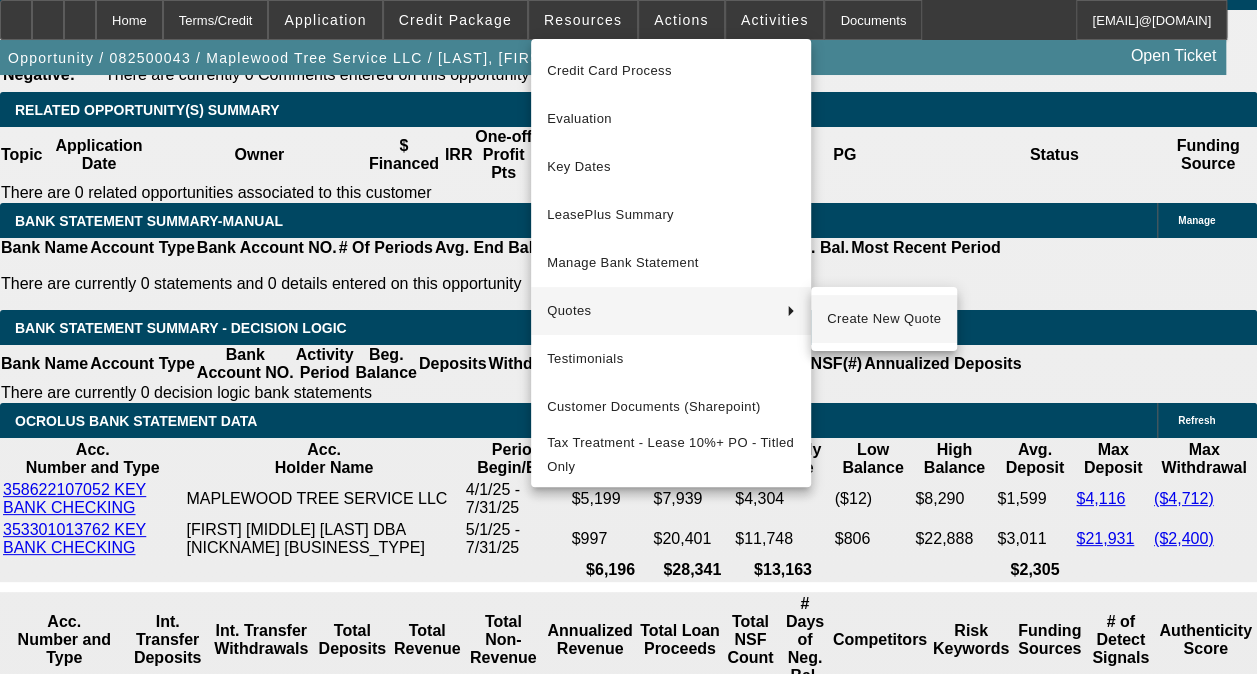 click on "Create New Quote" at bounding box center (884, 319) 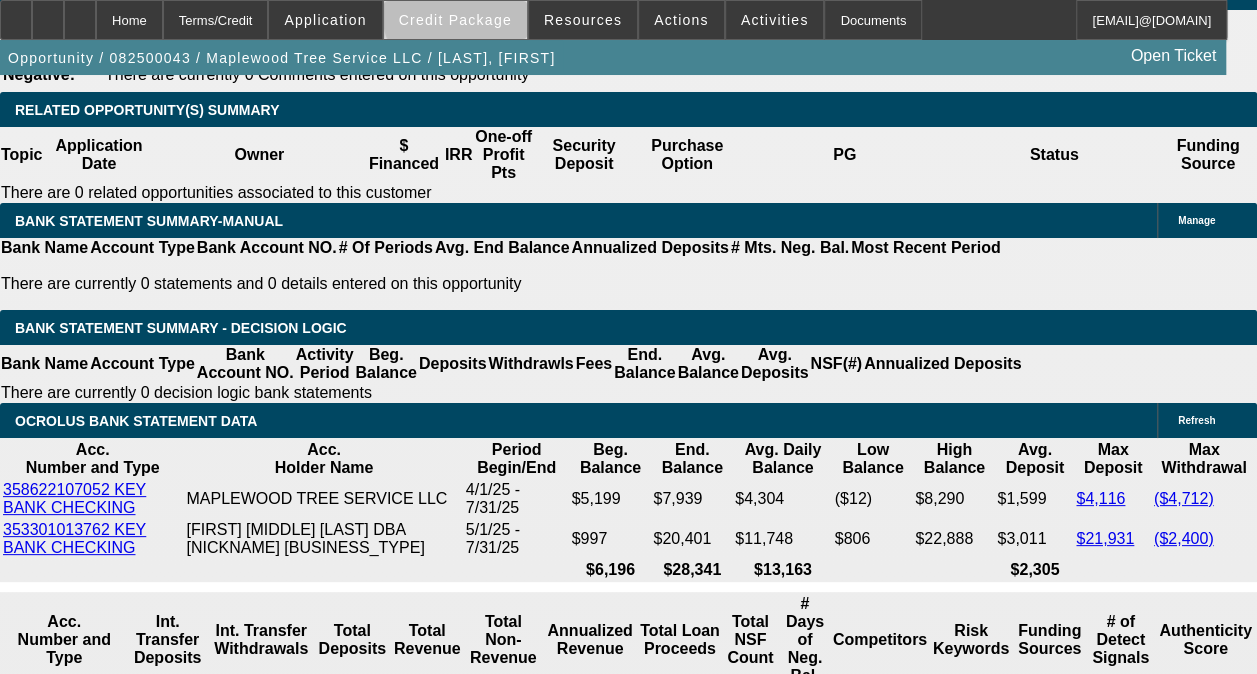 click on "Credit Package" at bounding box center [455, 20] 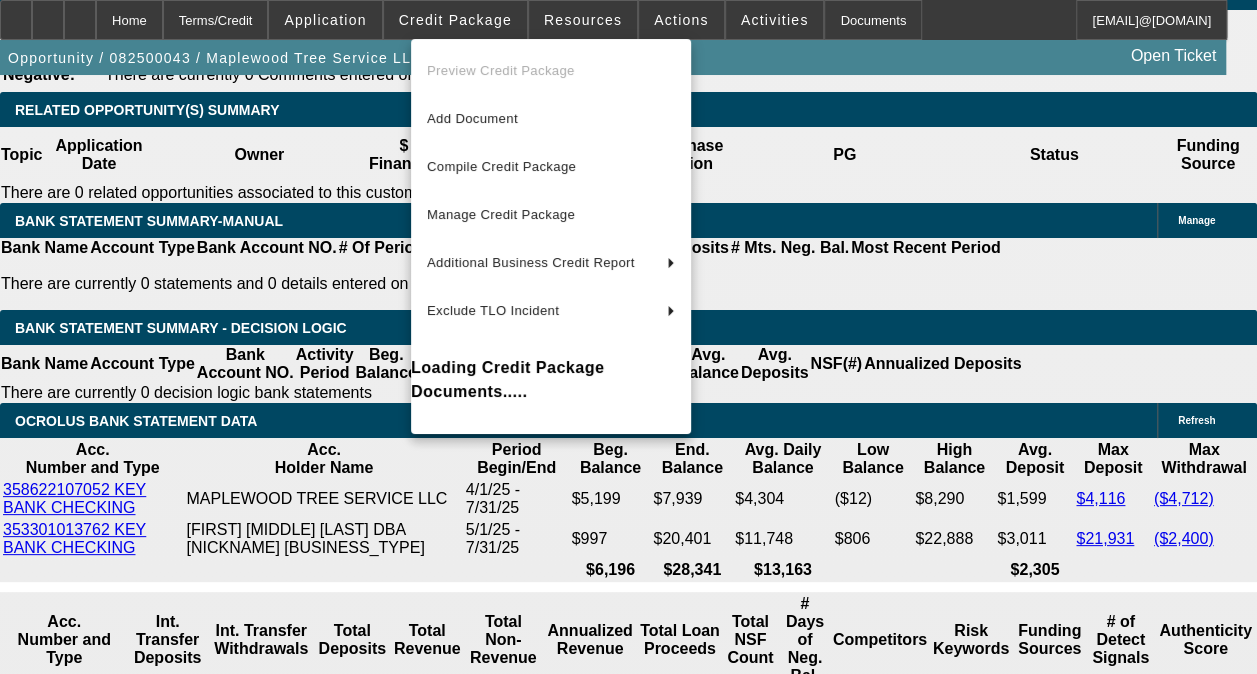 click at bounding box center [628, 337] 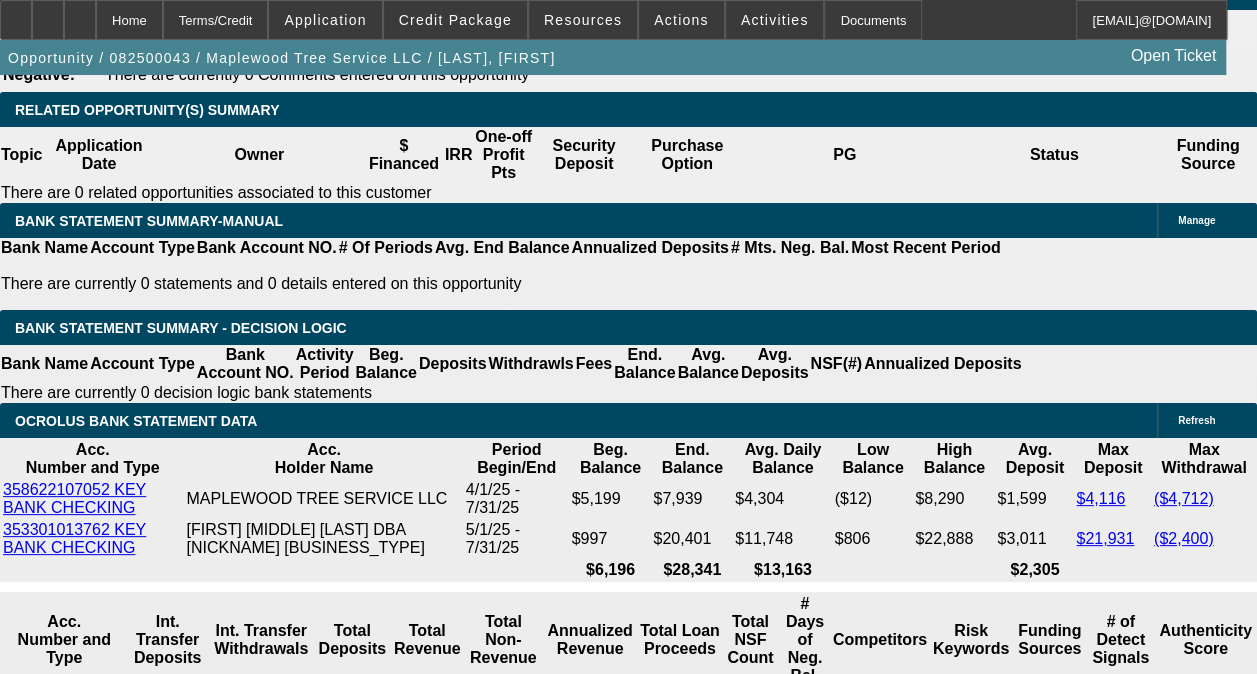 click on "Resources" at bounding box center (583, 20) 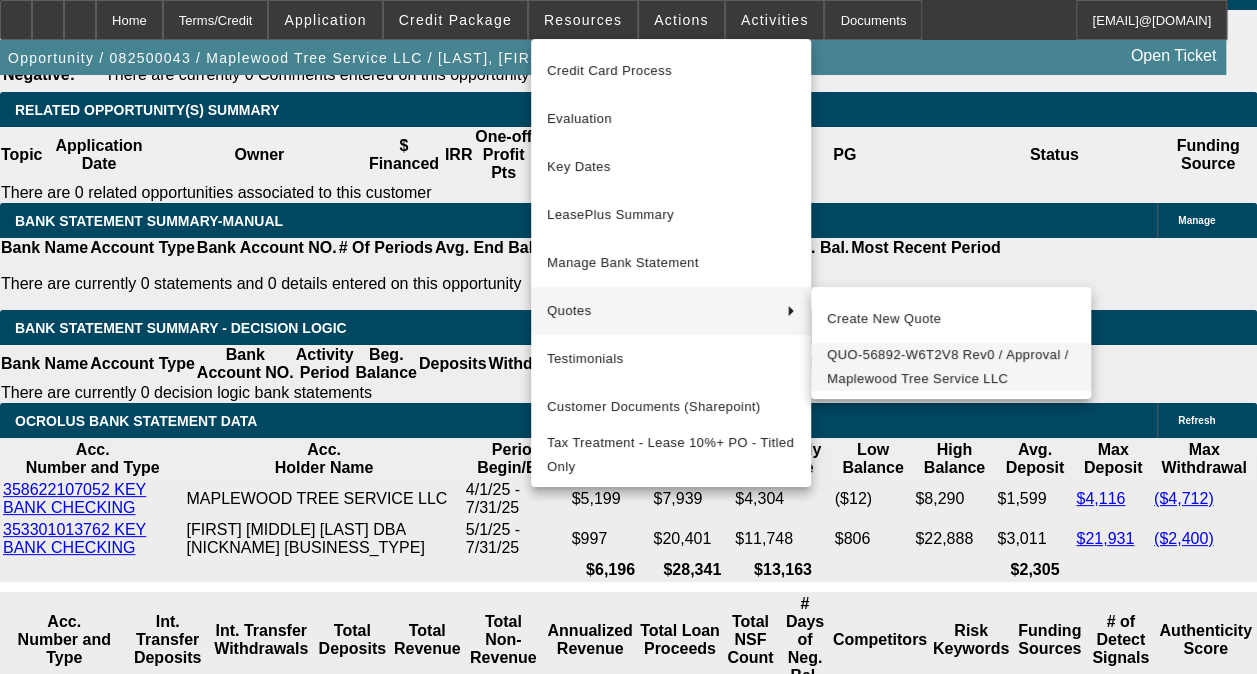 click on "QUO-56892-W6T2V8 Rev0 / Approval / Maplewood Tree Service LLC" at bounding box center [951, 367] 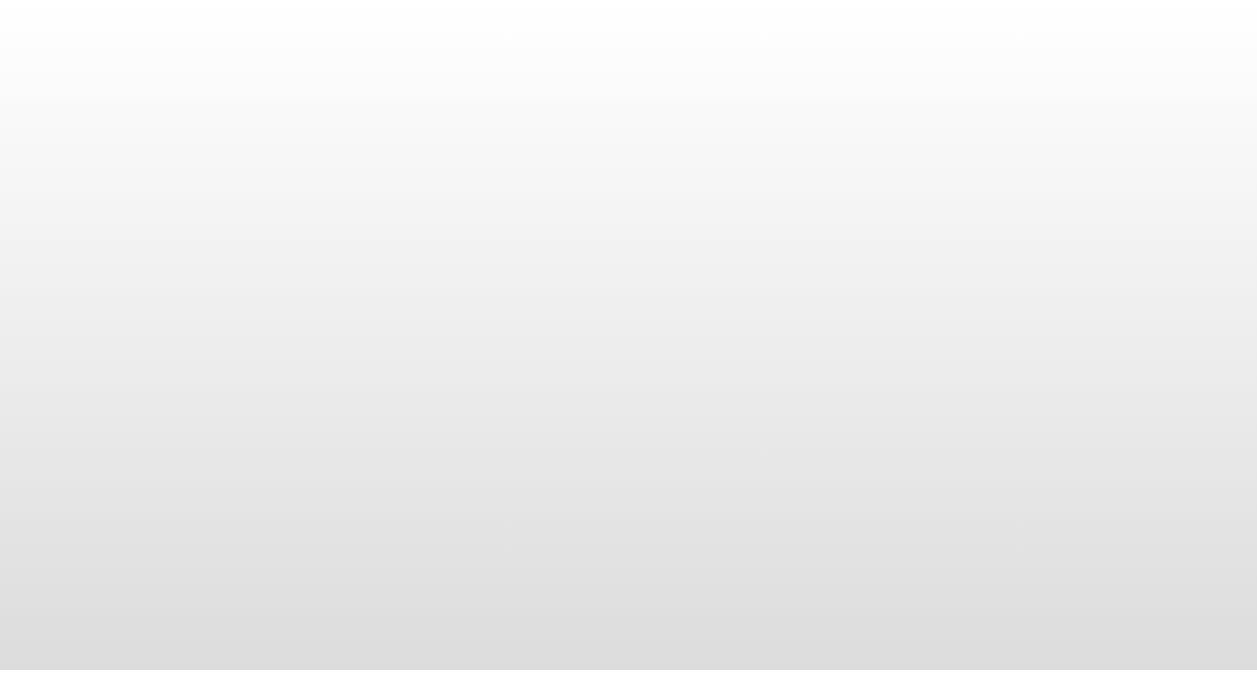 scroll, scrollTop: 0, scrollLeft: 0, axis: both 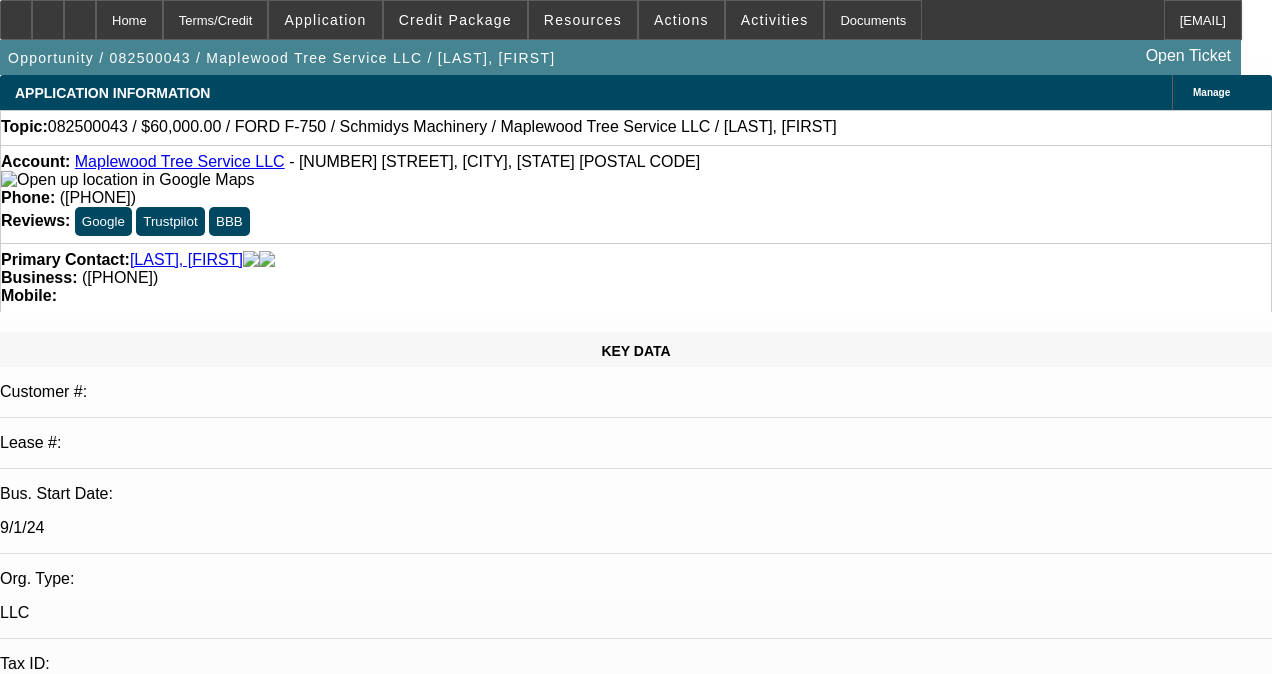 select on "0" 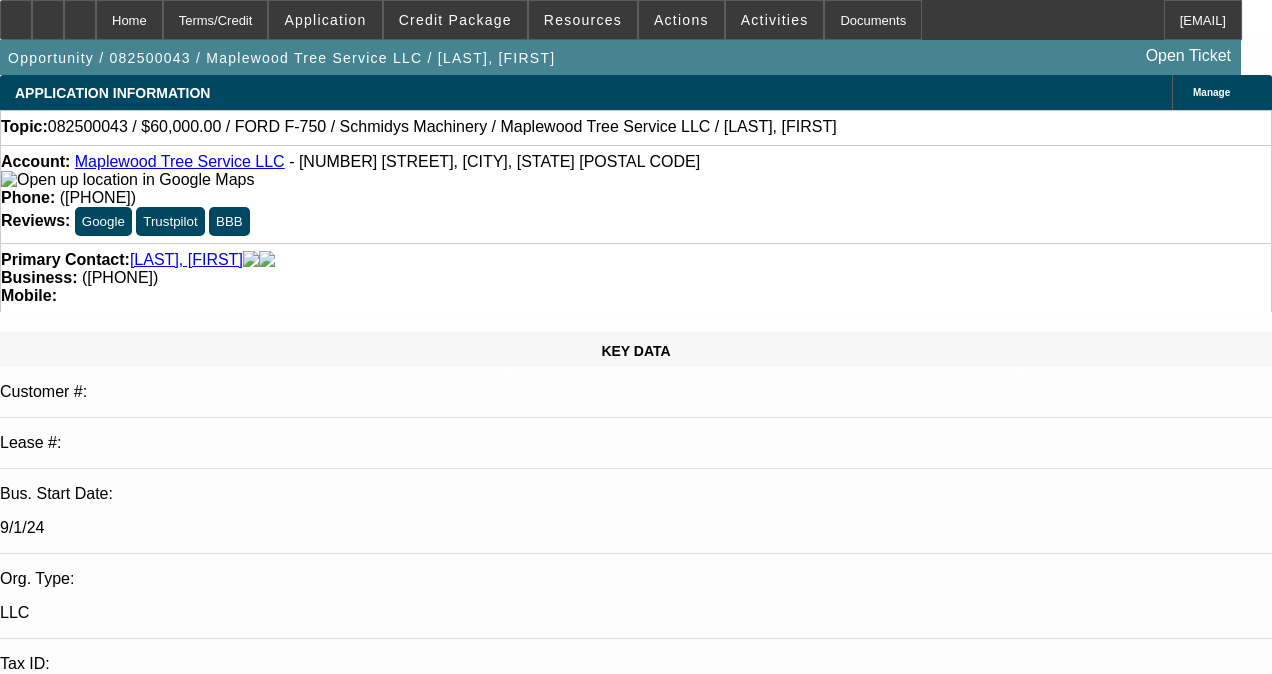 select on "1" 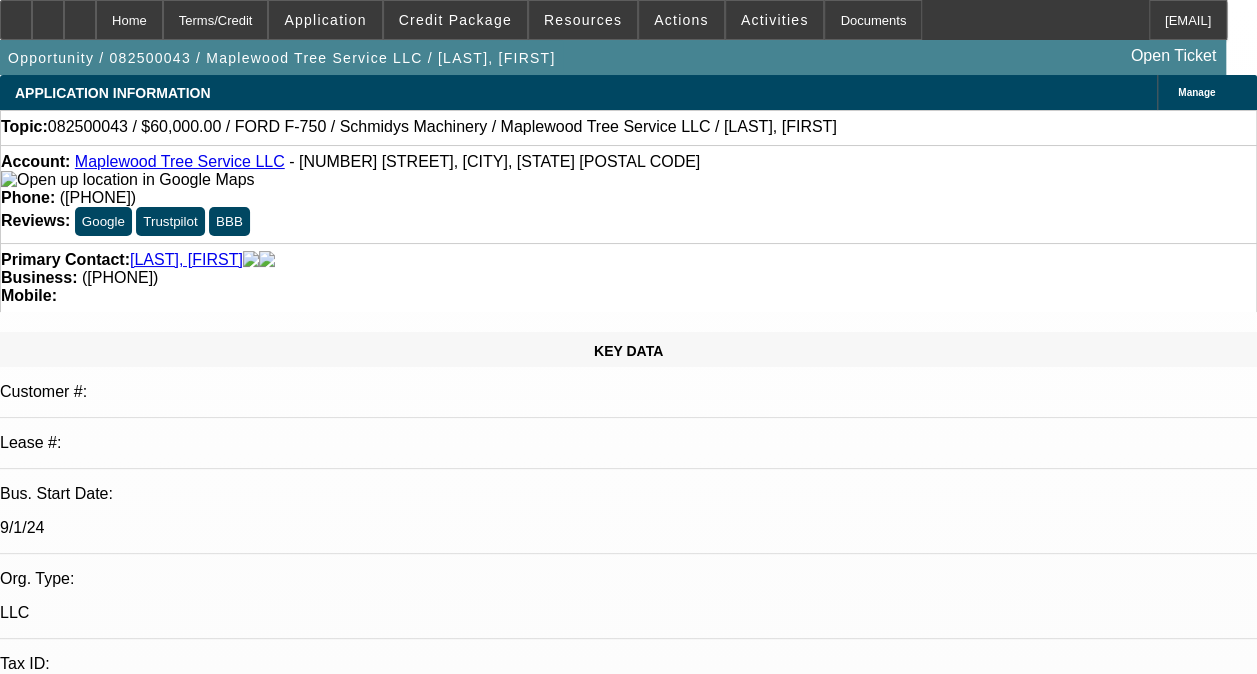 click on "[LAST], [FIRST]" at bounding box center [186, 260] 